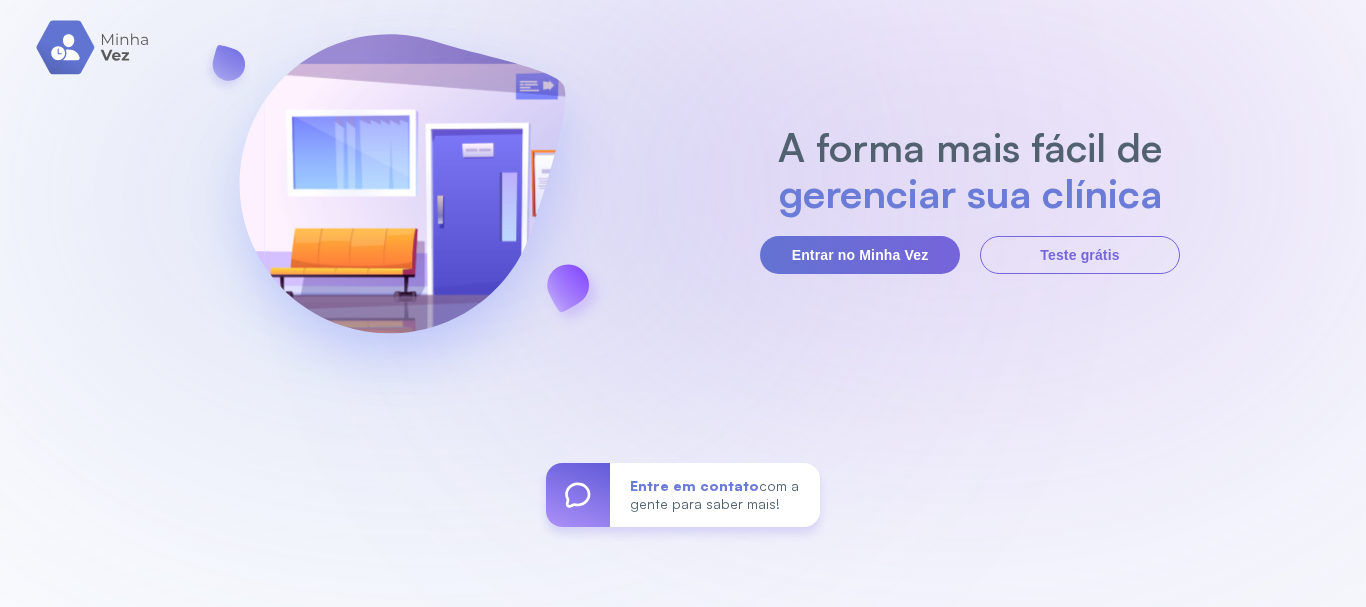 scroll, scrollTop: 0, scrollLeft: 0, axis: both 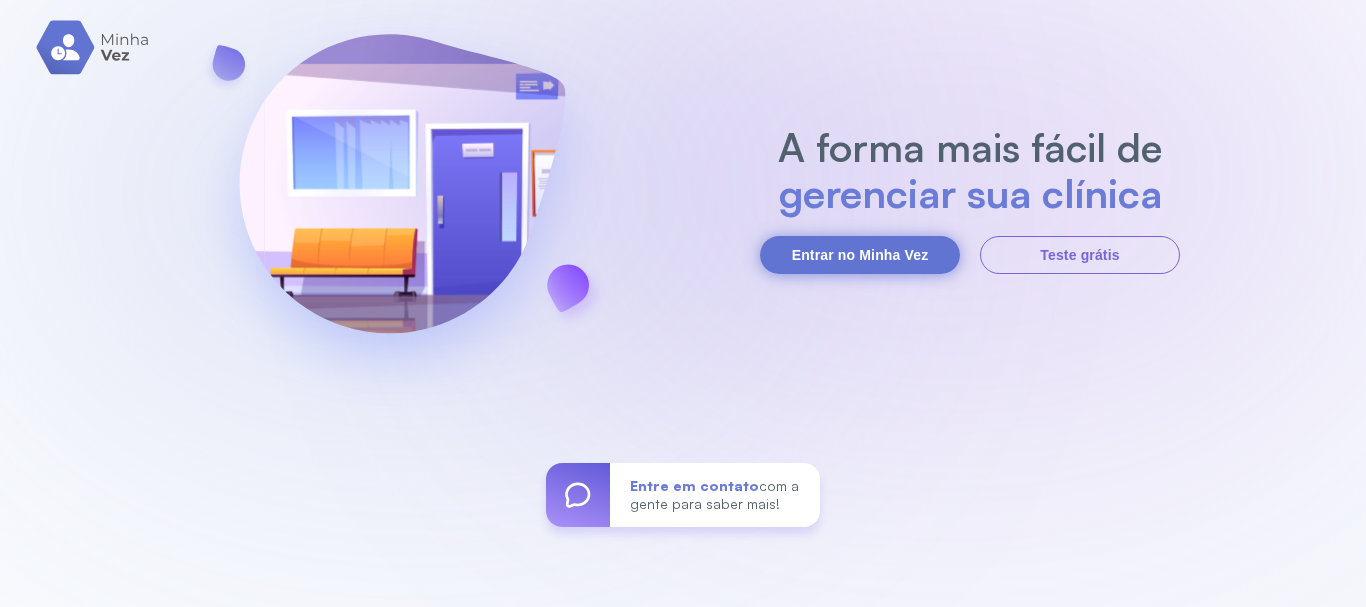 click on "Entrar no Minha Vez" at bounding box center [860, 255] 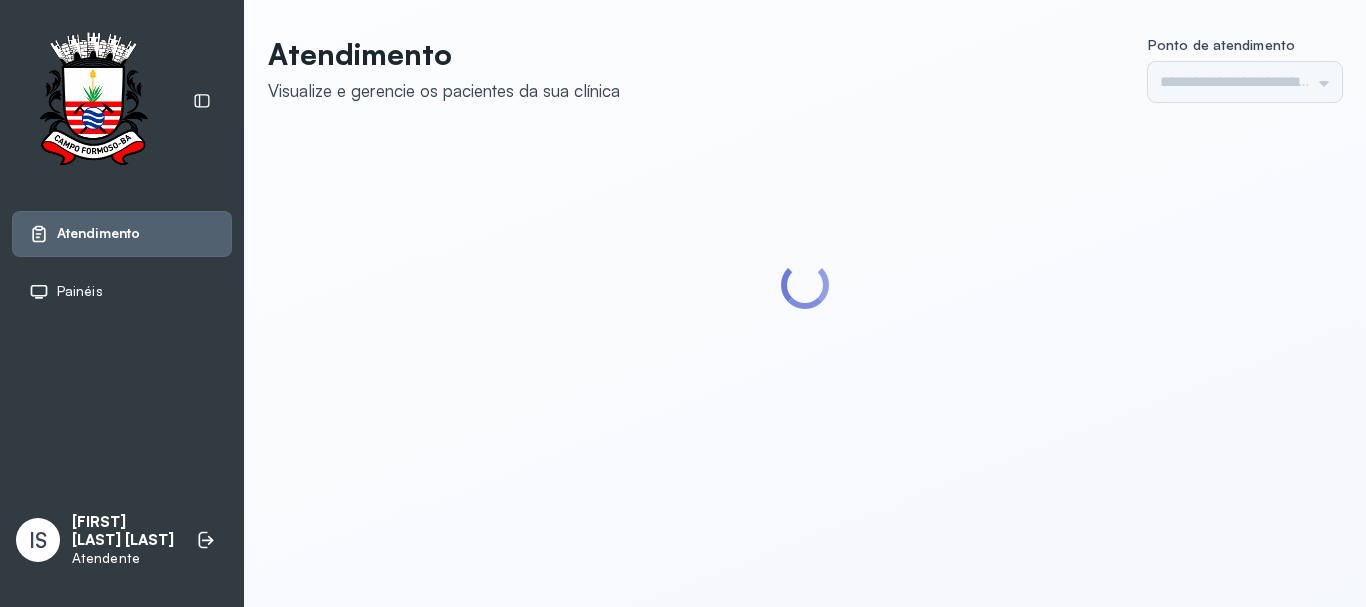 scroll, scrollTop: 0, scrollLeft: 0, axis: both 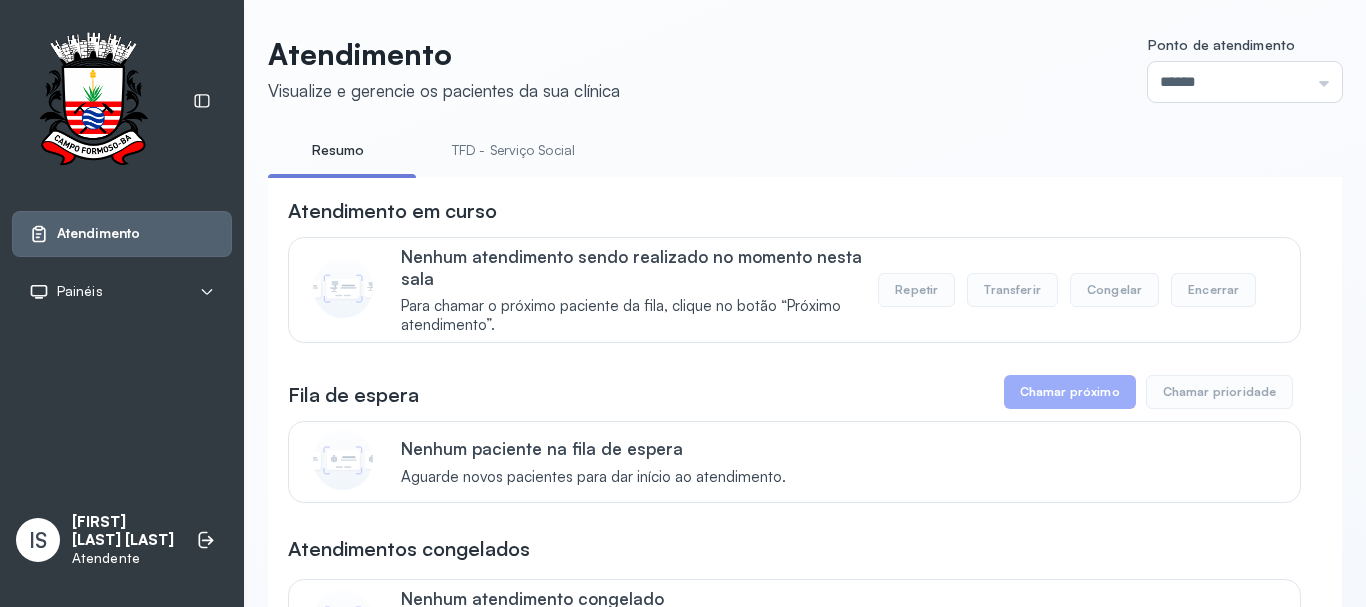 click on "TFD - Serviço Social" at bounding box center (513, 150) 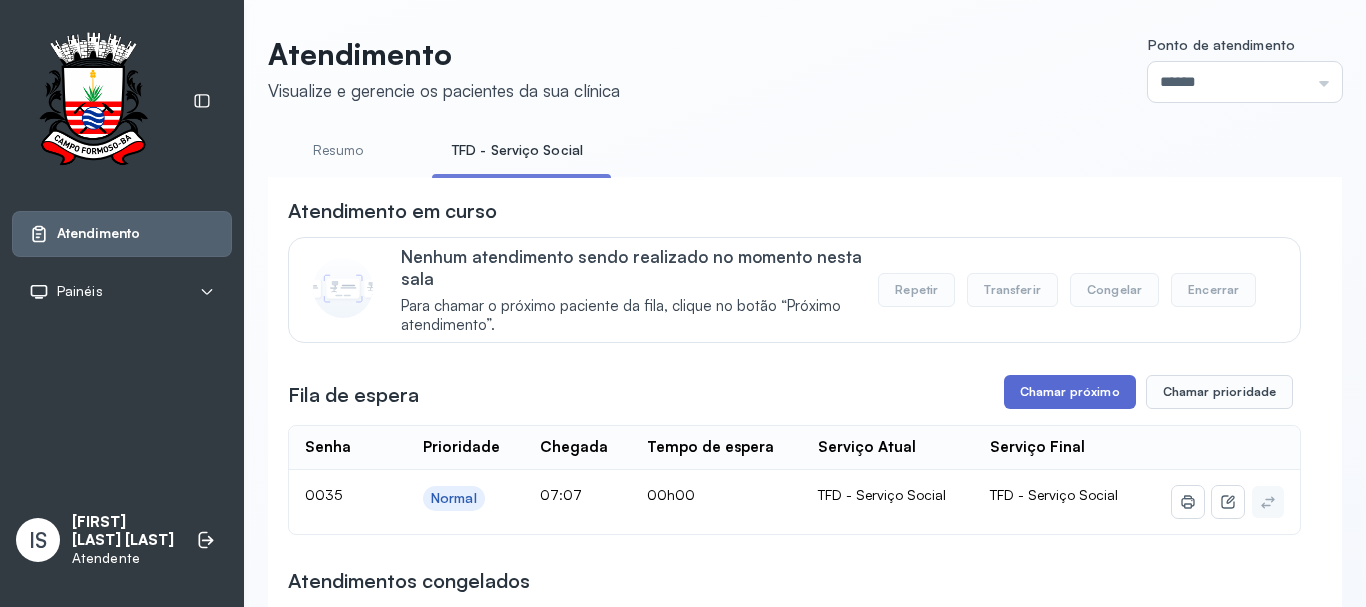 click on "Chamar próximo" at bounding box center (1070, 392) 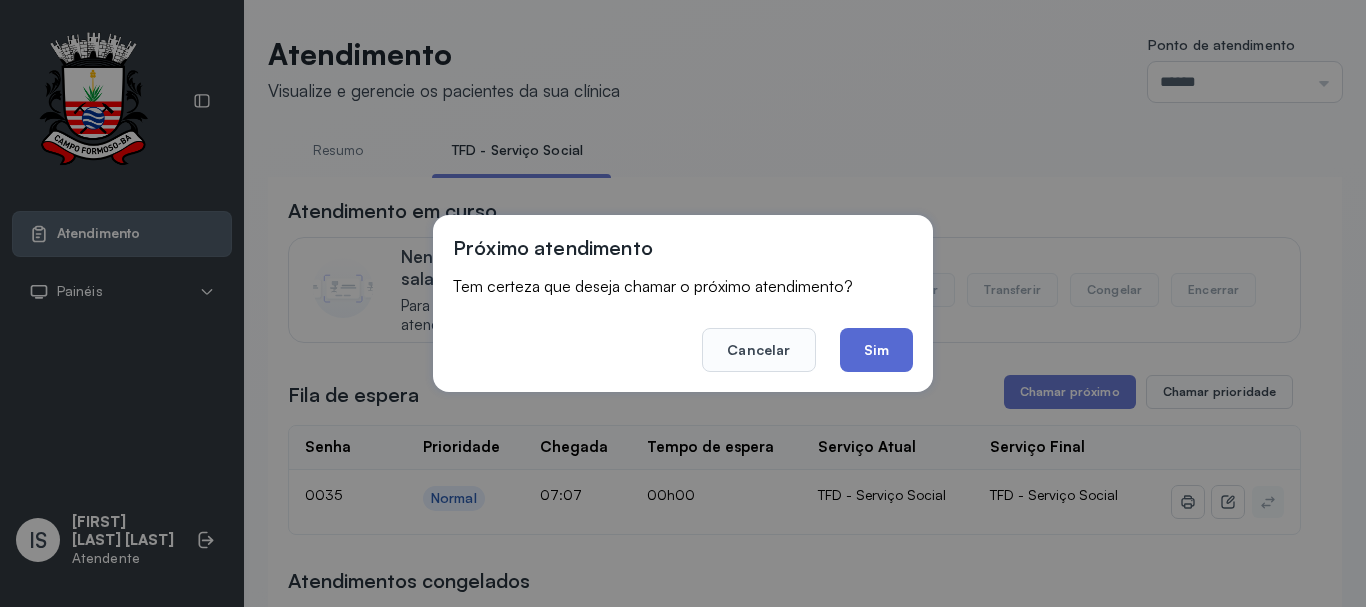 click on "Sim" 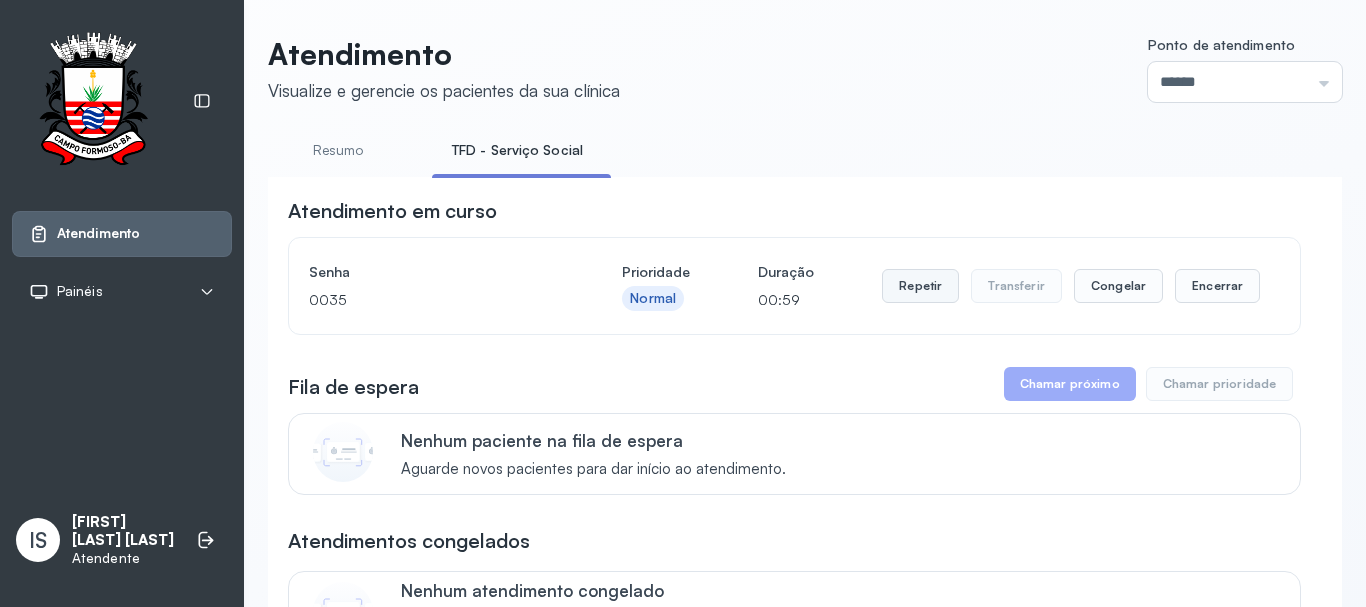 click on "Repetir" at bounding box center [920, 286] 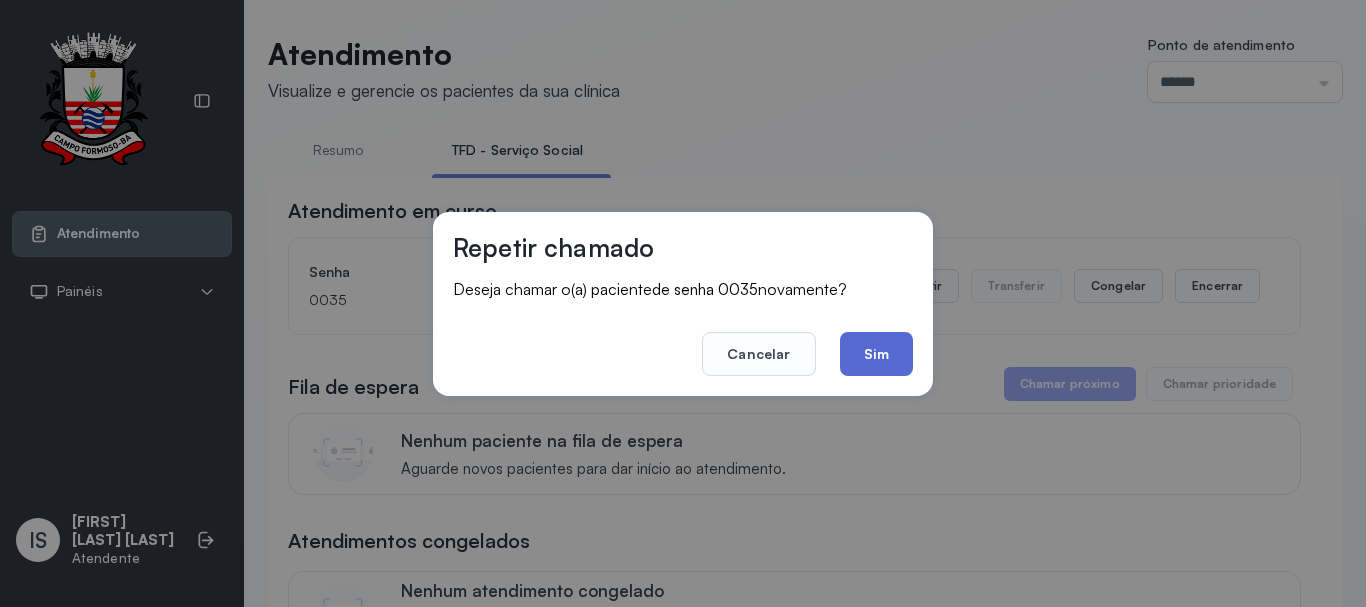 click on "Sim" 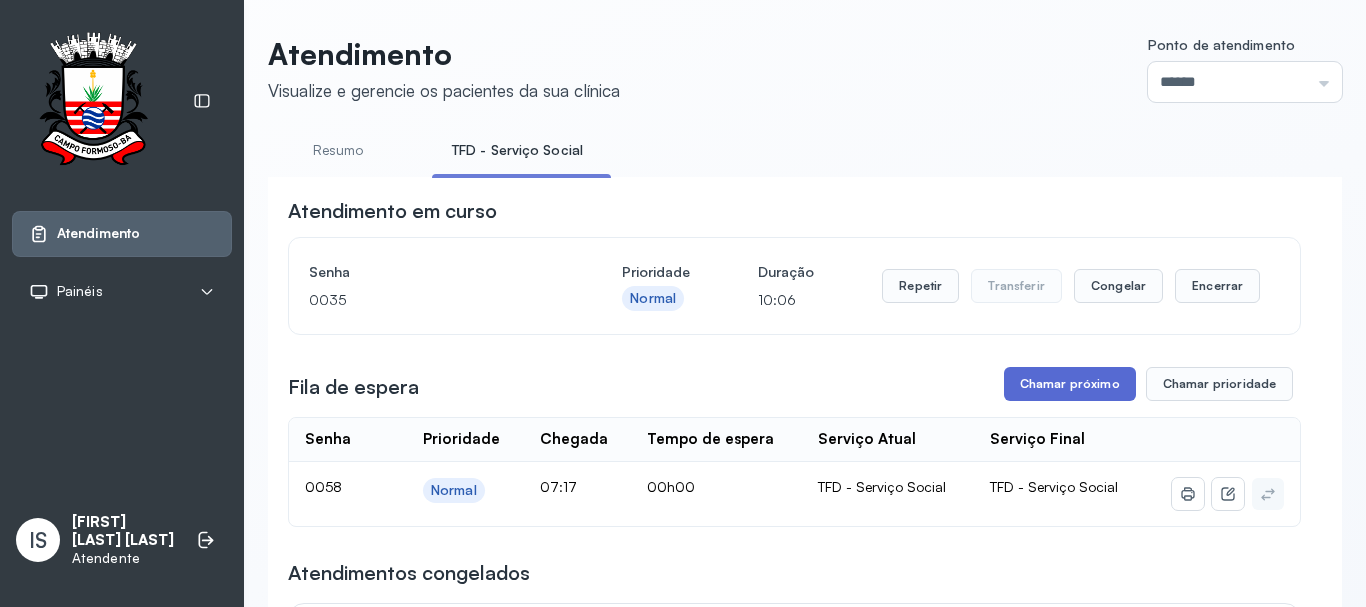 click on "Chamar próximo" at bounding box center (1070, 384) 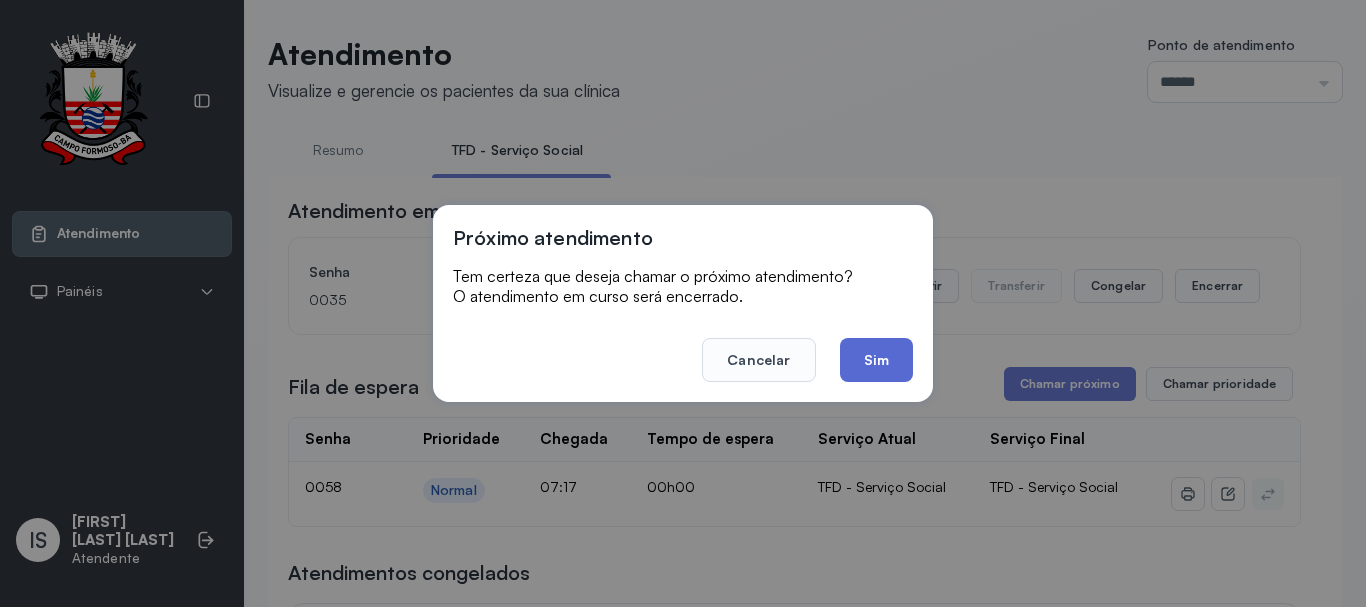 click on "Sim" 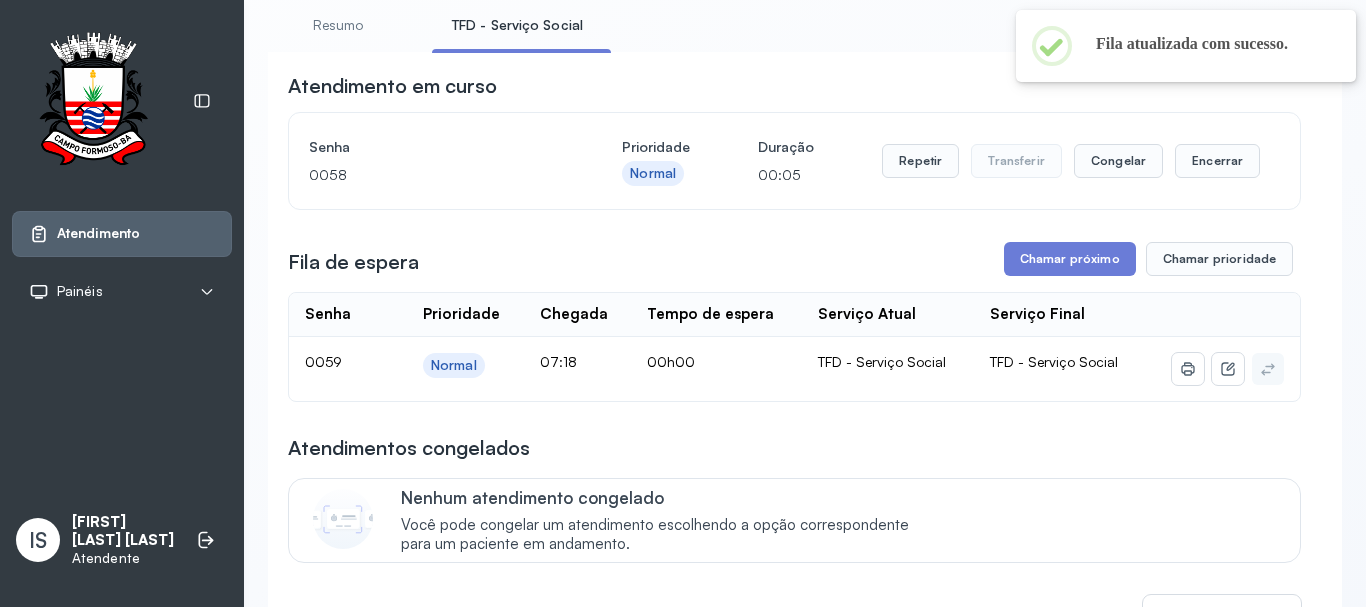 scroll, scrollTop: 0, scrollLeft: 0, axis: both 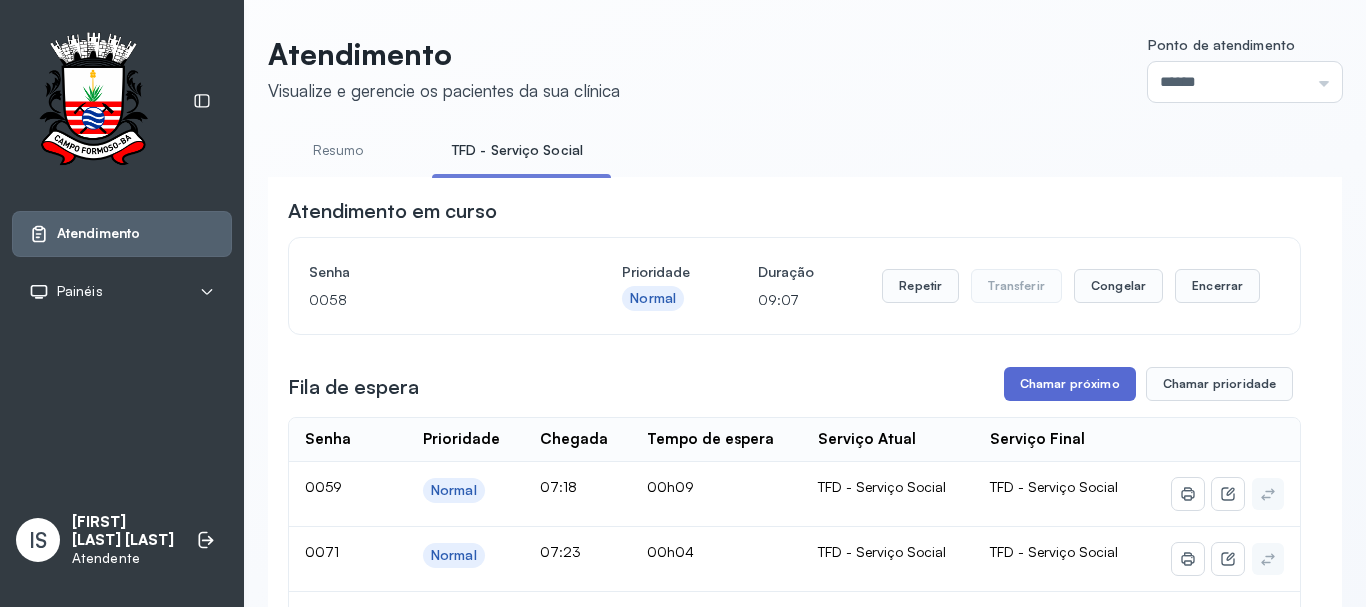 click on "Chamar próximo" at bounding box center (1070, 384) 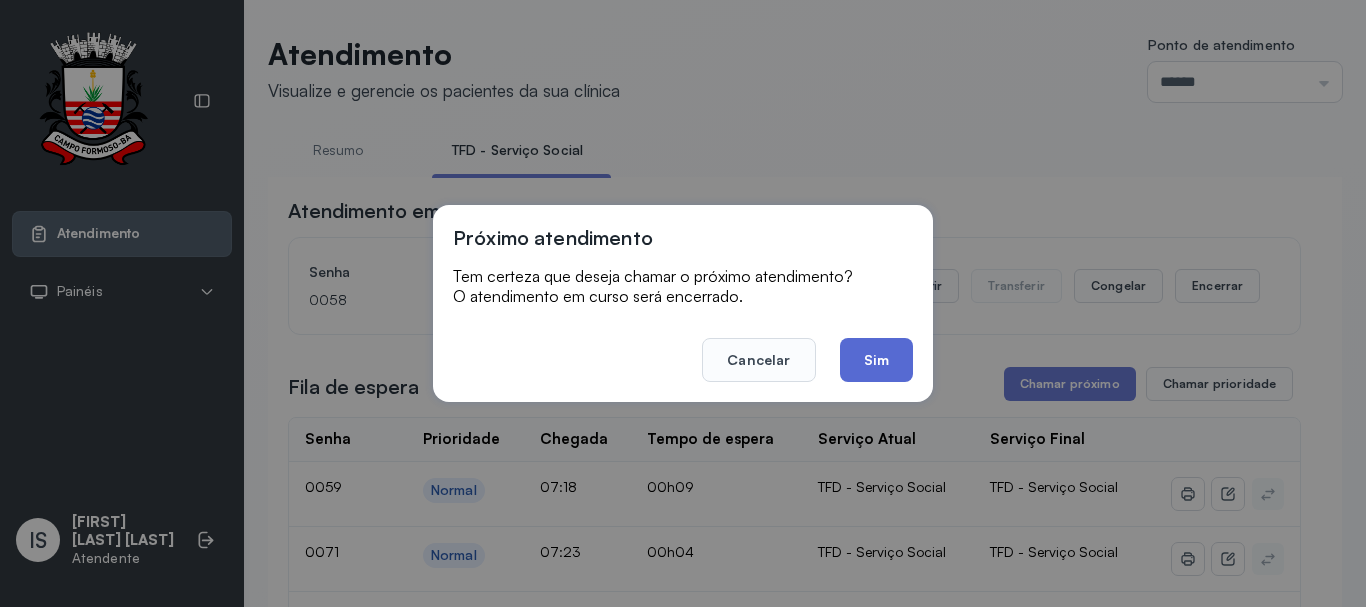click on "Sim" 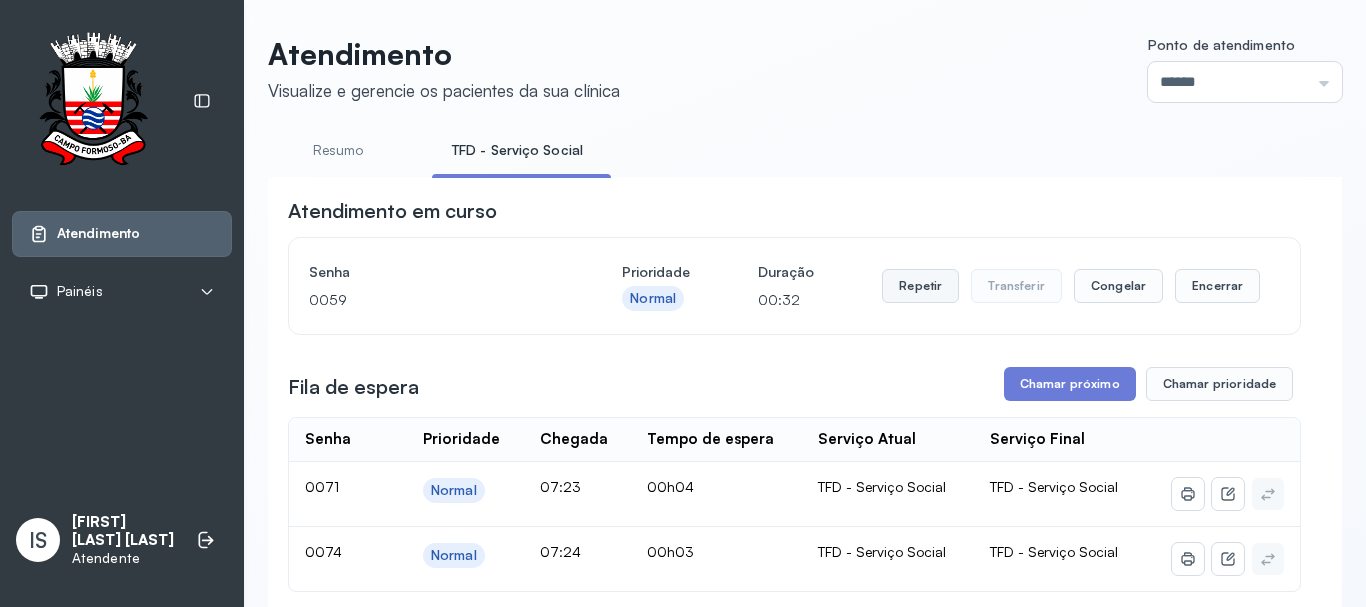 click on "Repetir" at bounding box center (920, 286) 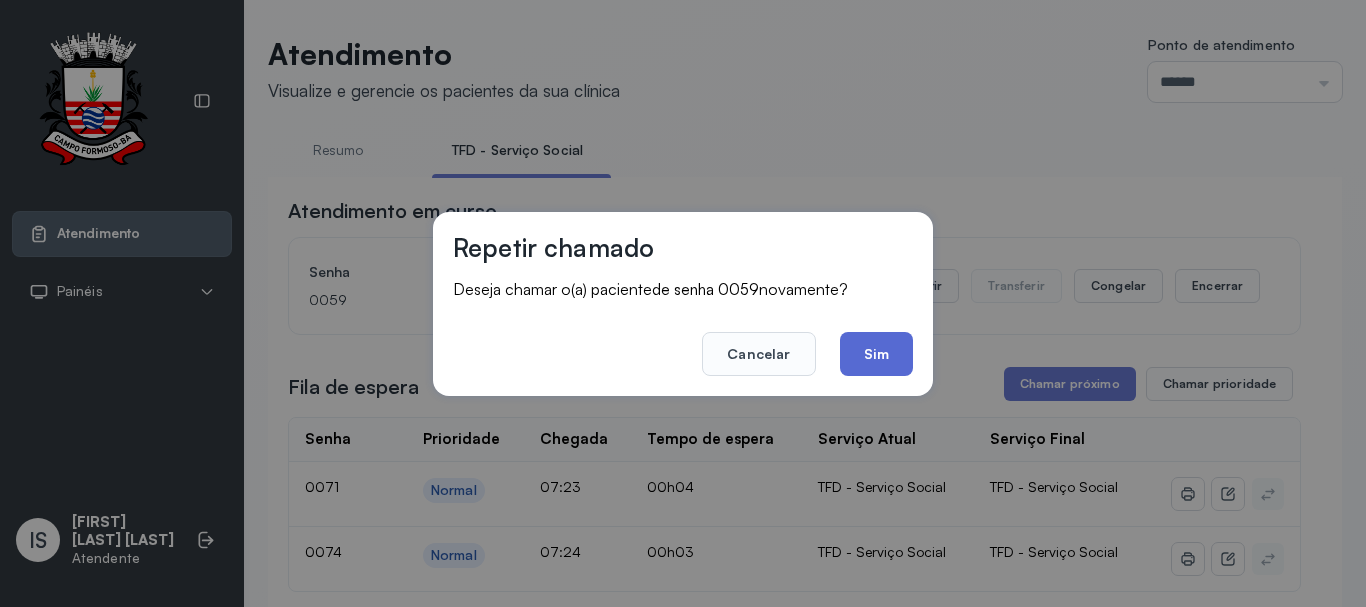 click on "Sim" 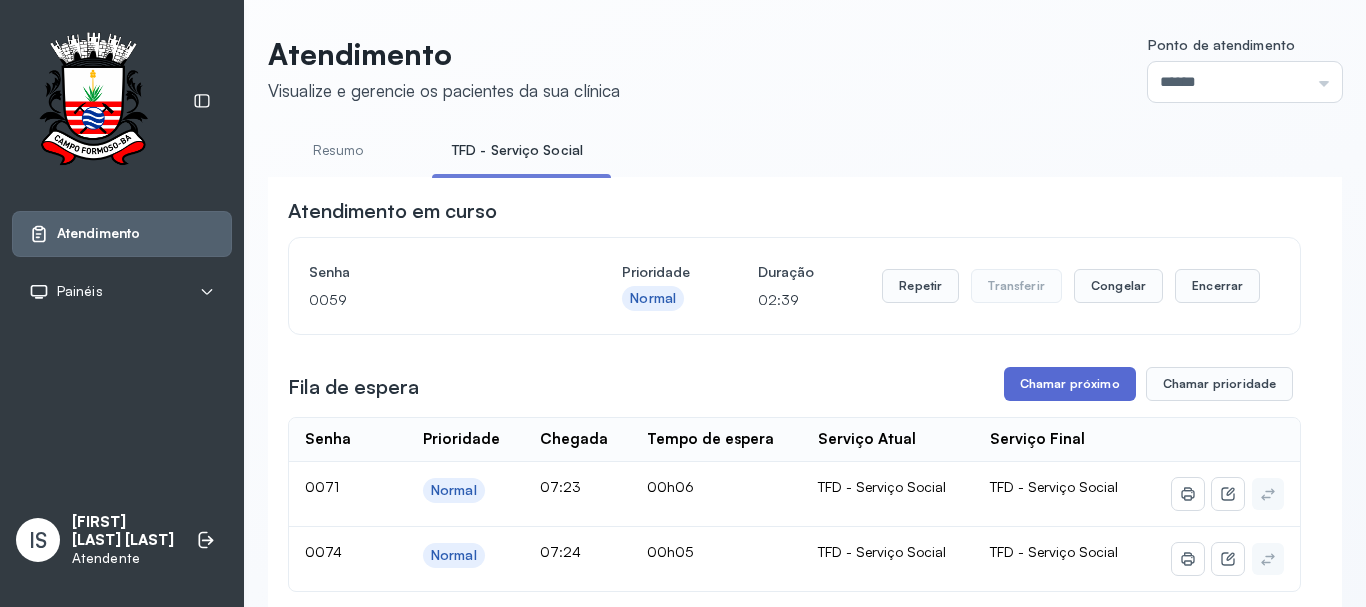 click on "Chamar próximo" at bounding box center (1070, 384) 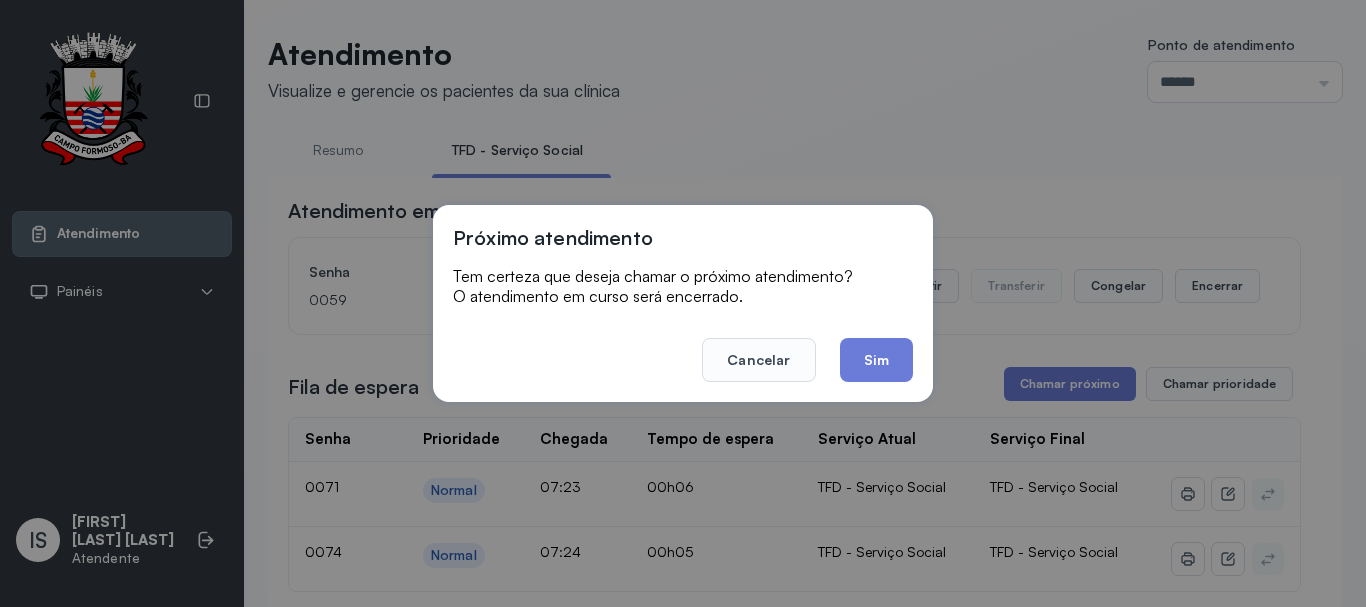 click on "Sim" 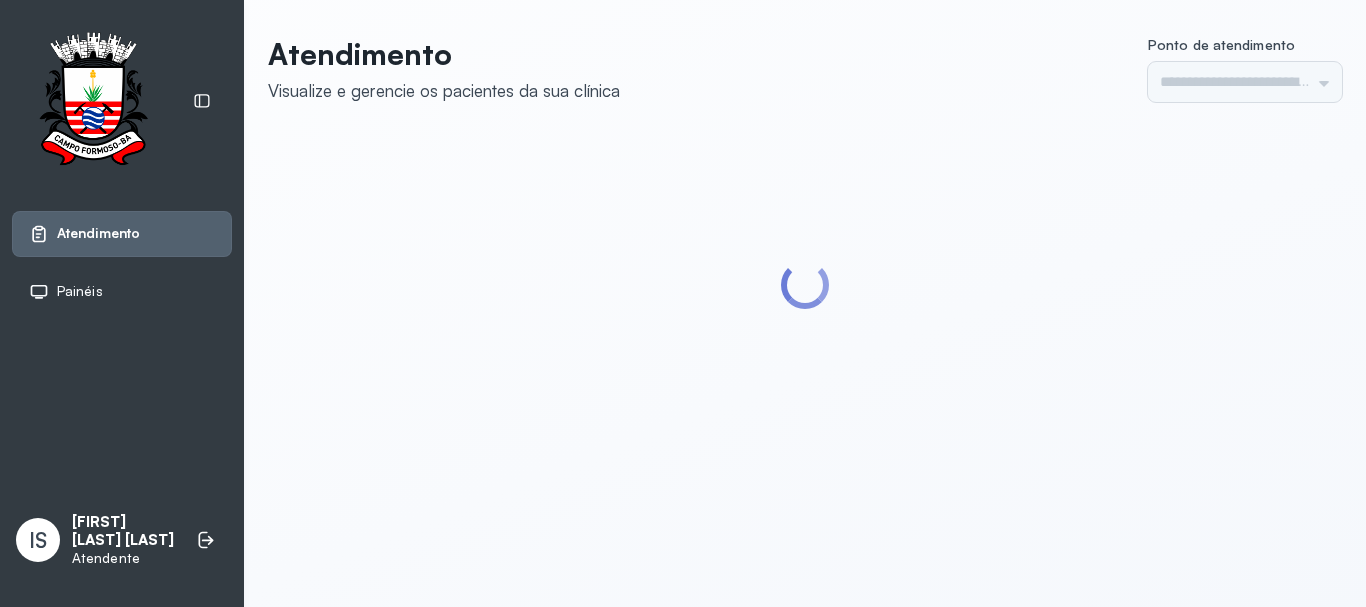 scroll, scrollTop: 0, scrollLeft: 0, axis: both 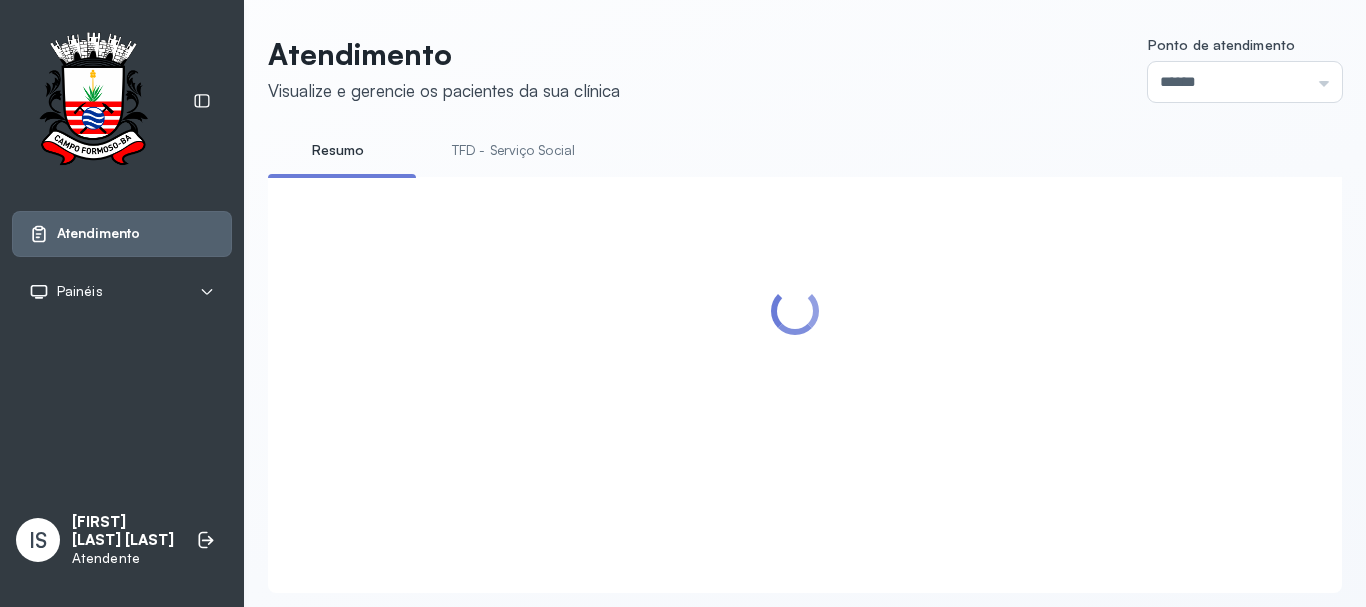 click on "TFD - Serviço Social" at bounding box center (513, 150) 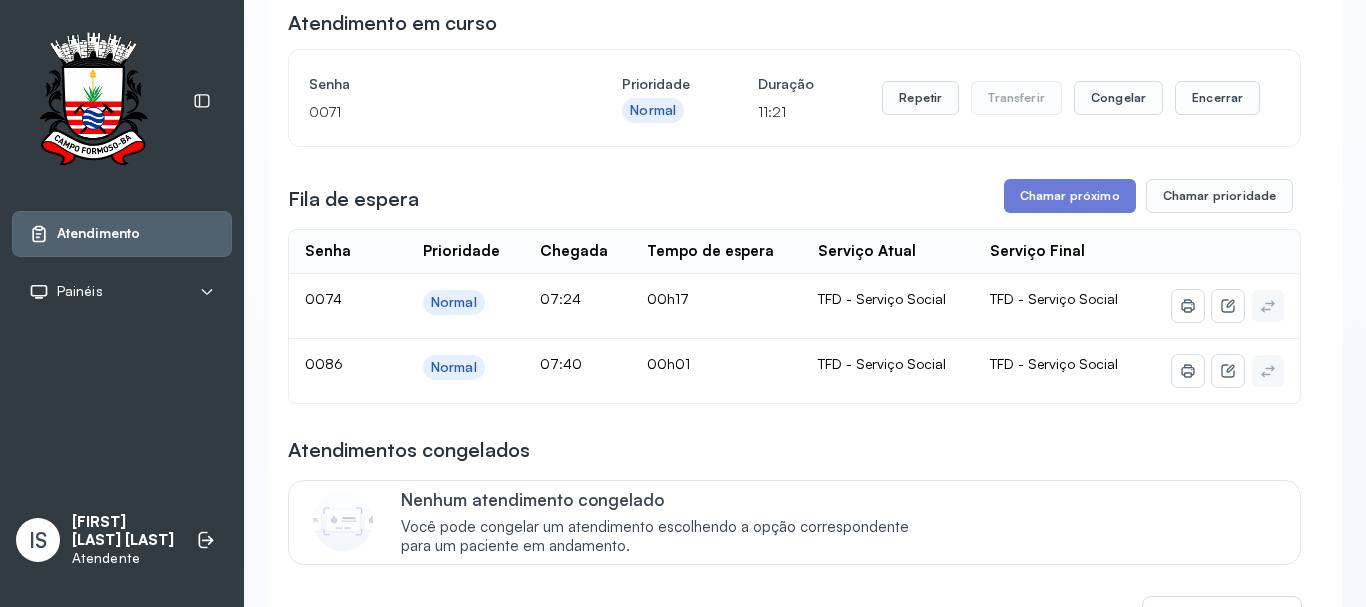 scroll, scrollTop: 200, scrollLeft: 0, axis: vertical 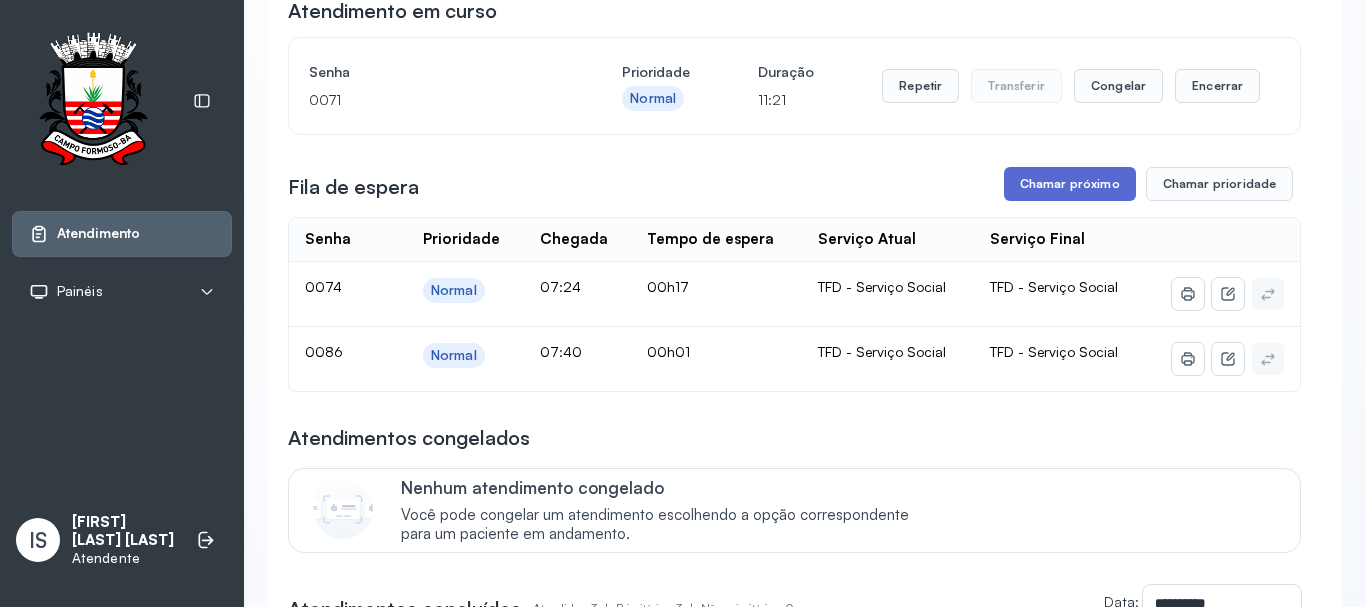 click on "Chamar próximo" at bounding box center [1070, 184] 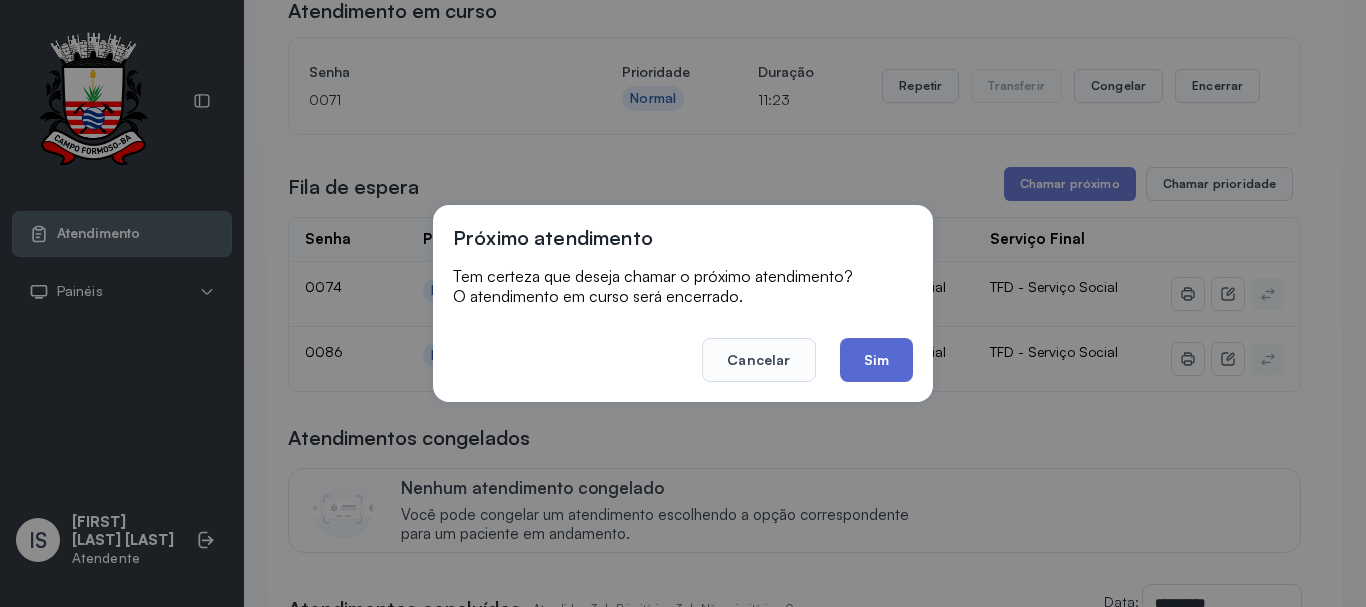 click on "Sim" 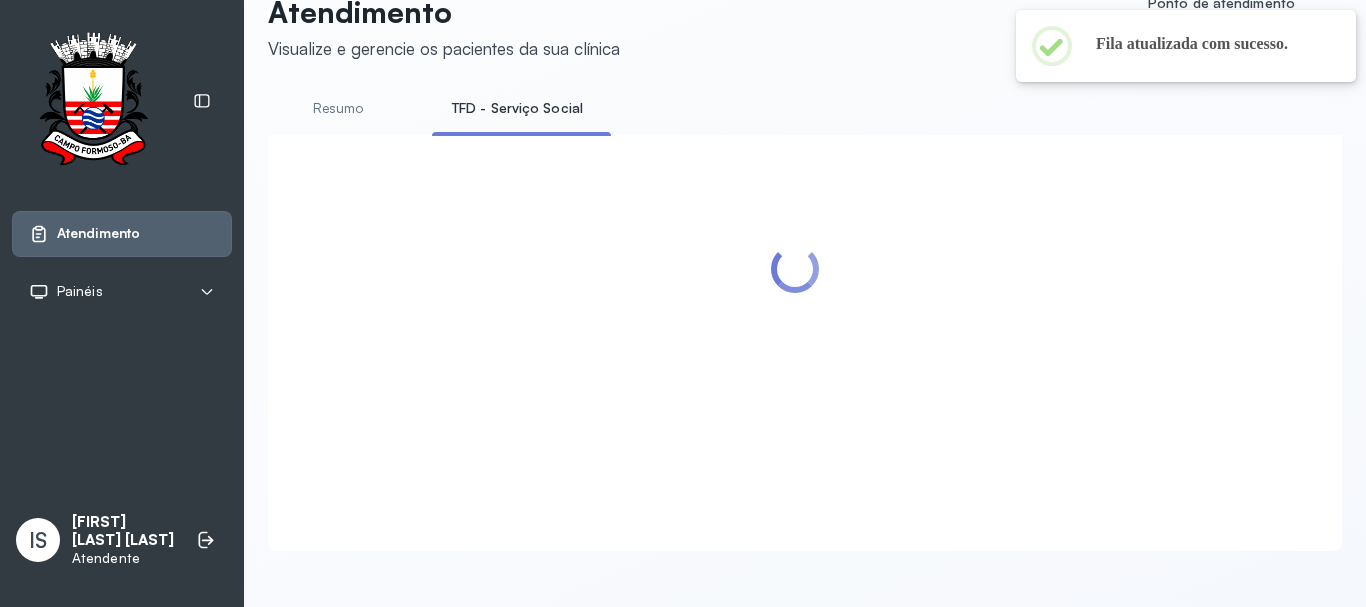 scroll, scrollTop: 200, scrollLeft: 0, axis: vertical 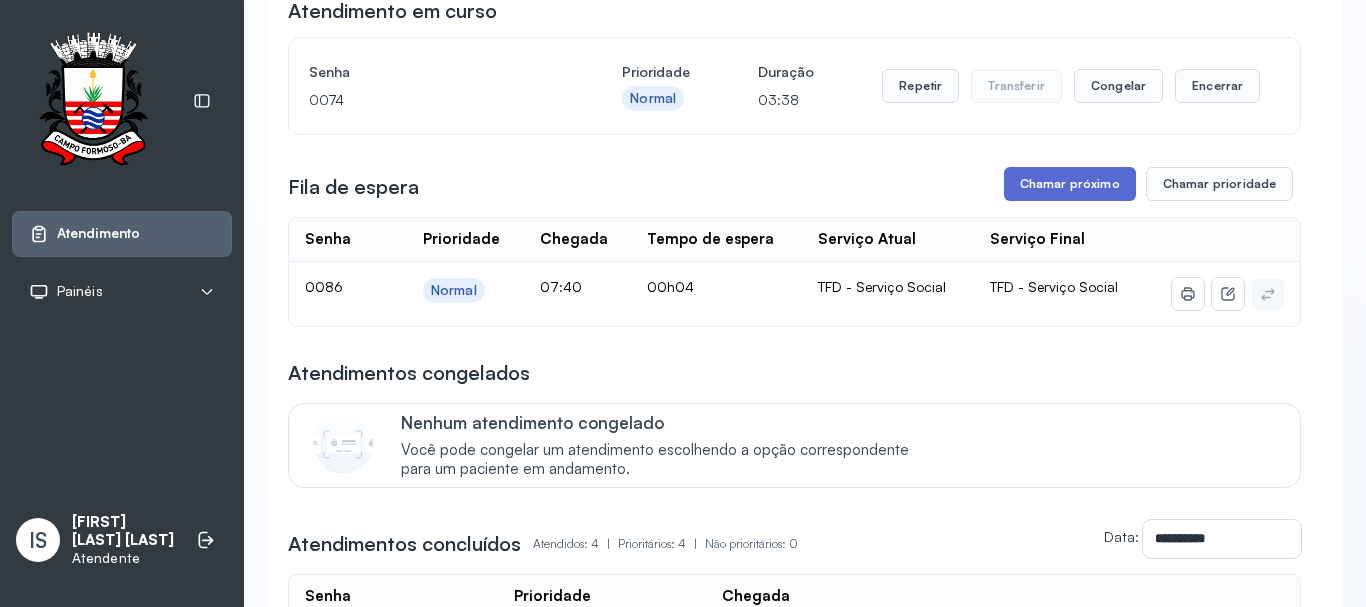 click on "Chamar próximo" at bounding box center (1070, 184) 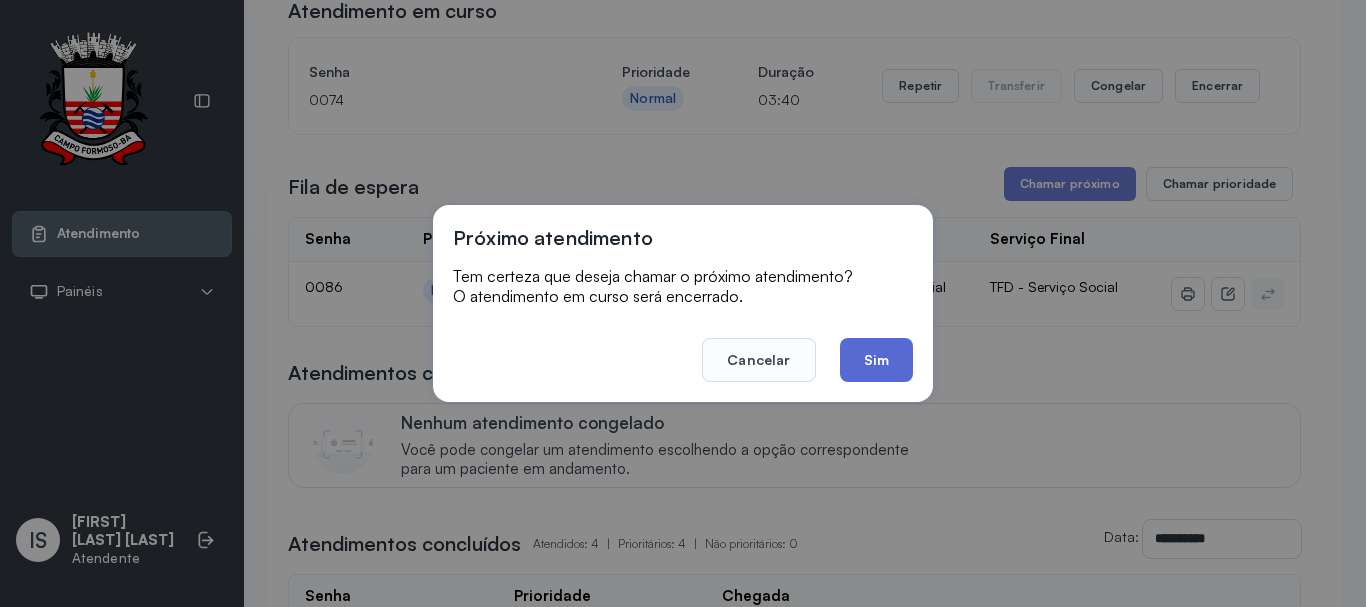 click on "Sim" 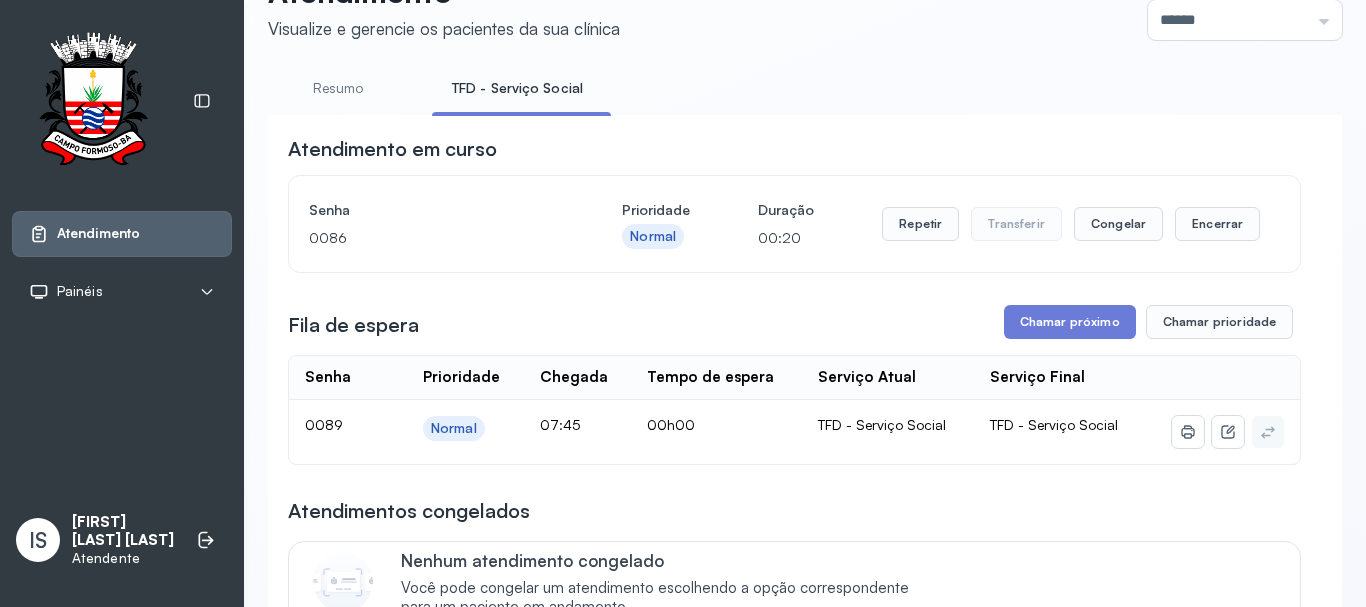 scroll, scrollTop: 200, scrollLeft: 0, axis: vertical 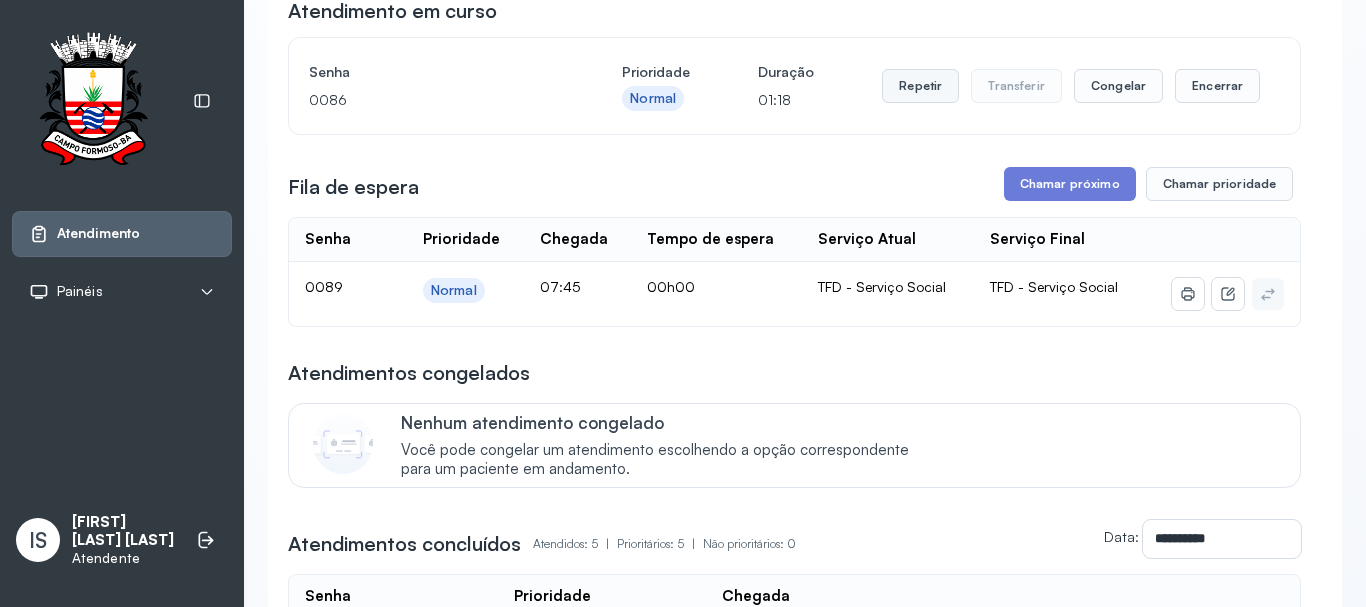 click on "Repetir" at bounding box center [920, 86] 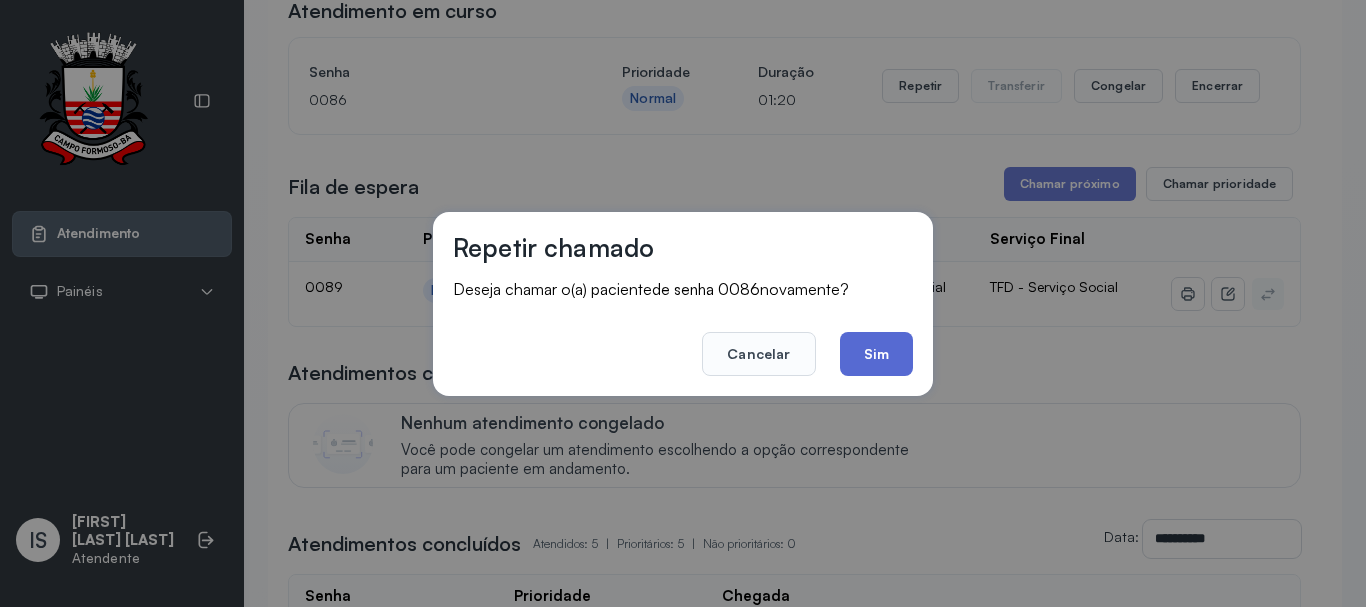 click on "Sim" 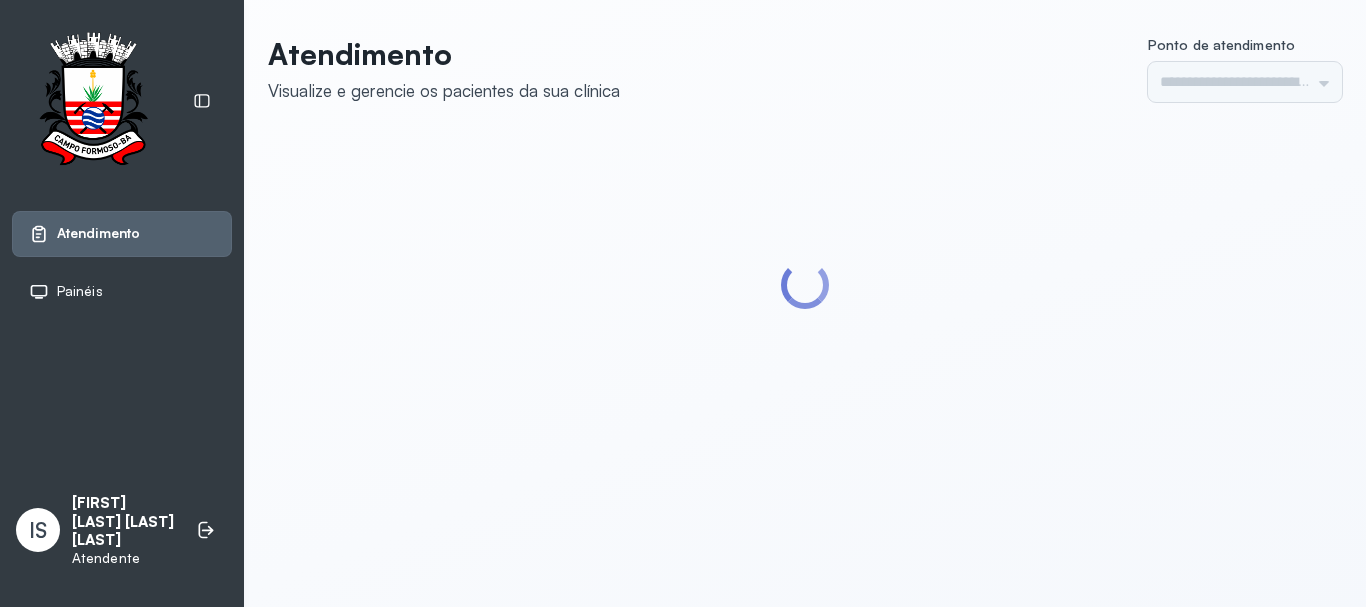 scroll, scrollTop: 0, scrollLeft: 0, axis: both 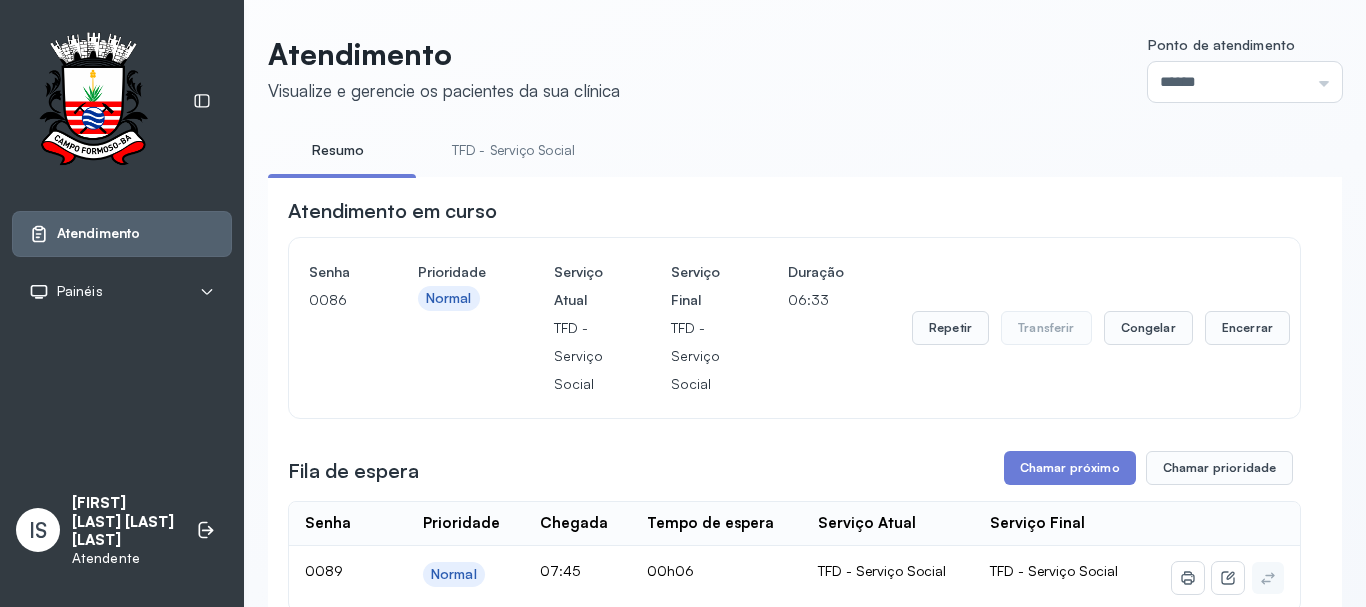 click on "TFD - Serviço Social" at bounding box center (513, 150) 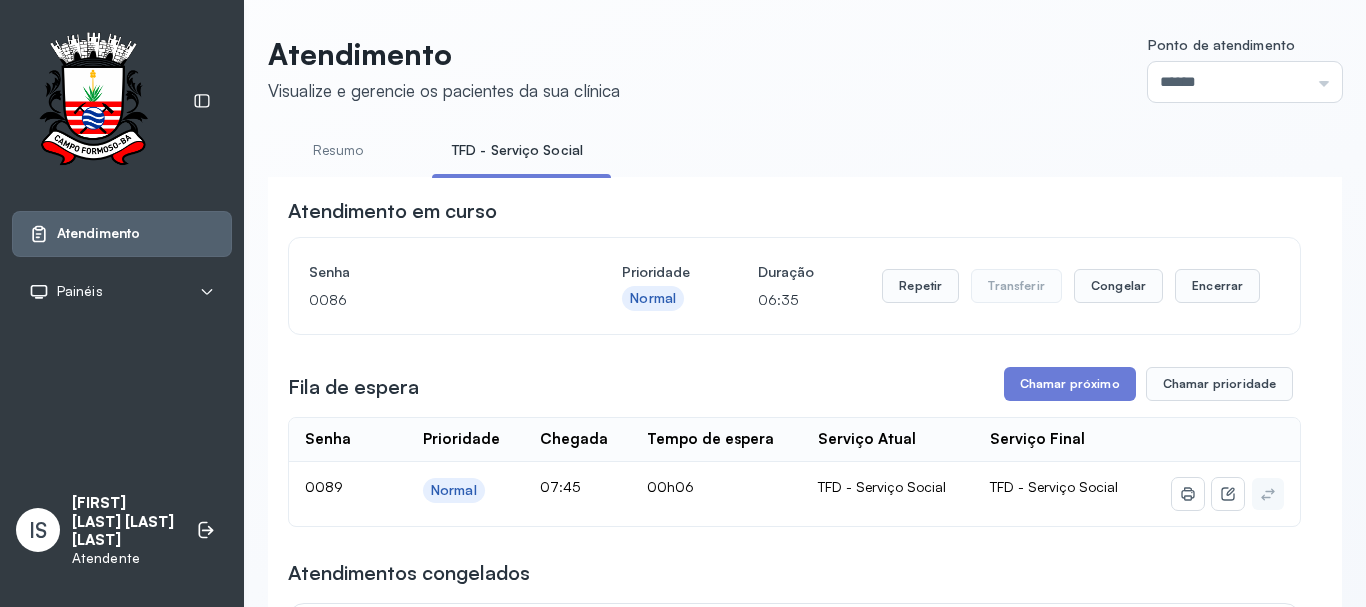 scroll, scrollTop: 100, scrollLeft: 0, axis: vertical 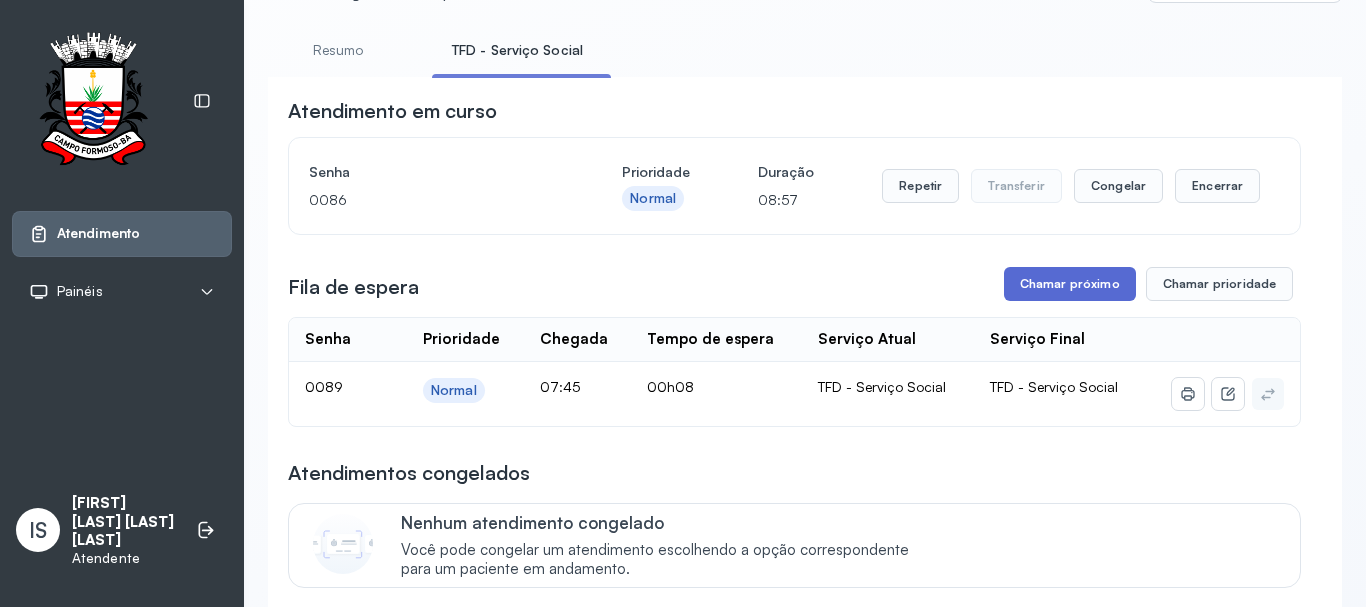 click on "Chamar próximo" at bounding box center [1070, 284] 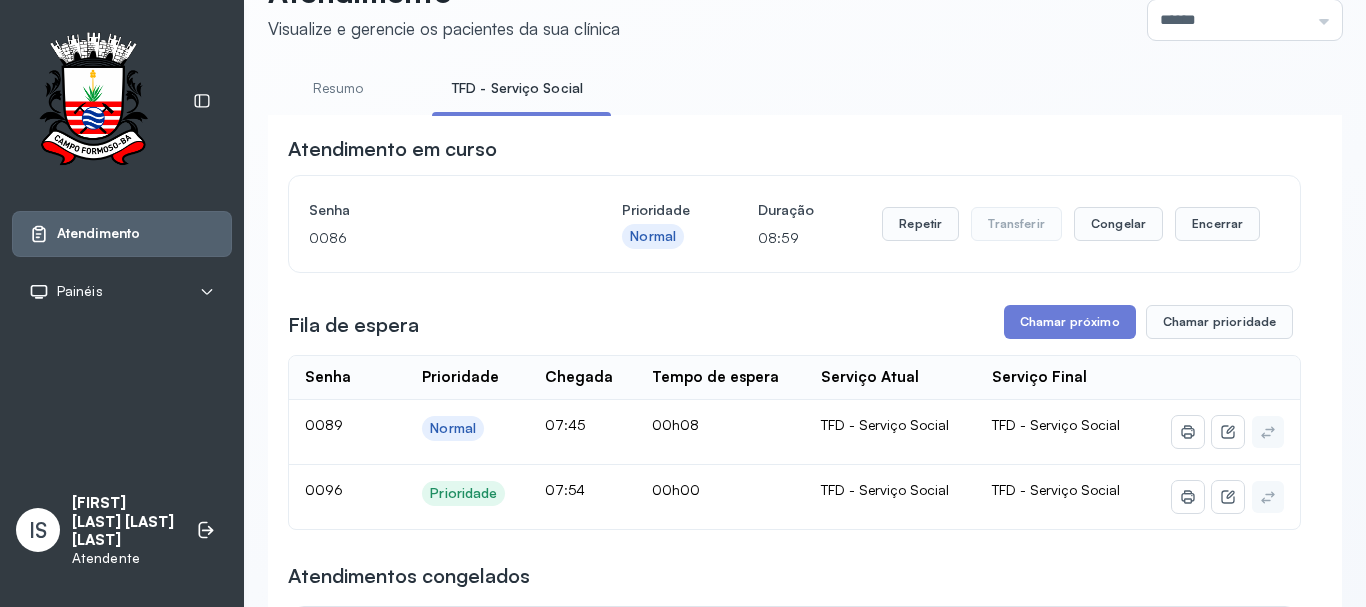 scroll, scrollTop: 100, scrollLeft: 0, axis: vertical 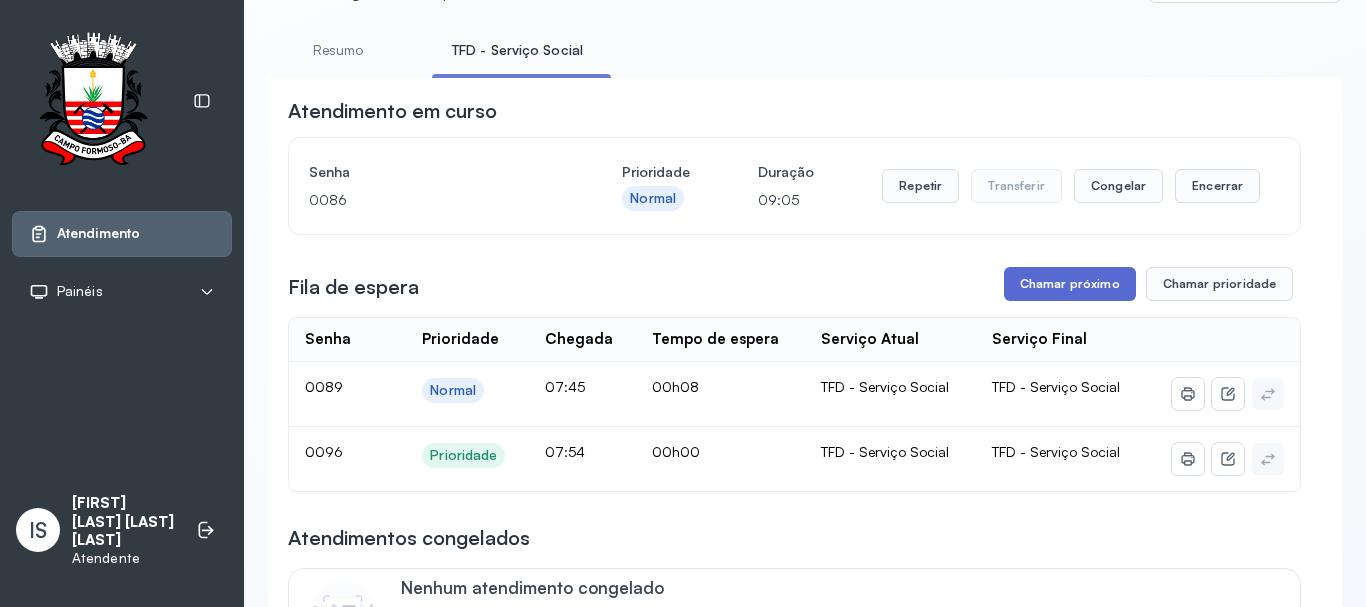 click on "Chamar próximo" at bounding box center [1070, 284] 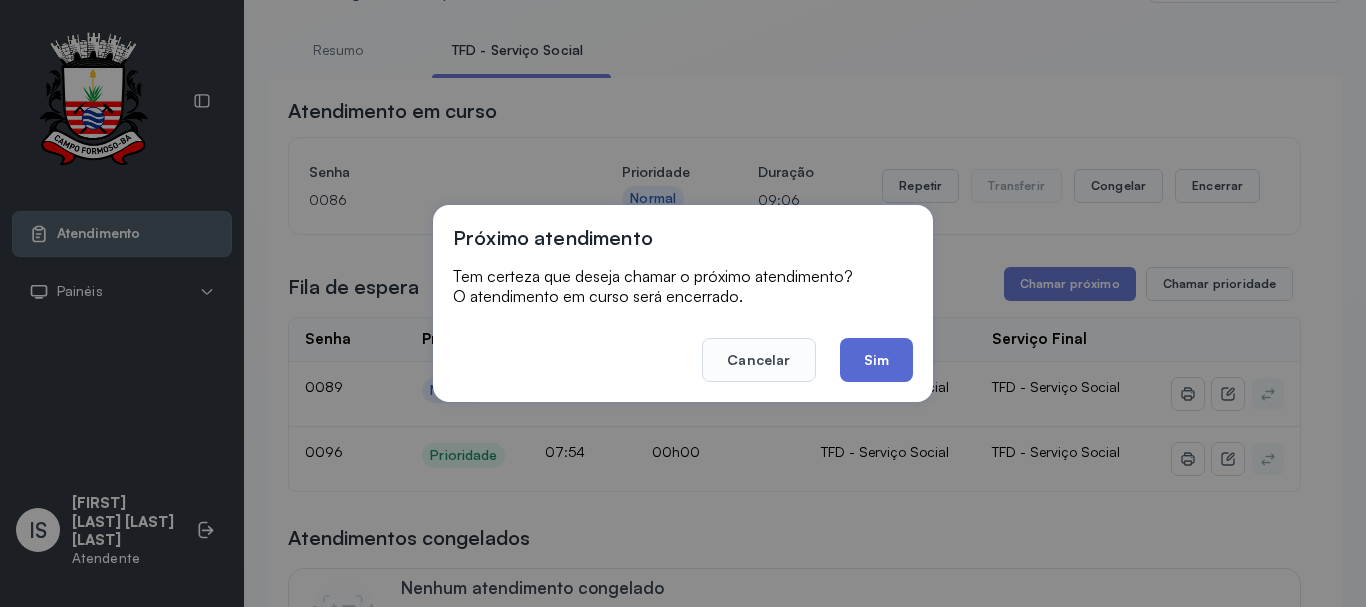 click on "Sim" 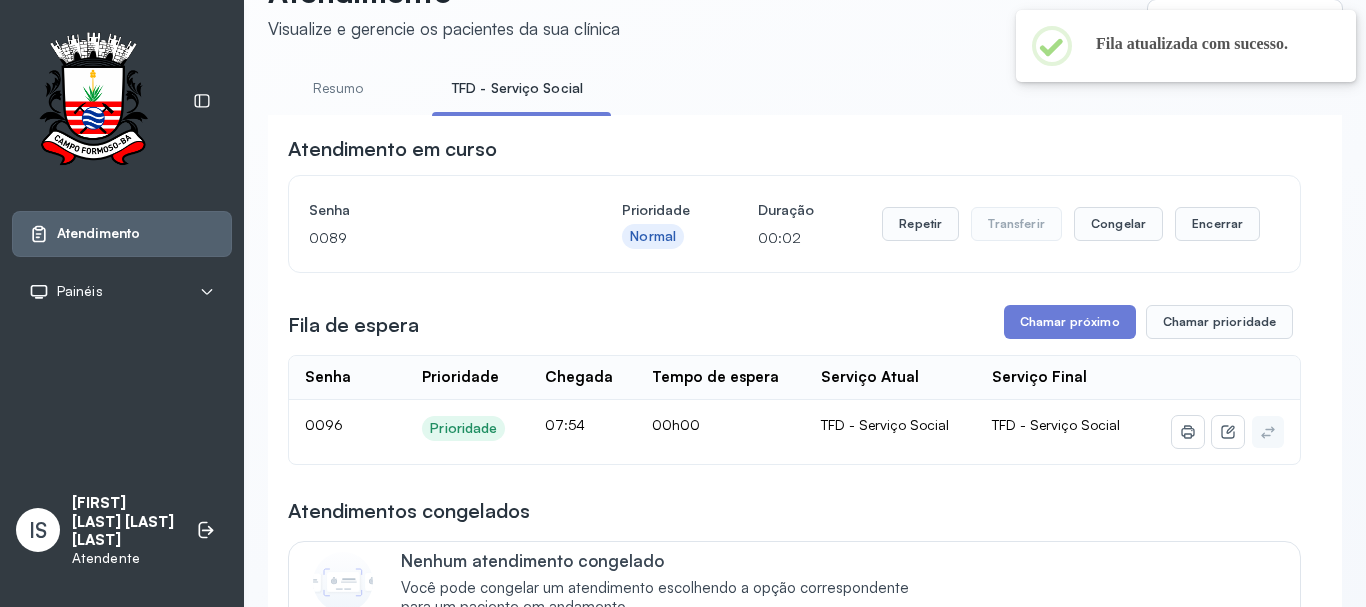 scroll, scrollTop: 100, scrollLeft: 0, axis: vertical 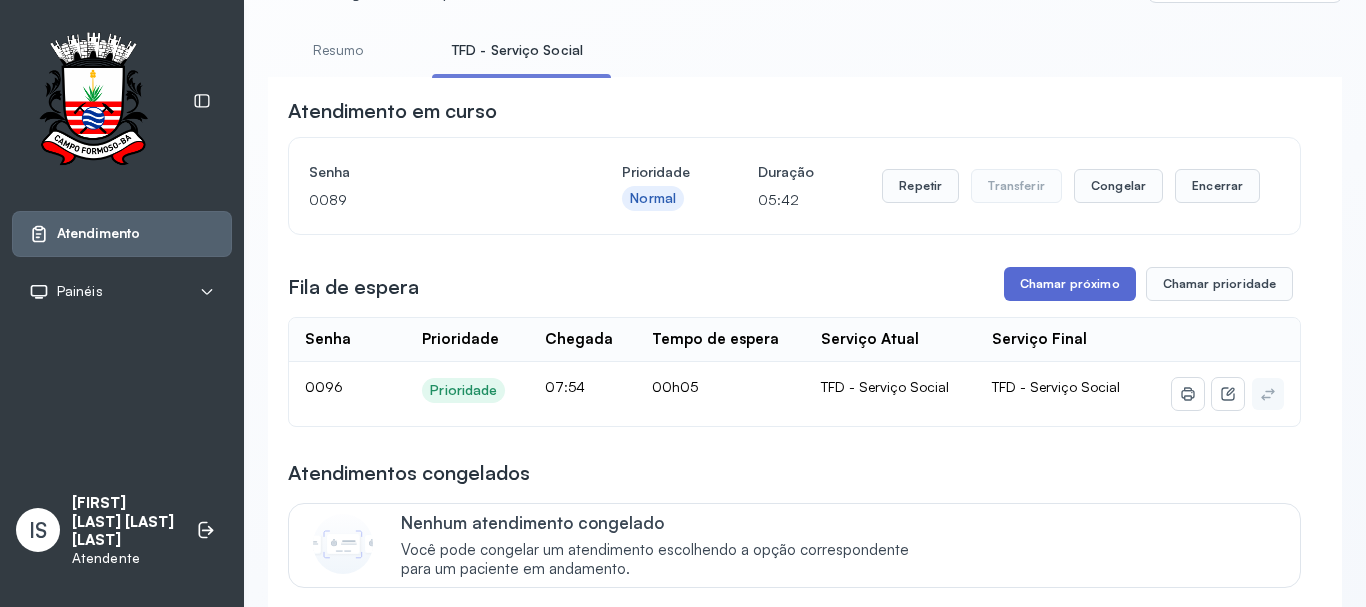 click on "Chamar próximo" at bounding box center [1070, 284] 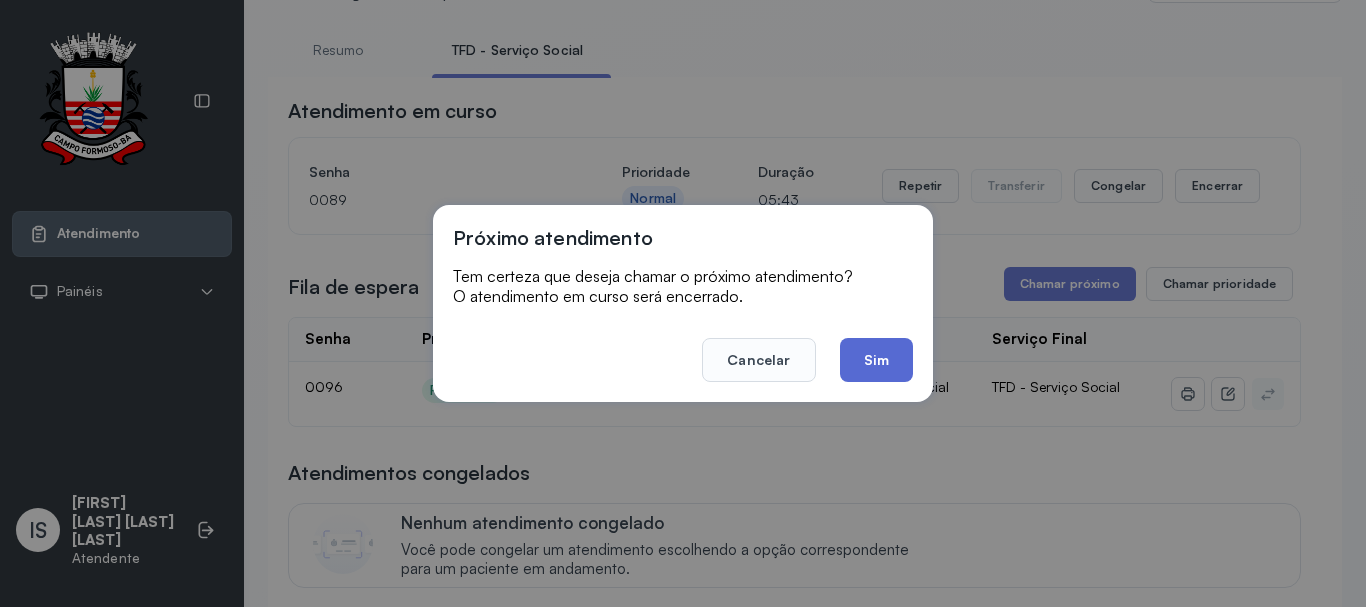 click on "Sim" 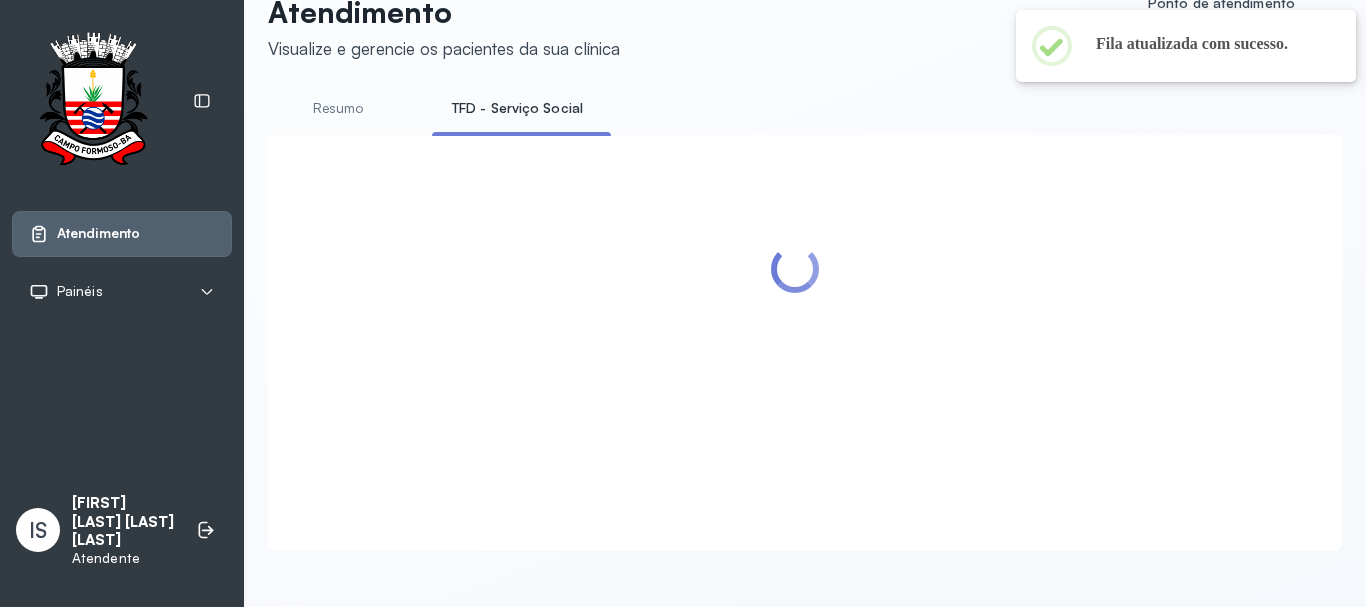 scroll, scrollTop: 100, scrollLeft: 0, axis: vertical 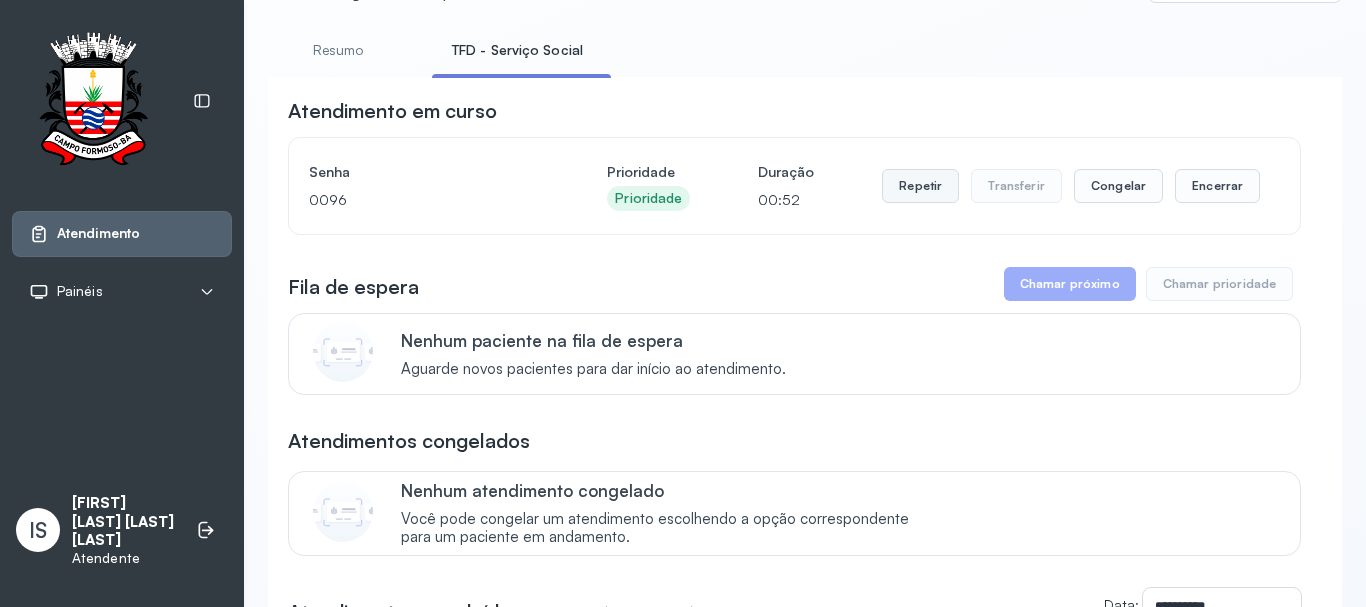 click on "Repetir" at bounding box center (920, 186) 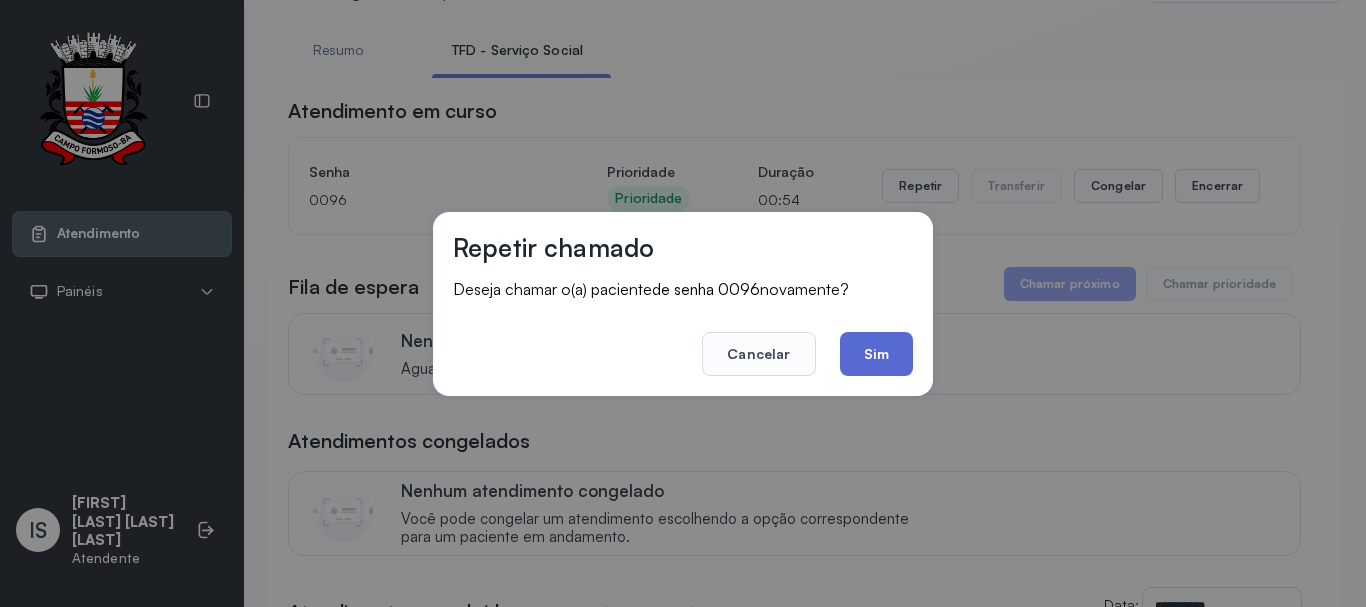 click on "Sim" 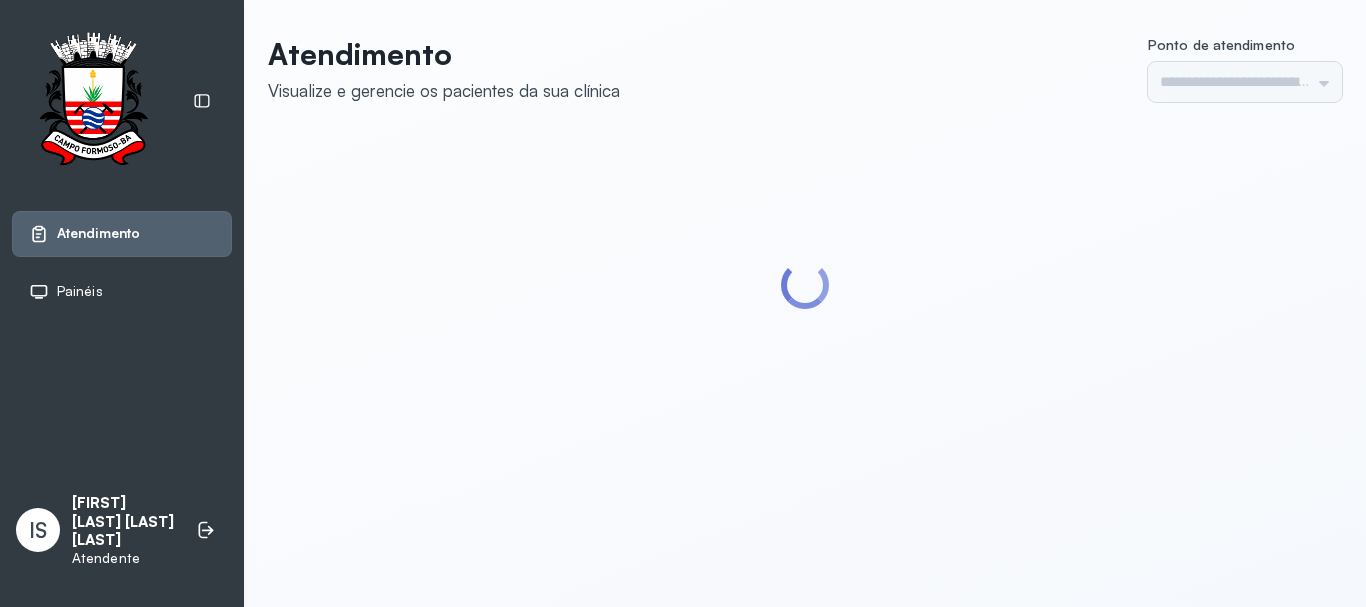 scroll, scrollTop: 0, scrollLeft: 0, axis: both 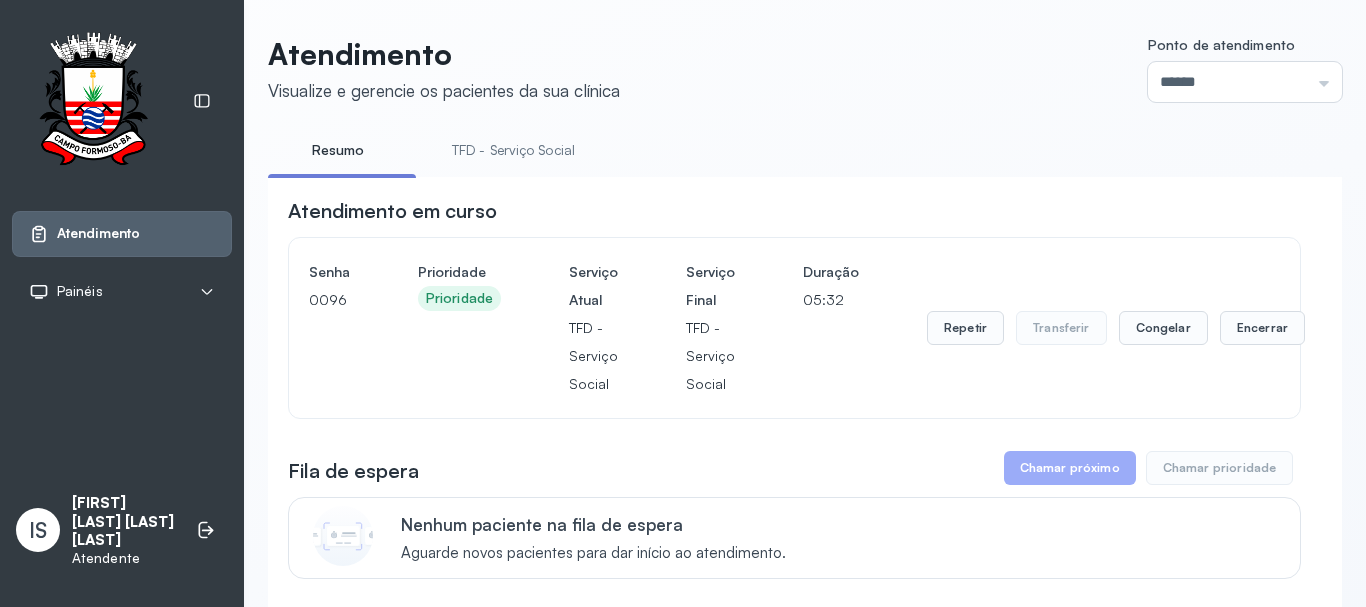 click on "TFD - Serviço Social" at bounding box center (513, 150) 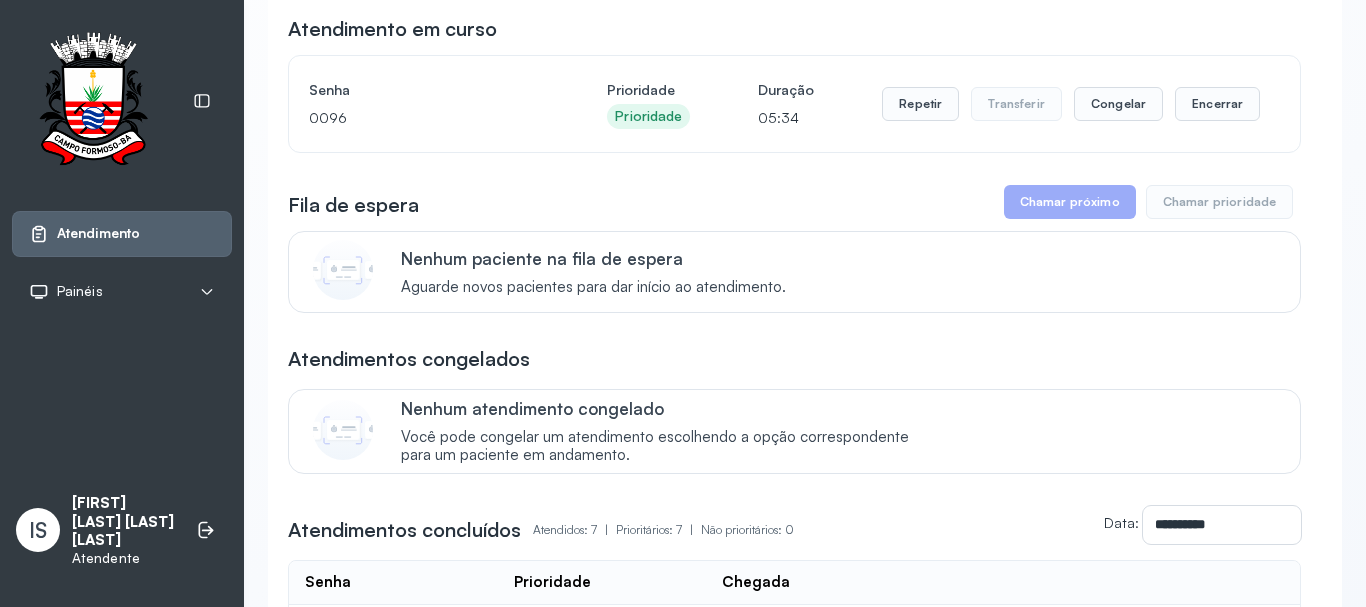 scroll, scrollTop: 200, scrollLeft: 0, axis: vertical 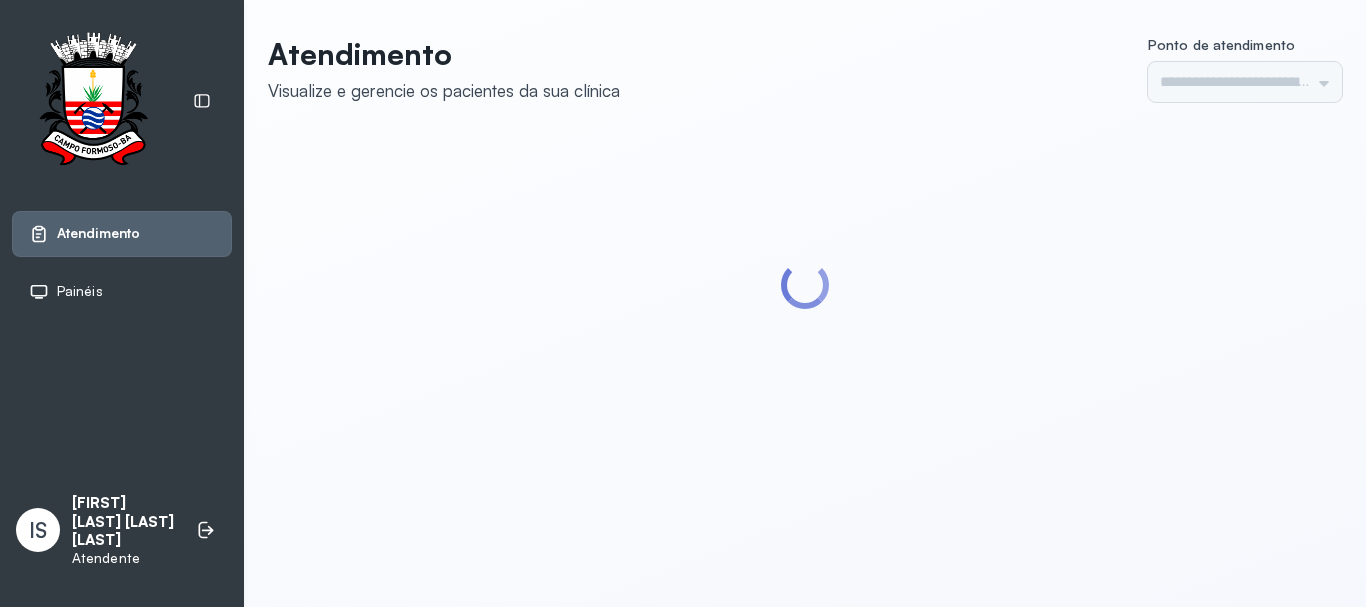 type on "******" 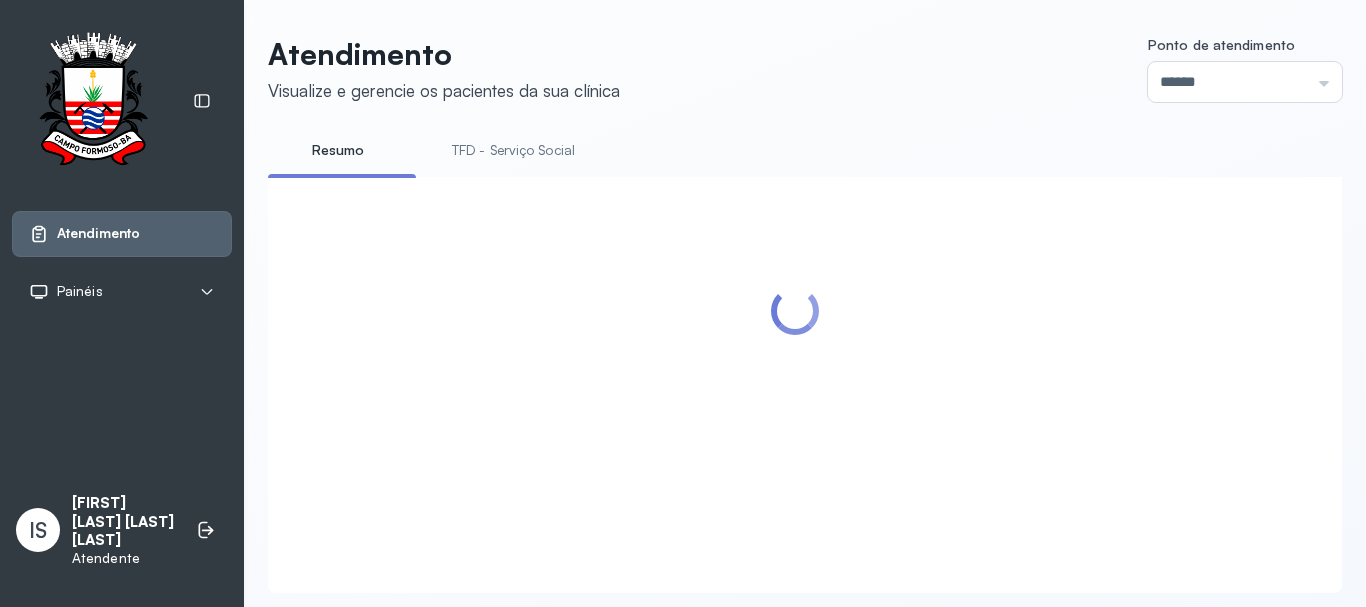 click on "TFD - Serviço Social" at bounding box center (513, 150) 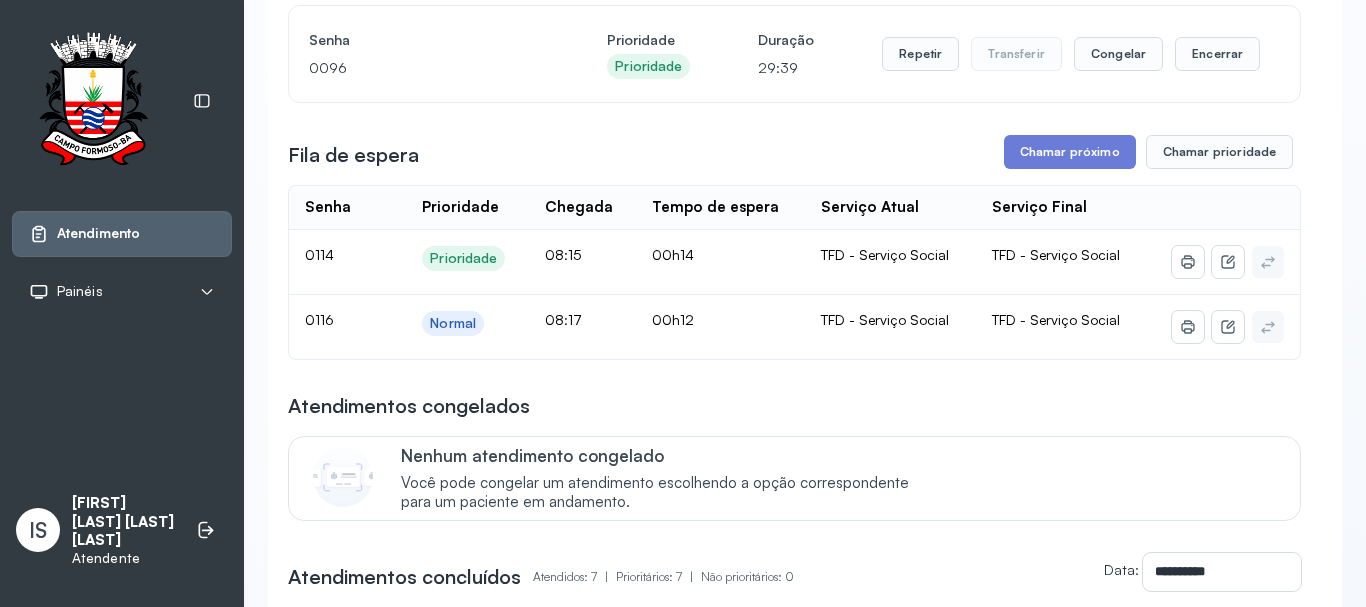 scroll, scrollTop: 0, scrollLeft: 0, axis: both 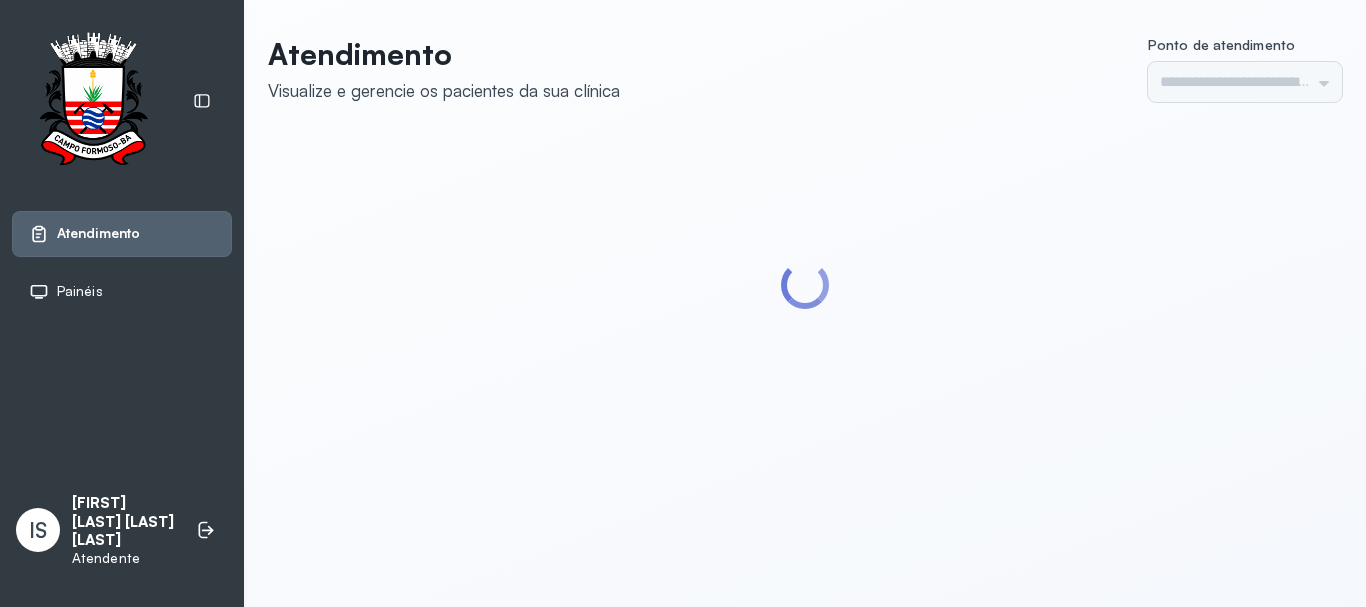 type on "******" 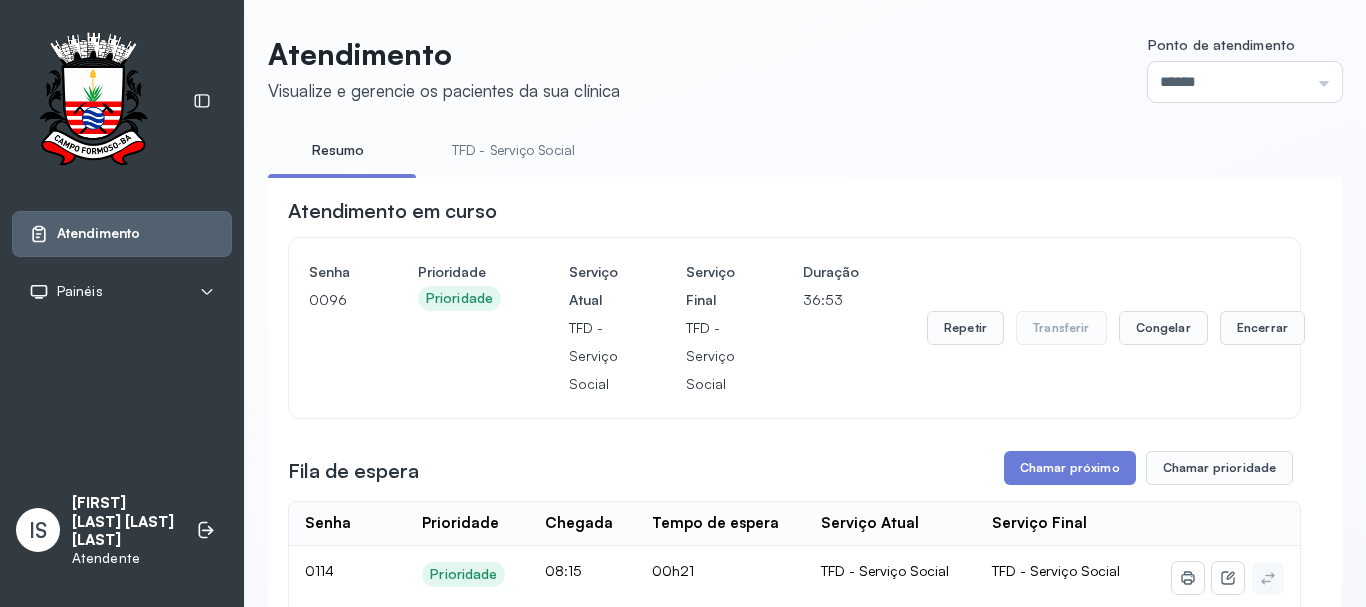 click on "TFD - Serviço Social" at bounding box center [513, 150] 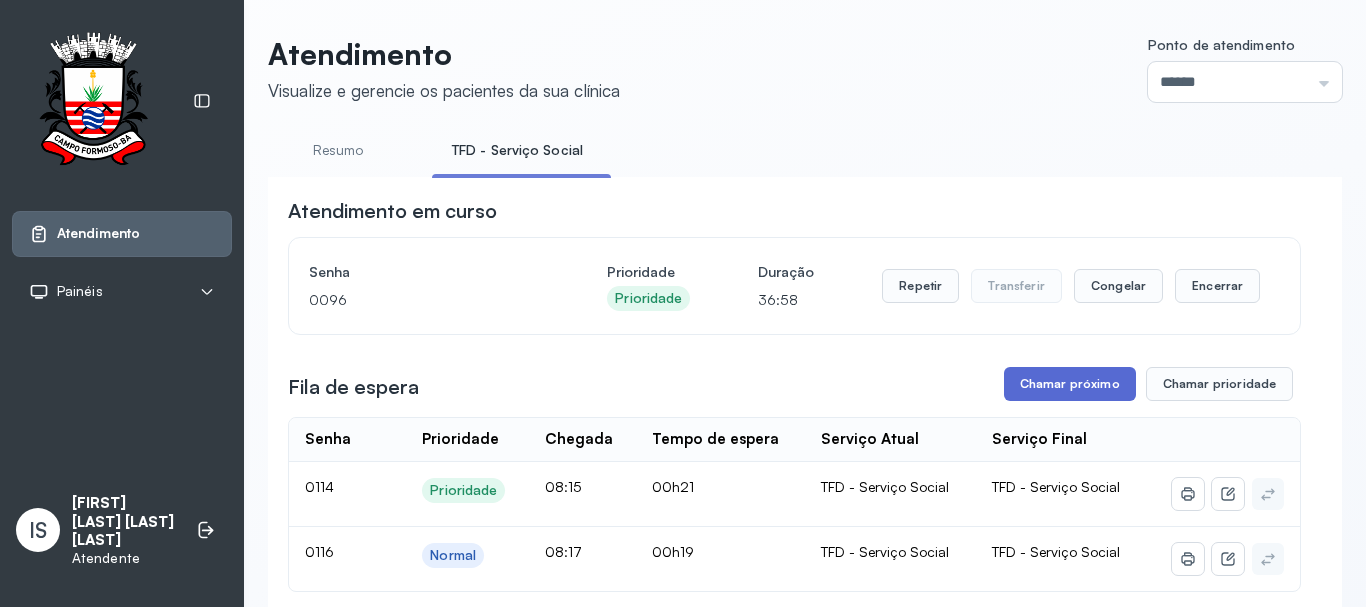 click on "Chamar próximo" at bounding box center (1070, 384) 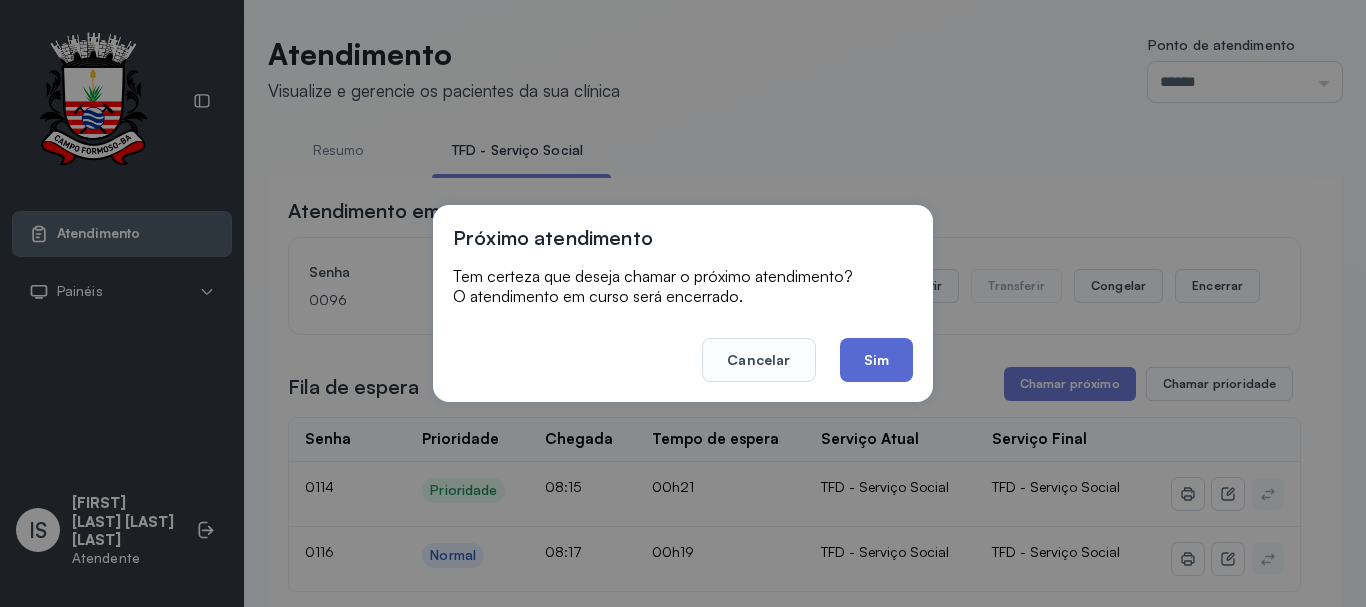 click on "Sim" 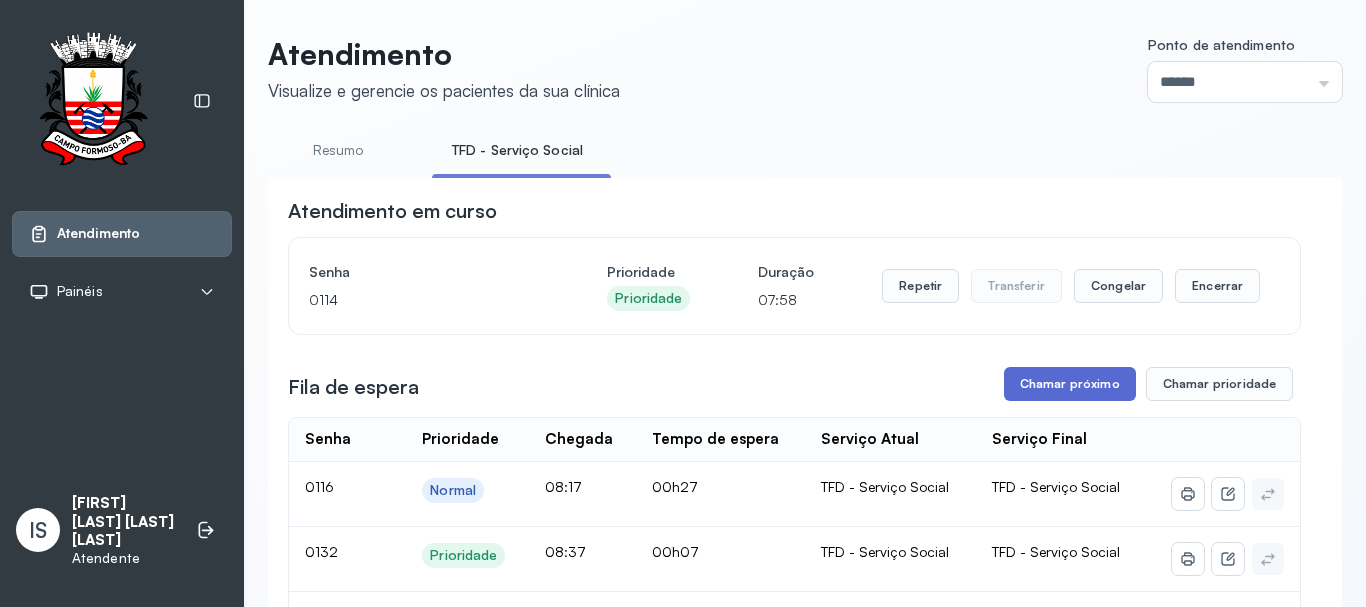 click on "Chamar próximo" at bounding box center [1070, 384] 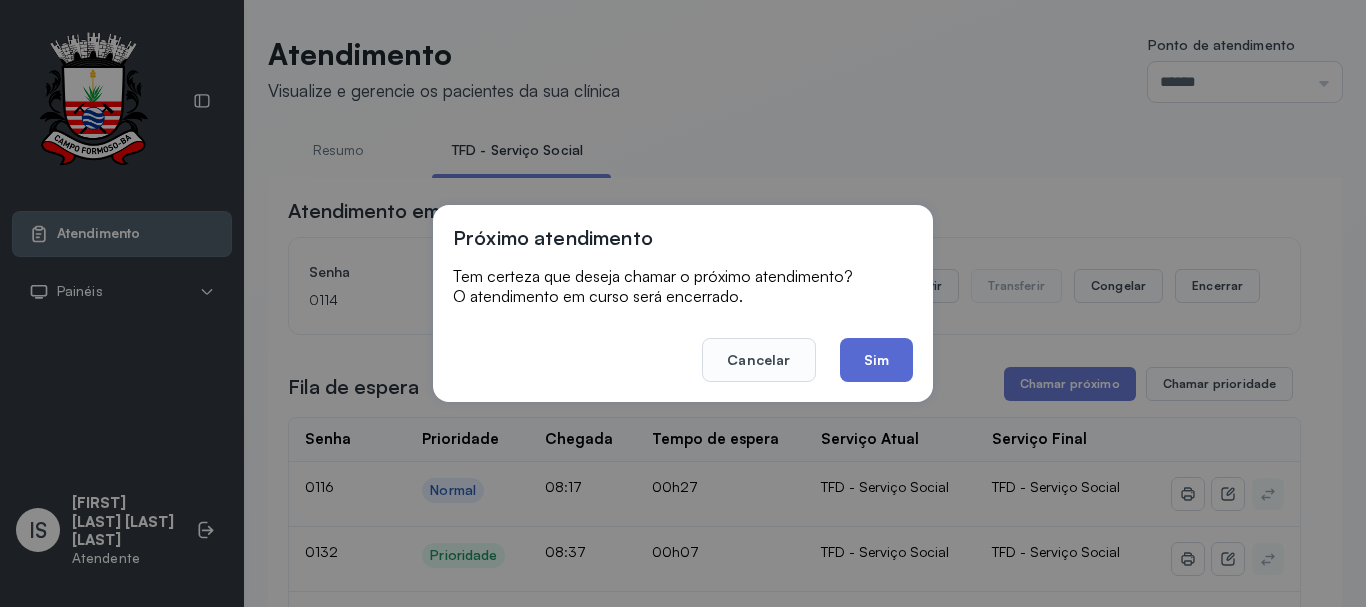 click on "Sim" 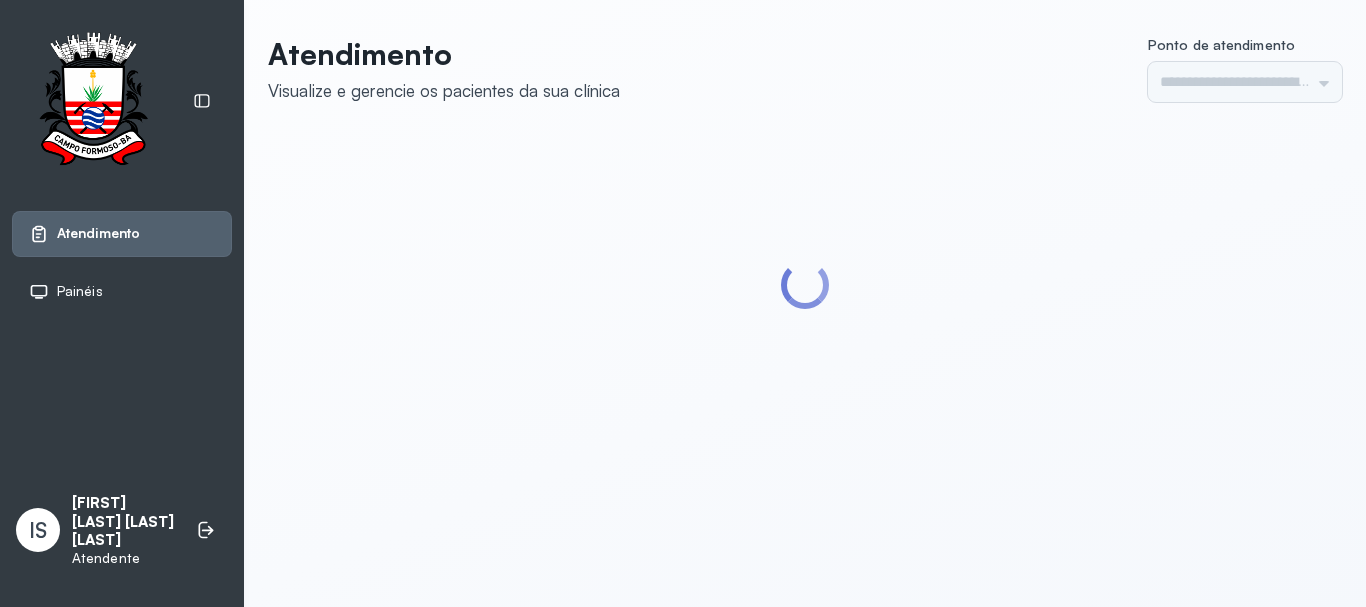 scroll, scrollTop: 0, scrollLeft: 0, axis: both 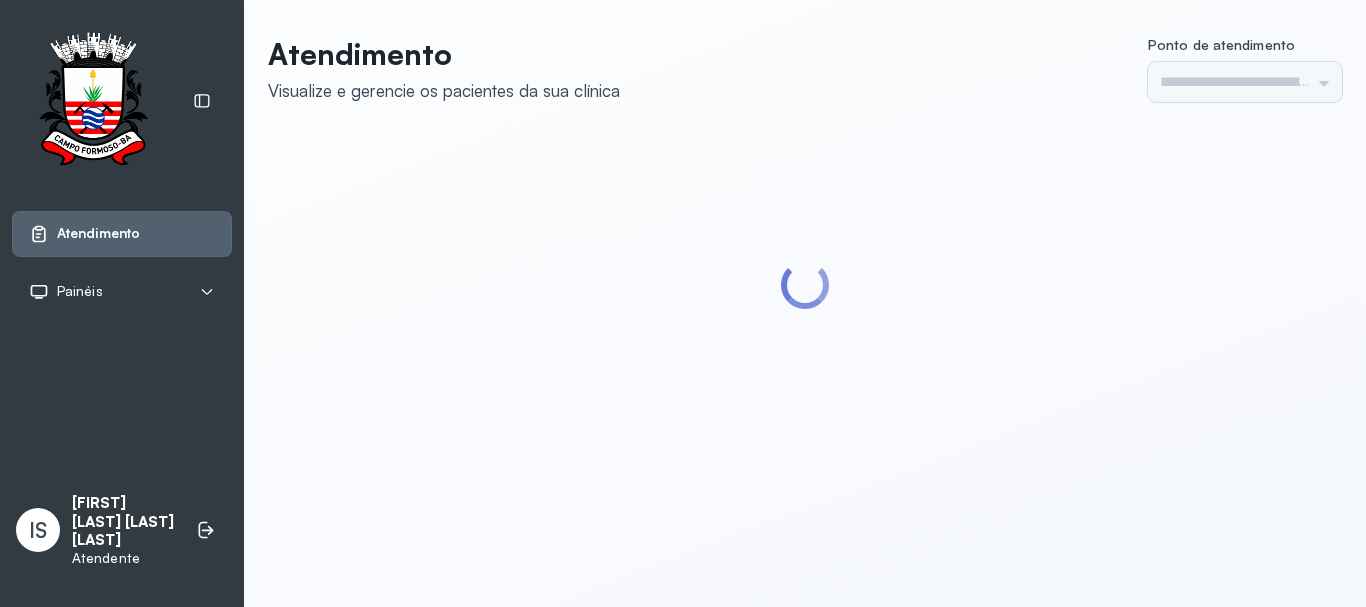 type on "******" 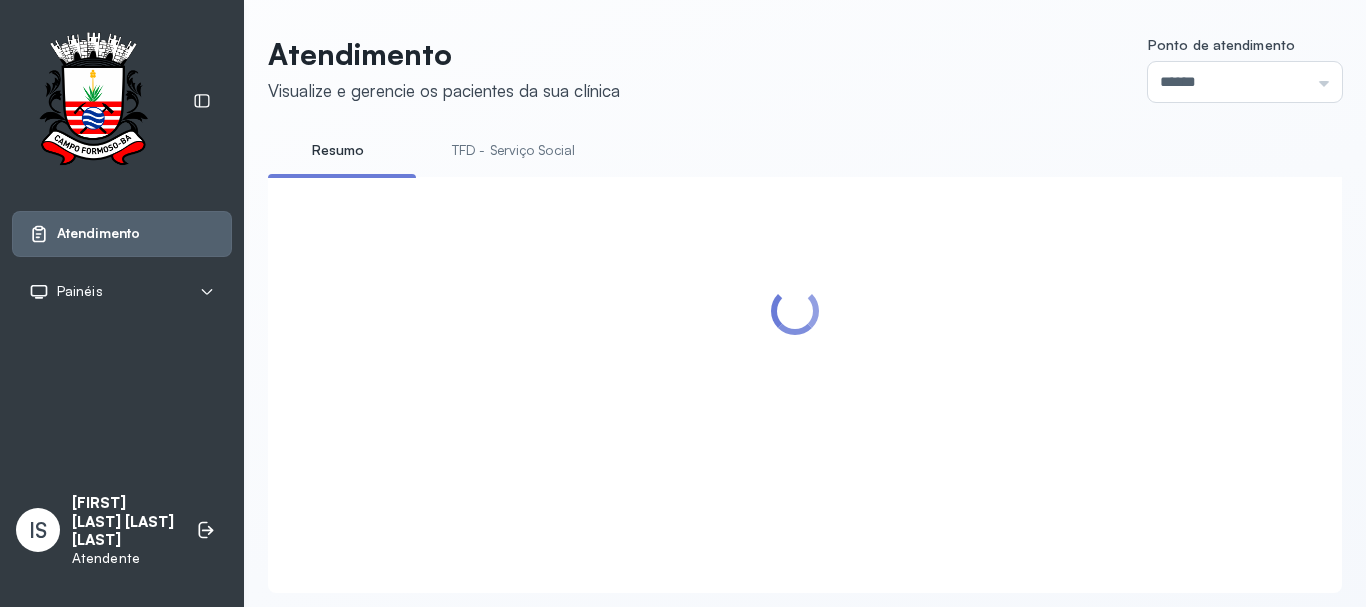 click on "TFD - Serviço Social" at bounding box center [513, 150] 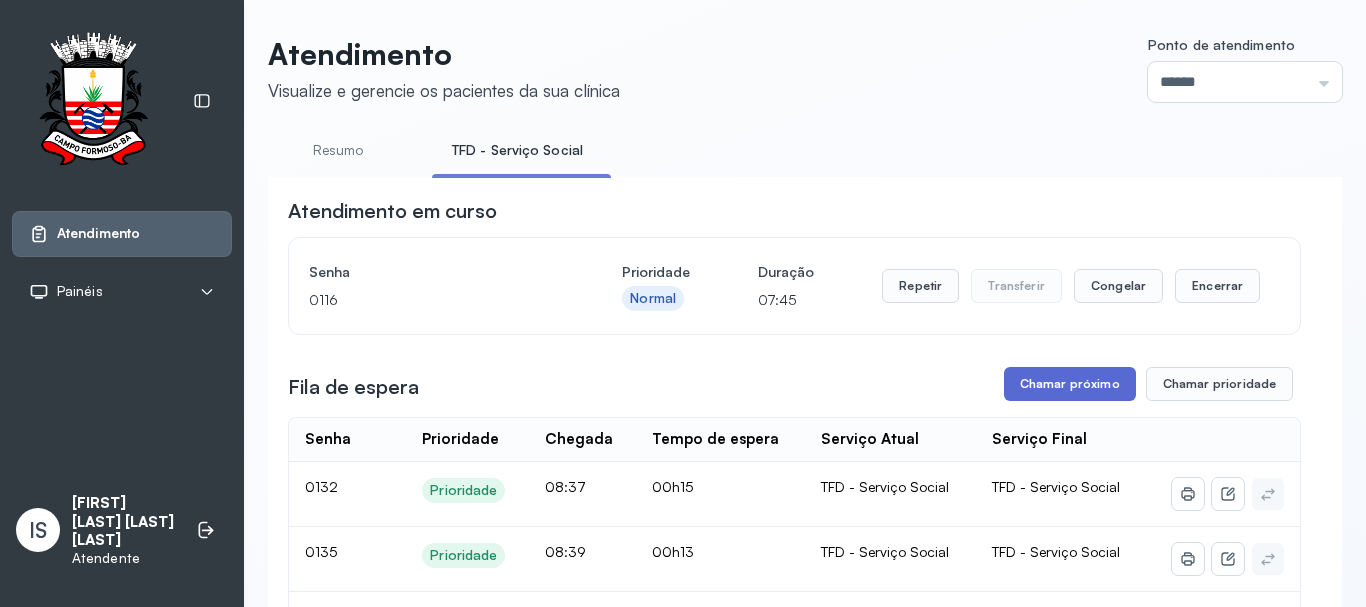 click on "Chamar próximo" at bounding box center [1070, 384] 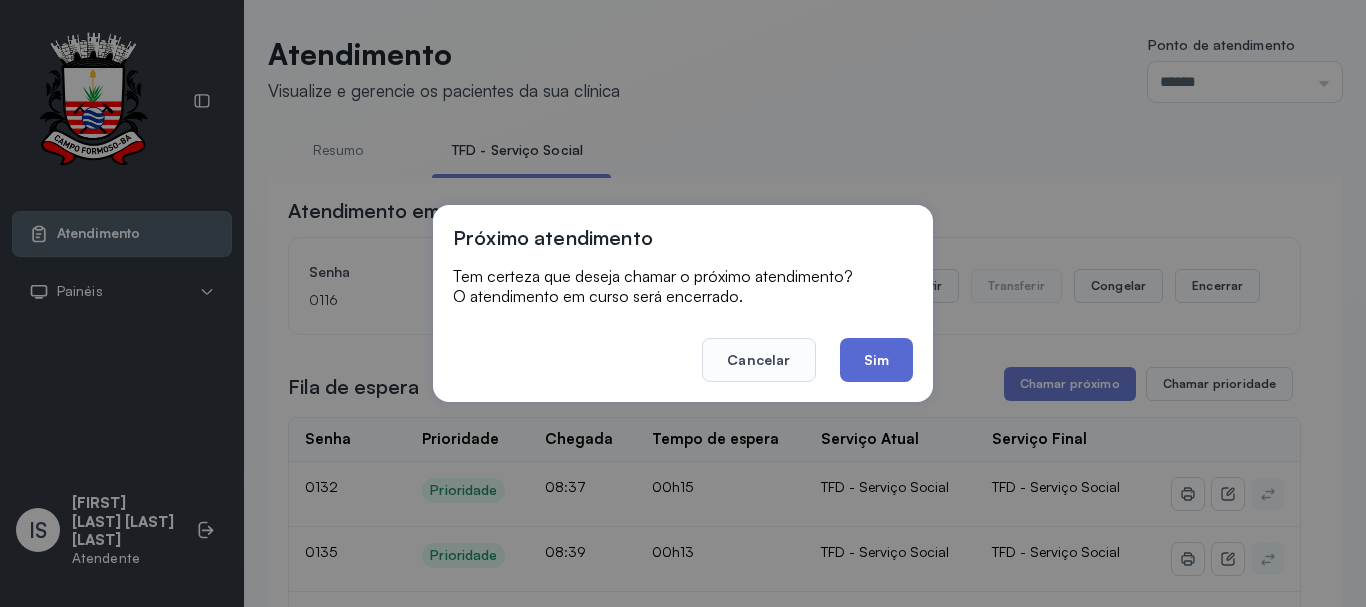 click on "Sim" 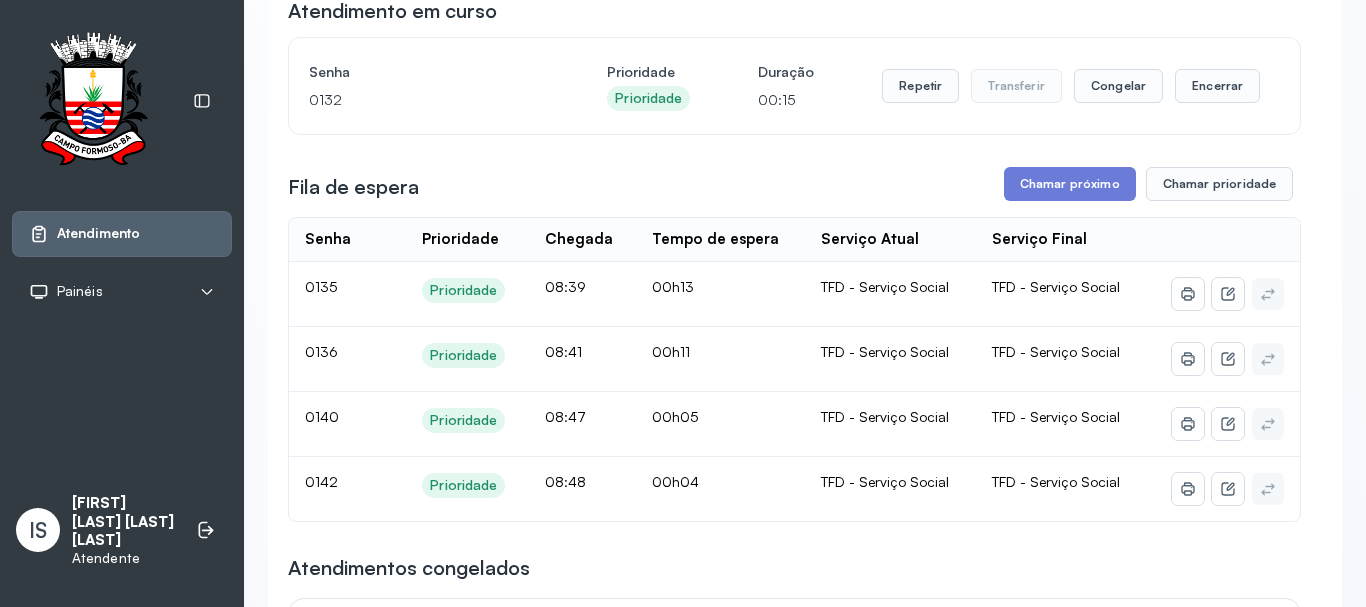 scroll, scrollTop: 300, scrollLeft: 0, axis: vertical 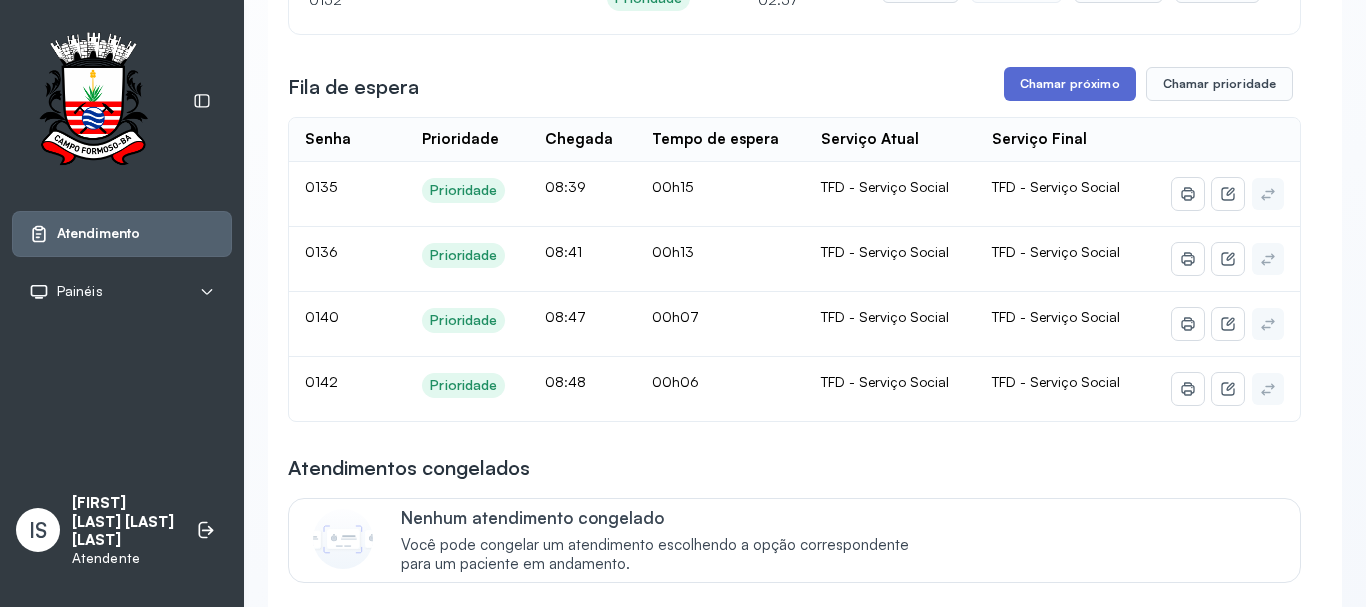 click on "Chamar próximo" at bounding box center (1070, 84) 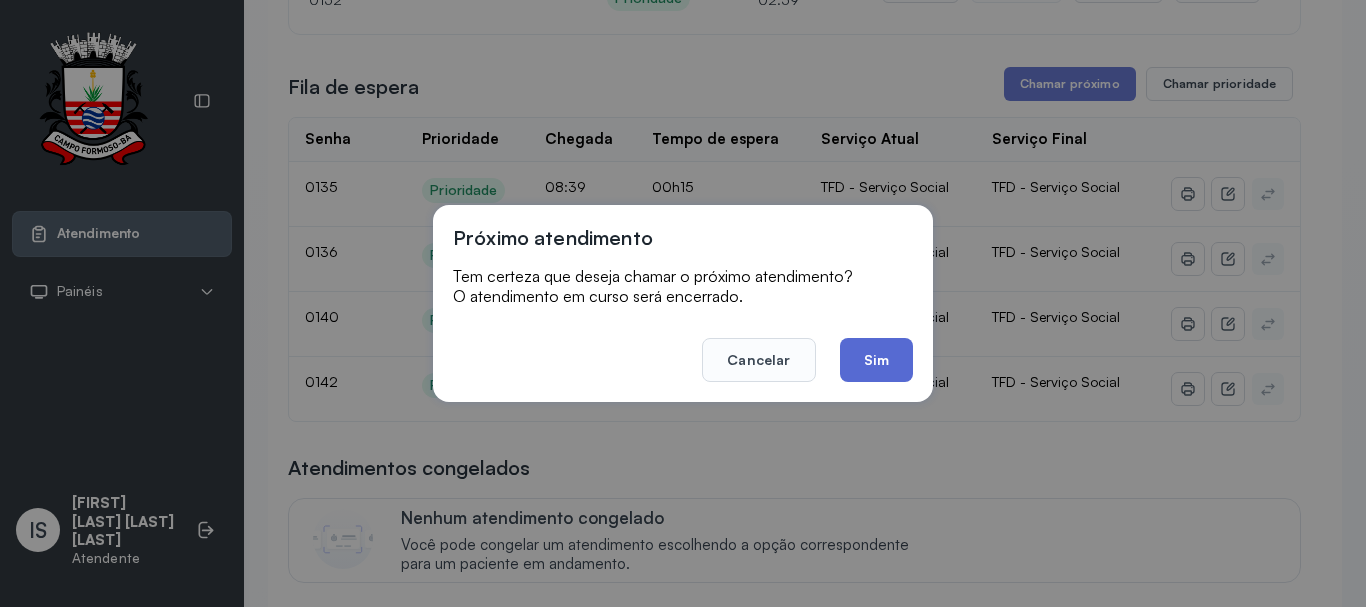click on "Sim" 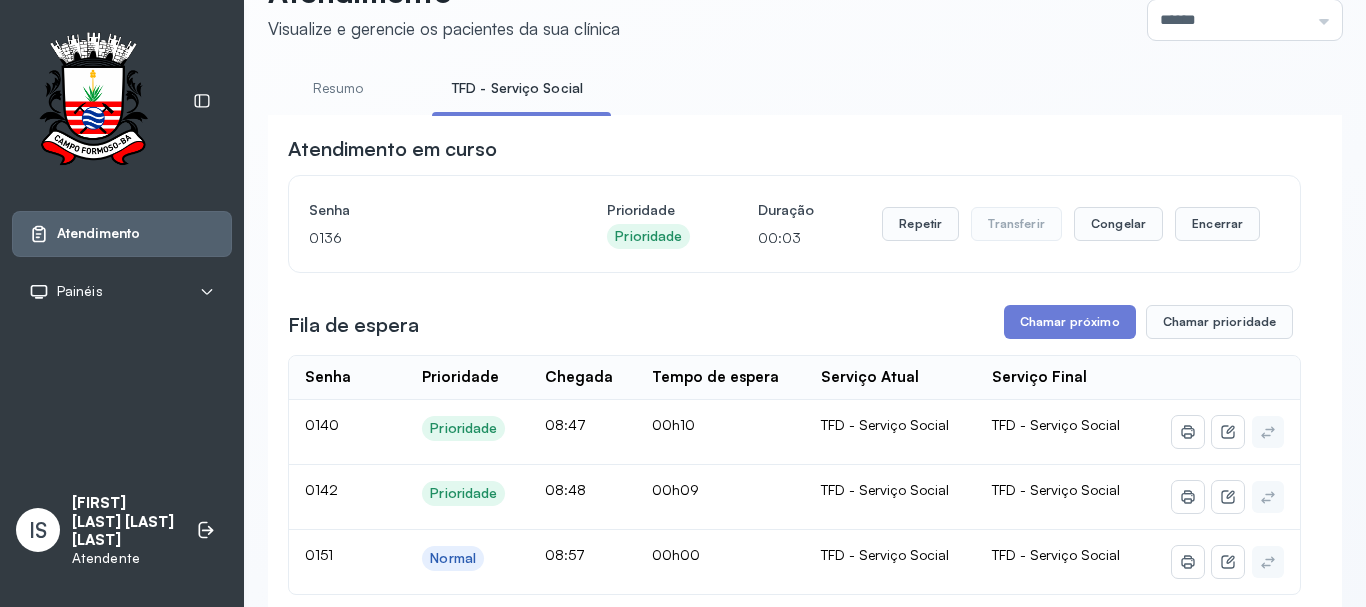 scroll, scrollTop: 100, scrollLeft: 0, axis: vertical 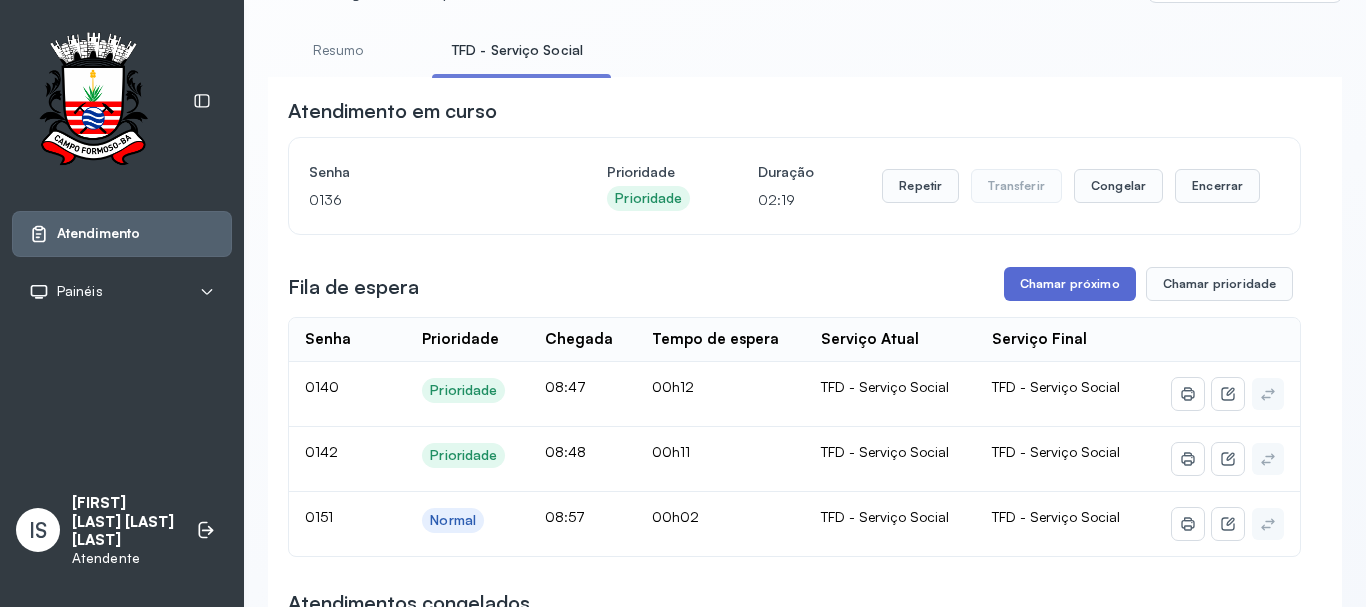 click on "Chamar próximo" at bounding box center (1070, 284) 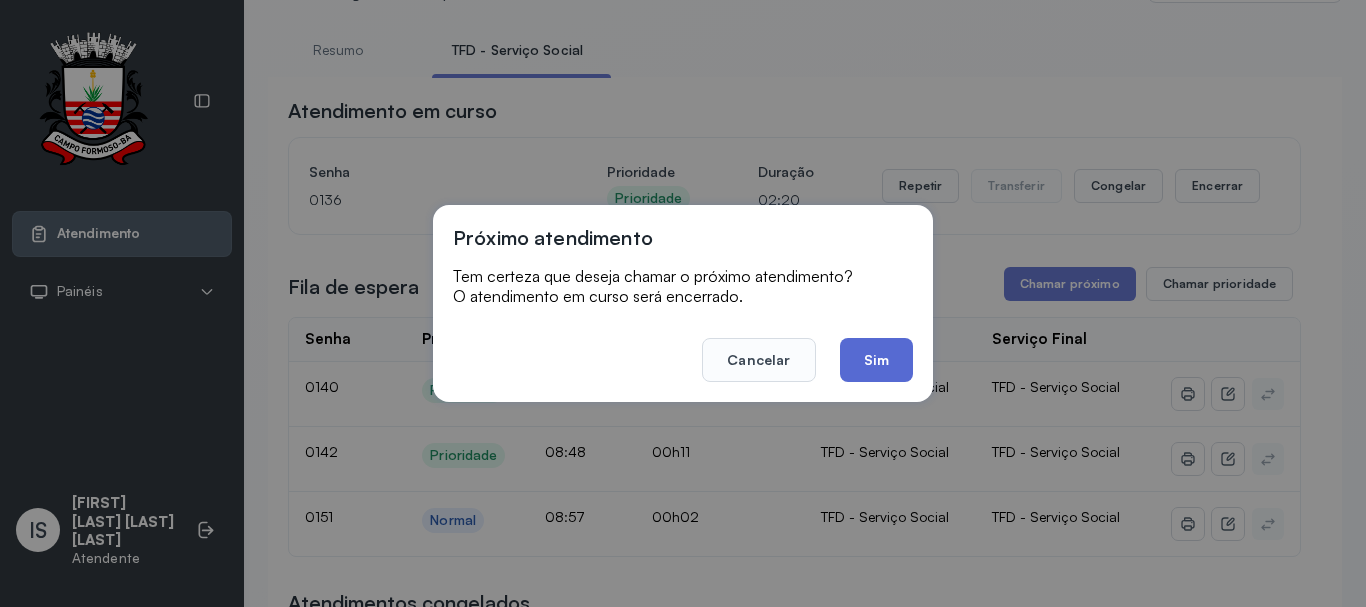 click on "Sim" 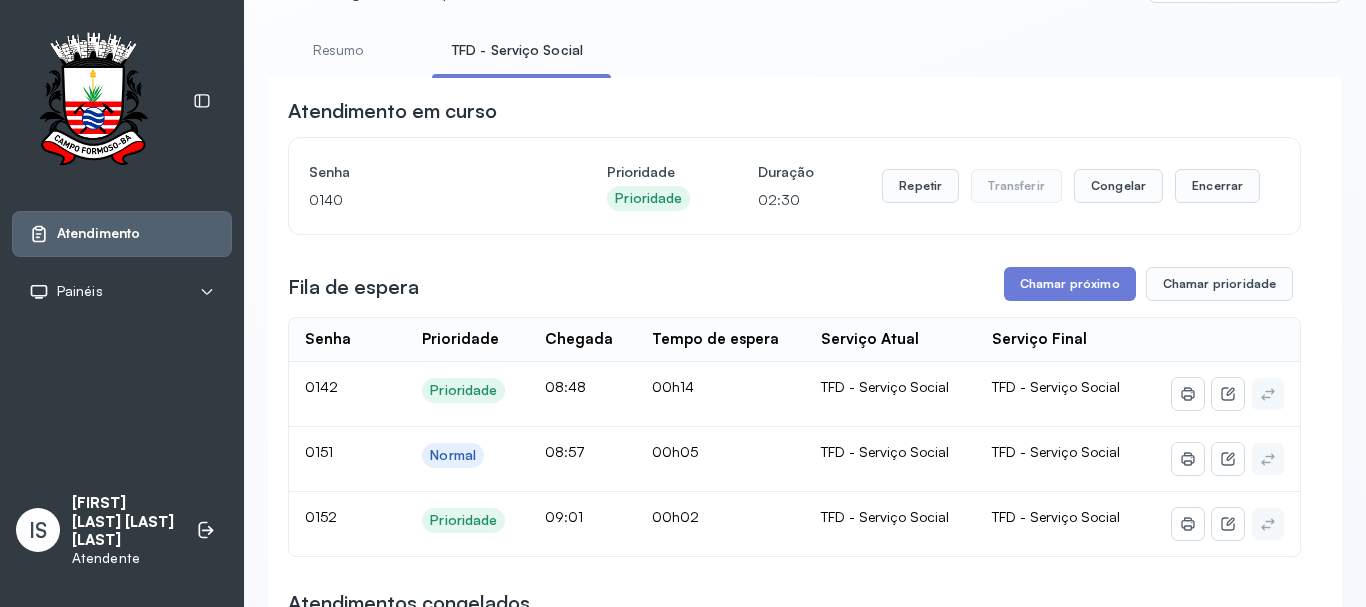 scroll, scrollTop: 0, scrollLeft: 0, axis: both 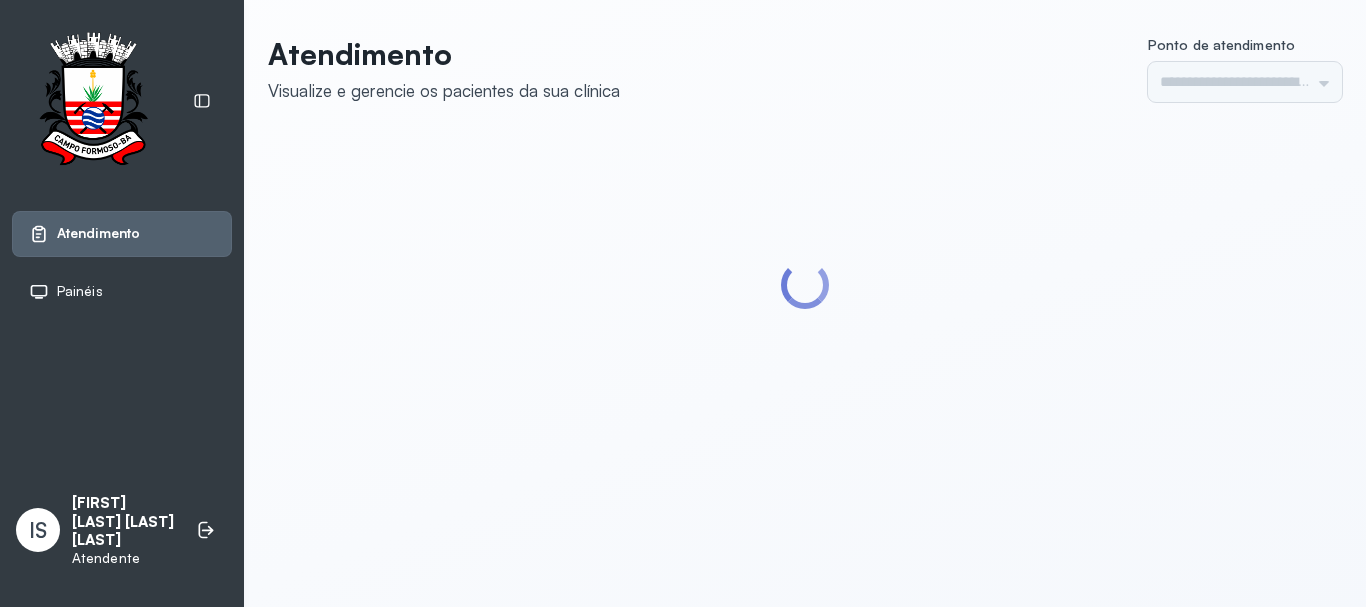 type on "******" 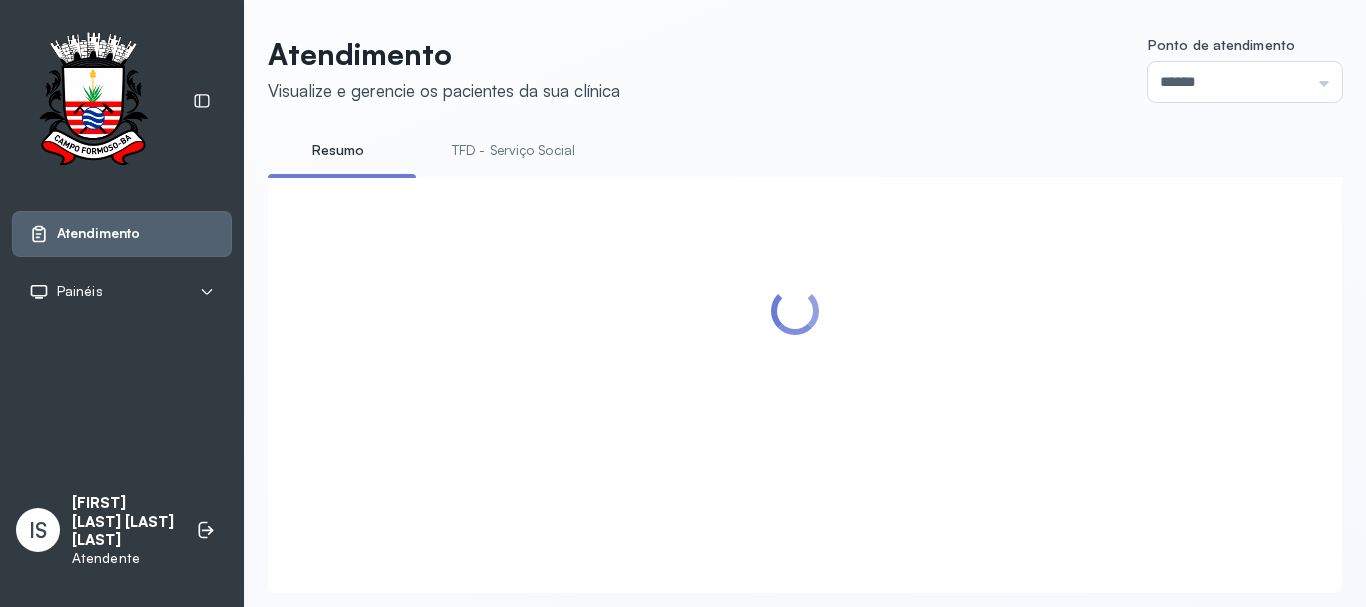 click on "TFD - Serviço Social" at bounding box center (513, 150) 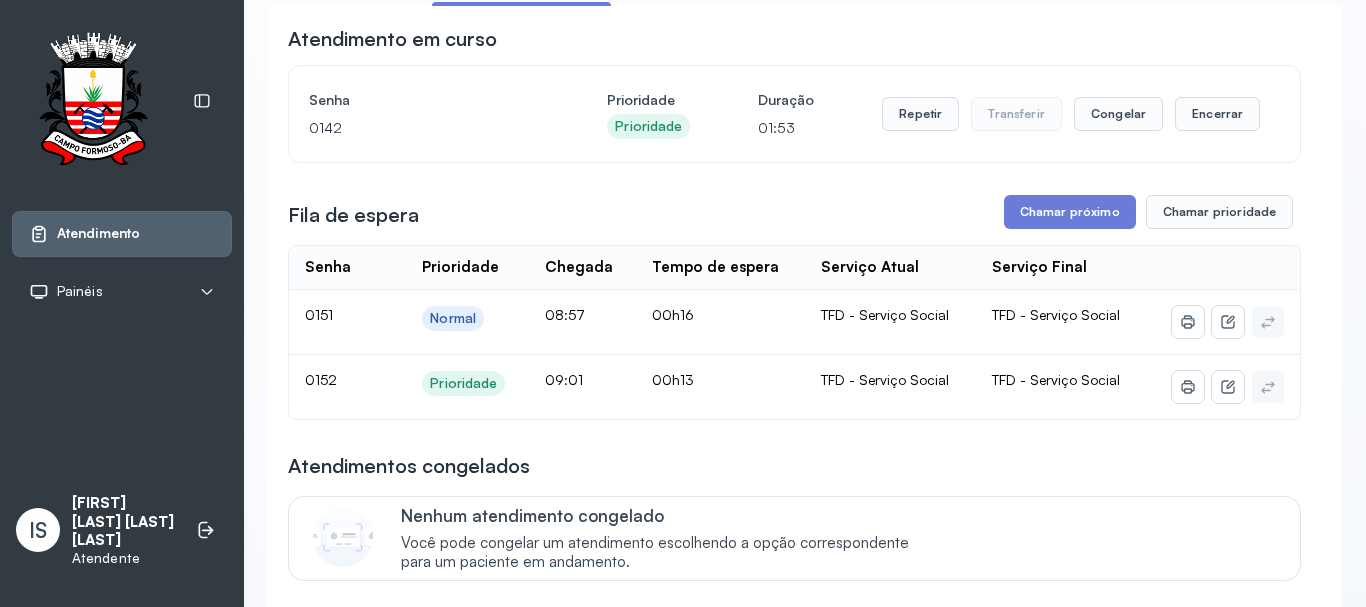 scroll, scrollTop: 200, scrollLeft: 0, axis: vertical 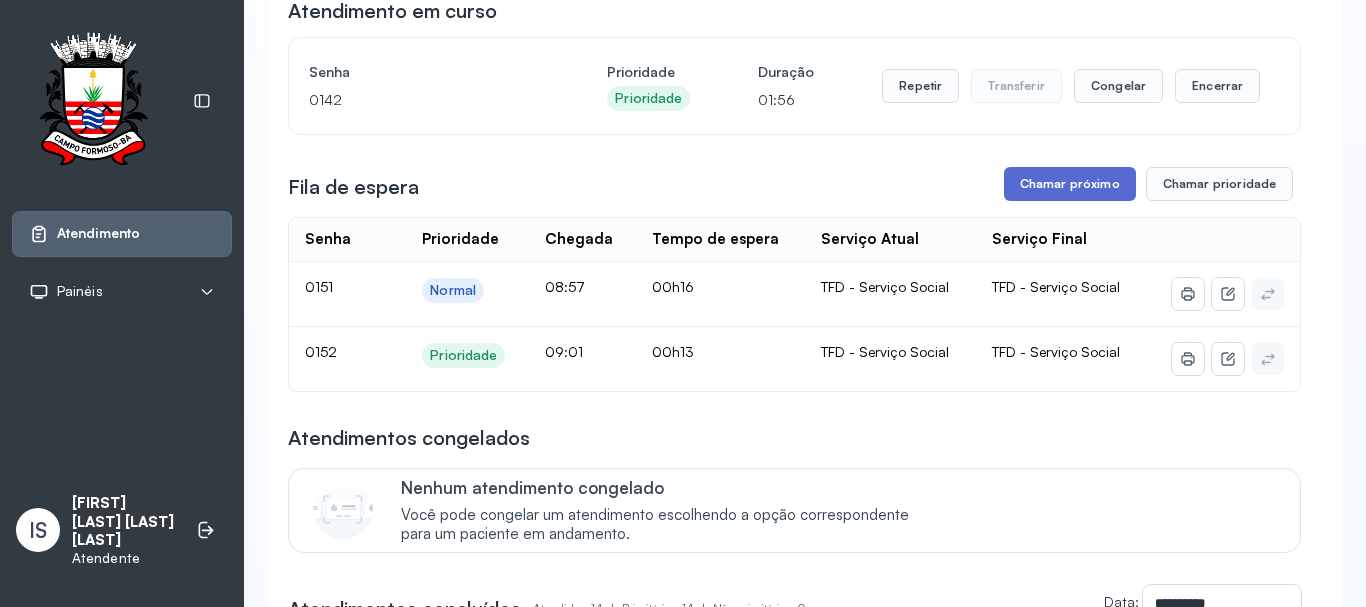 click on "Chamar próximo" at bounding box center [1070, 184] 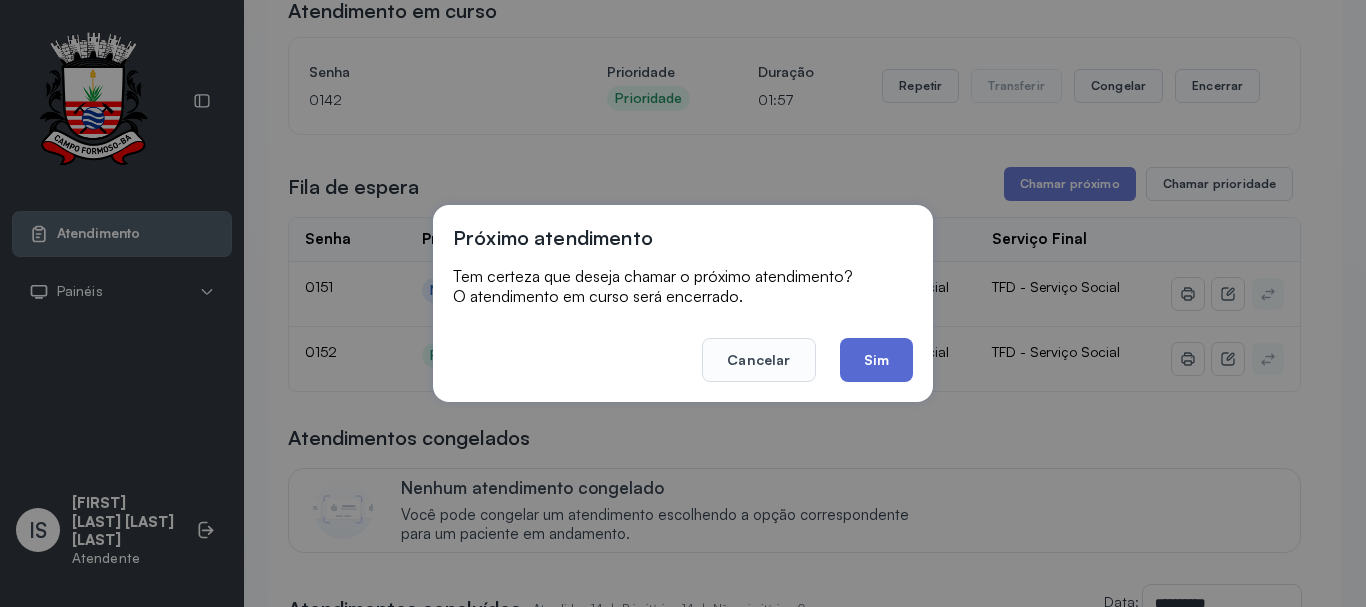 click on "Sim" 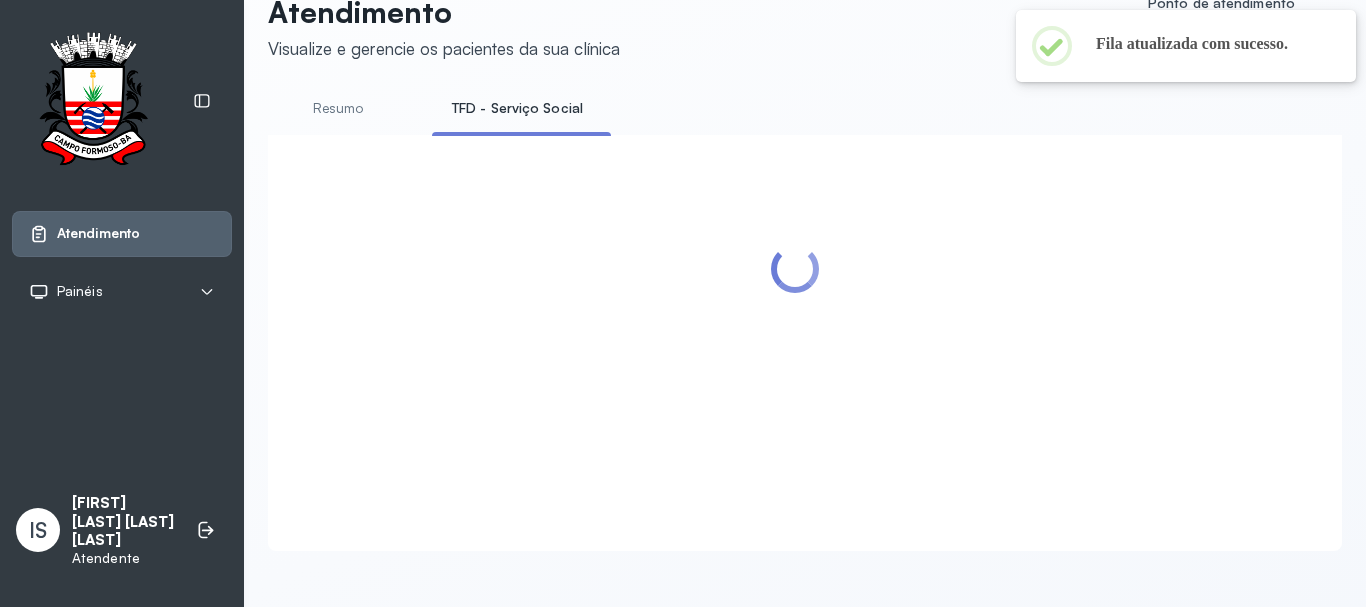 scroll, scrollTop: 200, scrollLeft: 0, axis: vertical 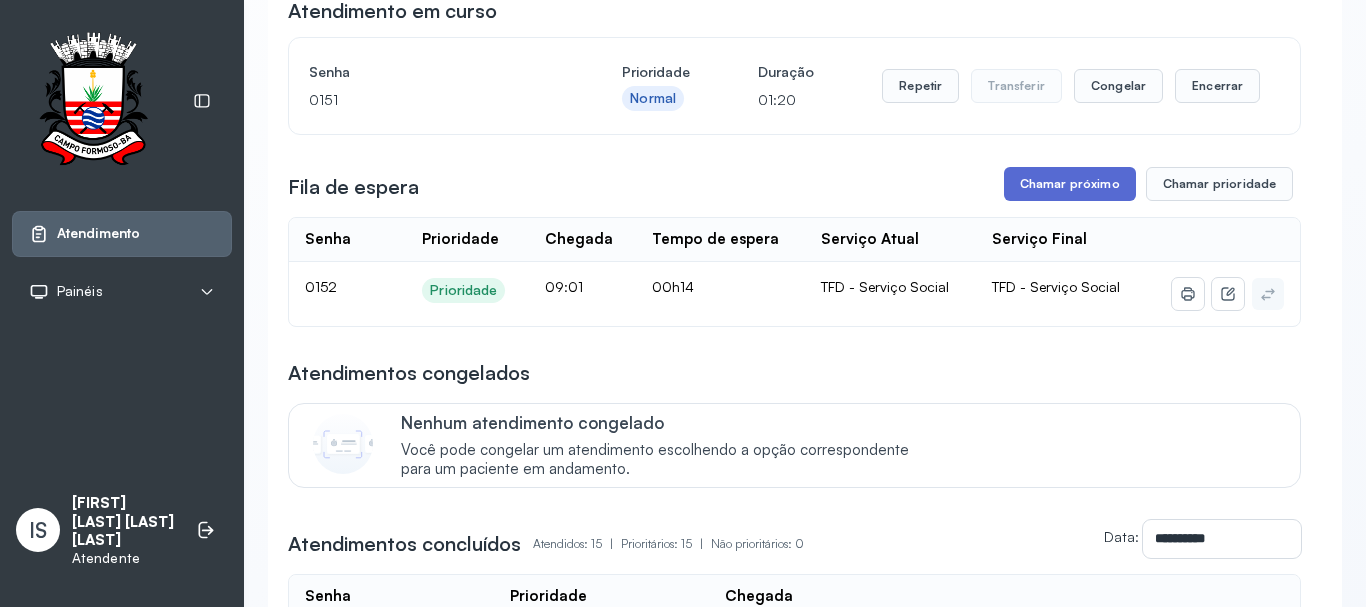 click on "Chamar próximo" at bounding box center [1070, 184] 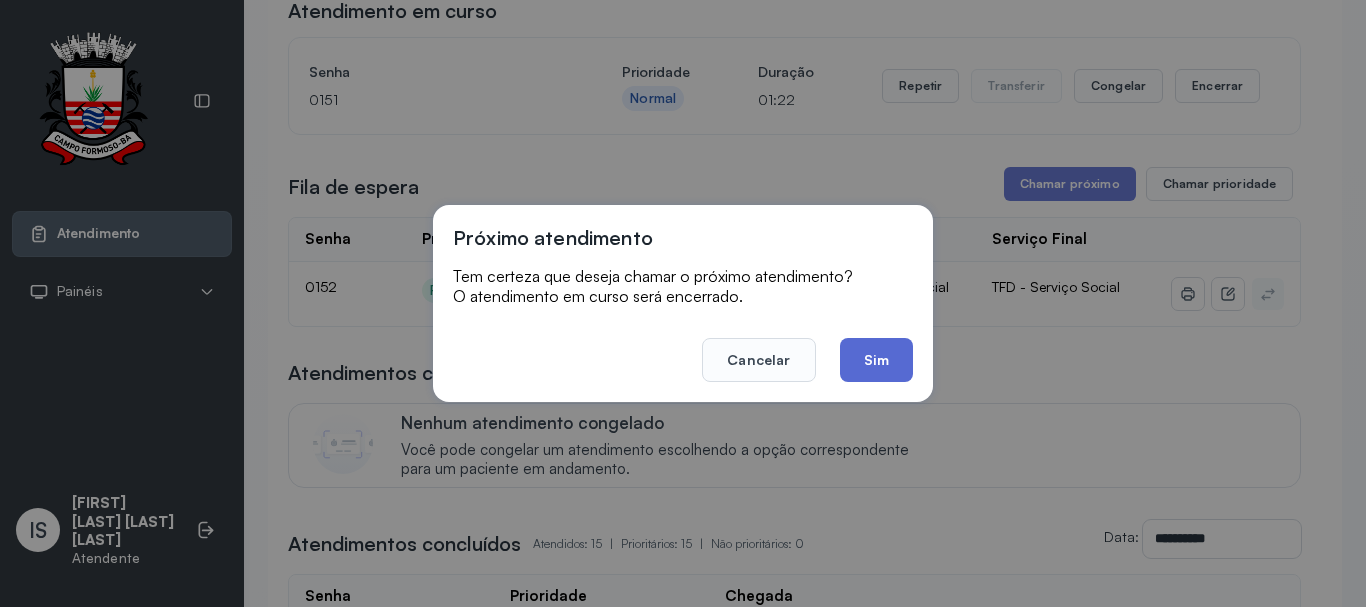 click on "Sim" 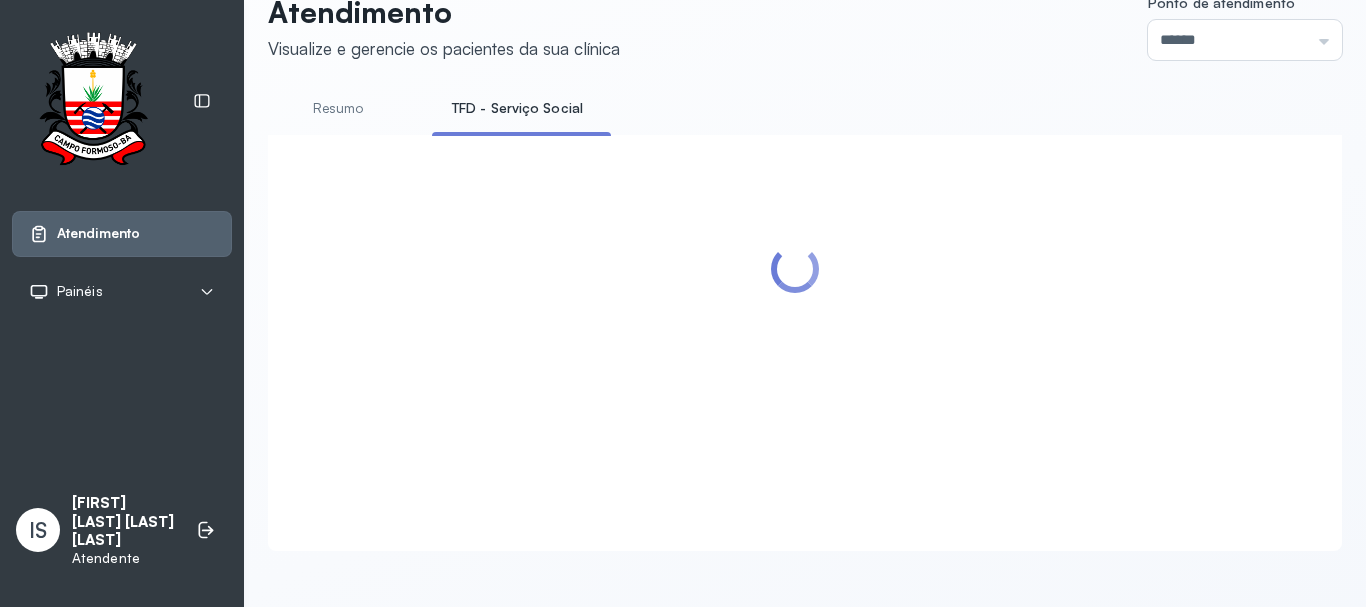 scroll, scrollTop: 200, scrollLeft: 0, axis: vertical 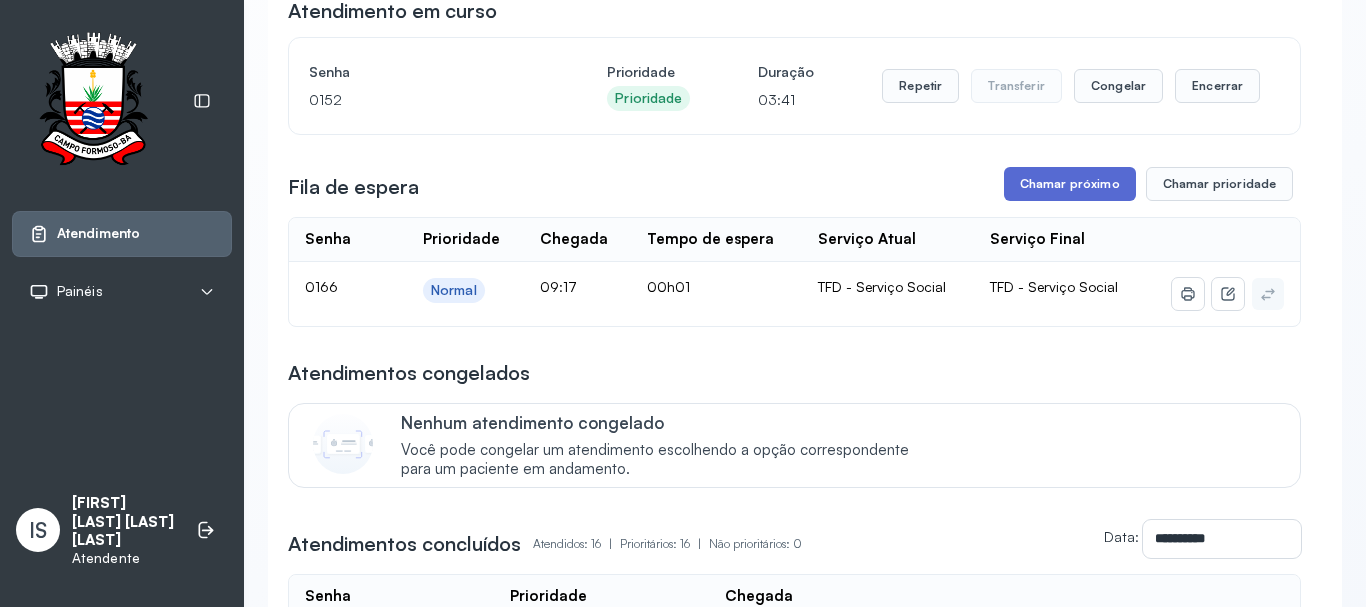 click on "Chamar próximo" at bounding box center (1070, 184) 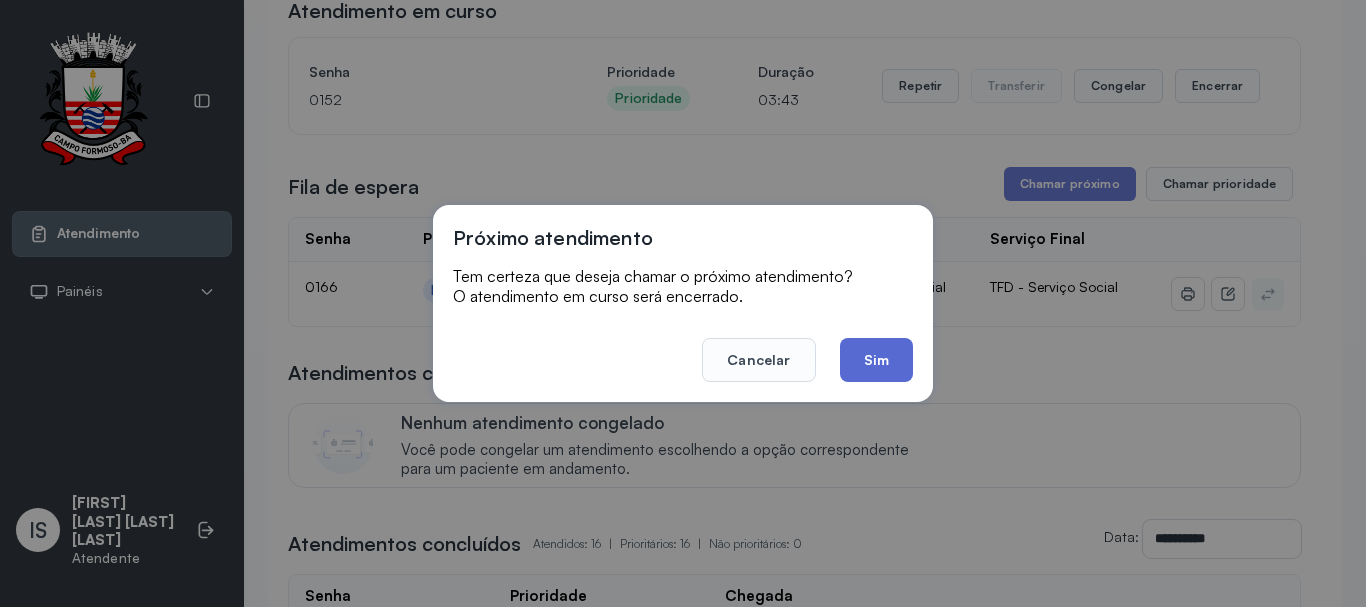 click on "Sim" 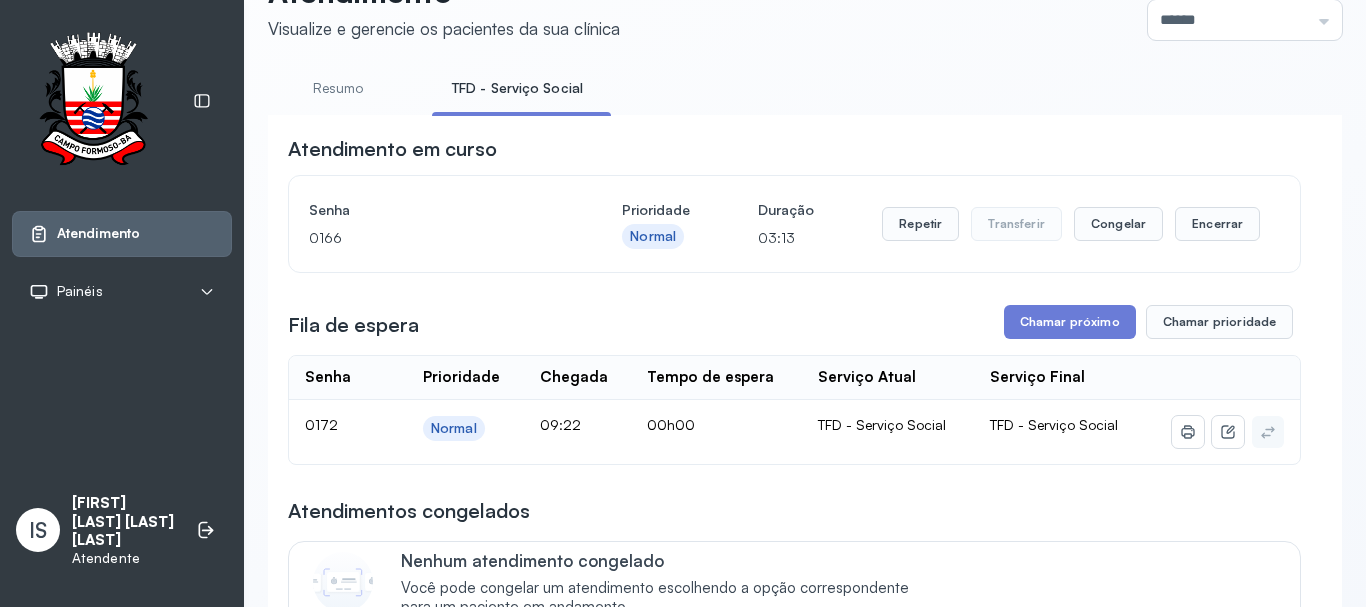 scroll, scrollTop: 200, scrollLeft: 0, axis: vertical 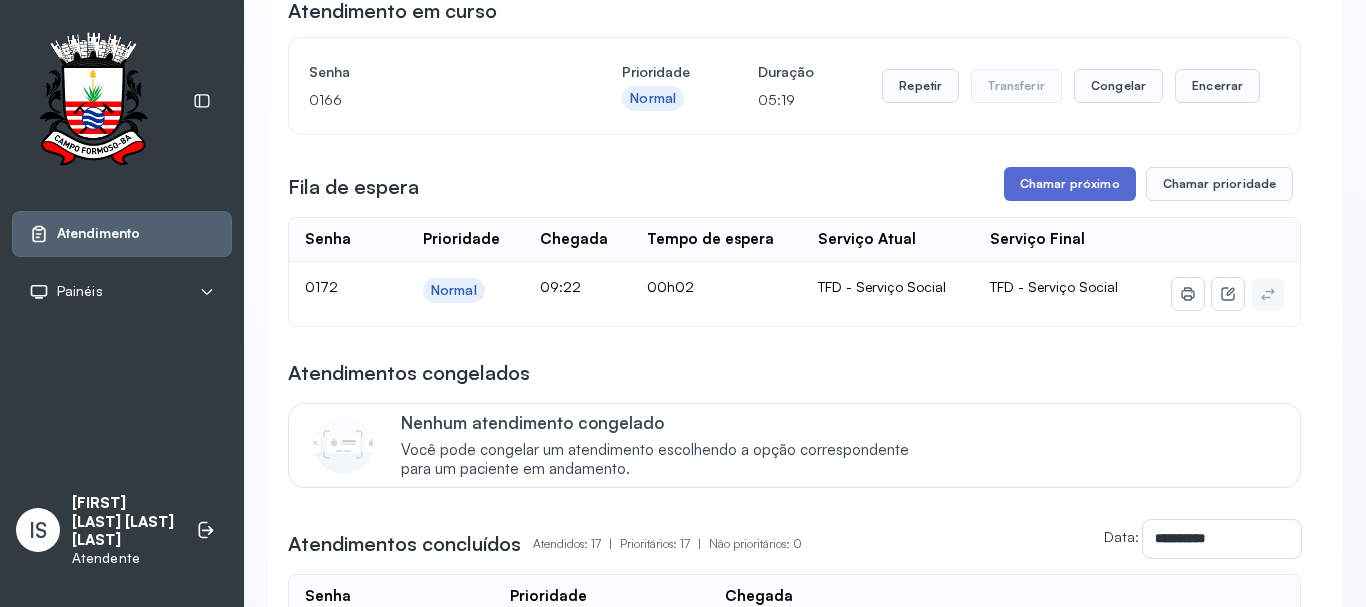 click on "Chamar próximo" at bounding box center (1070, 184) 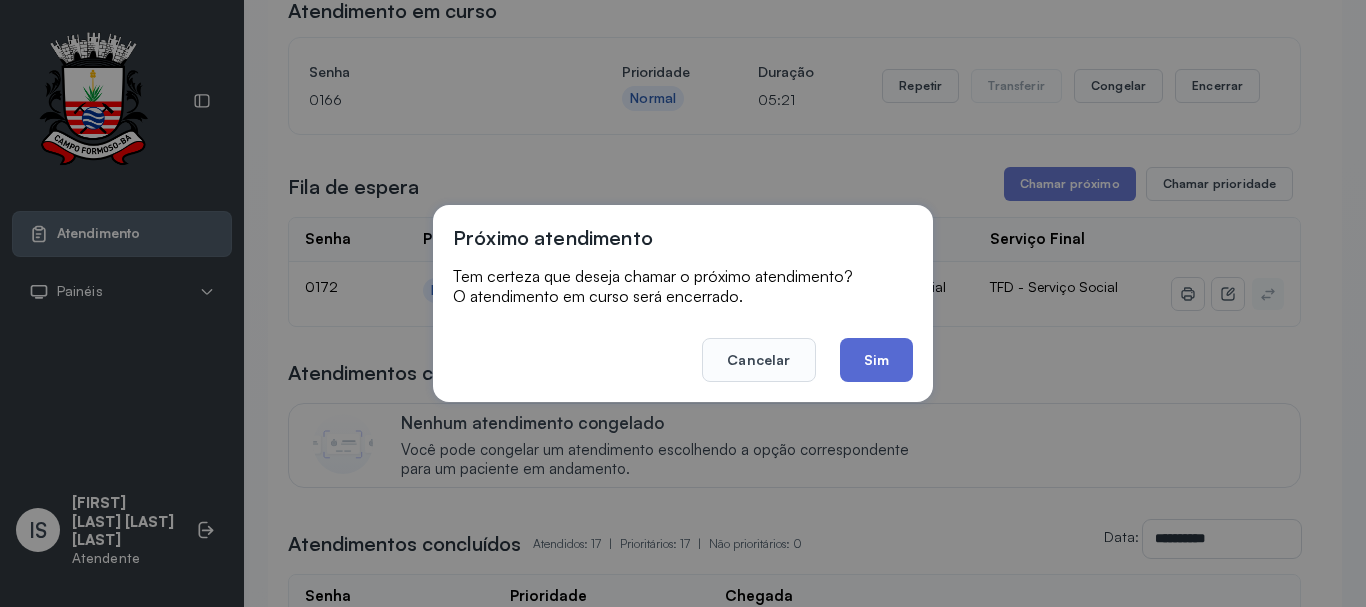 click on "Sim" 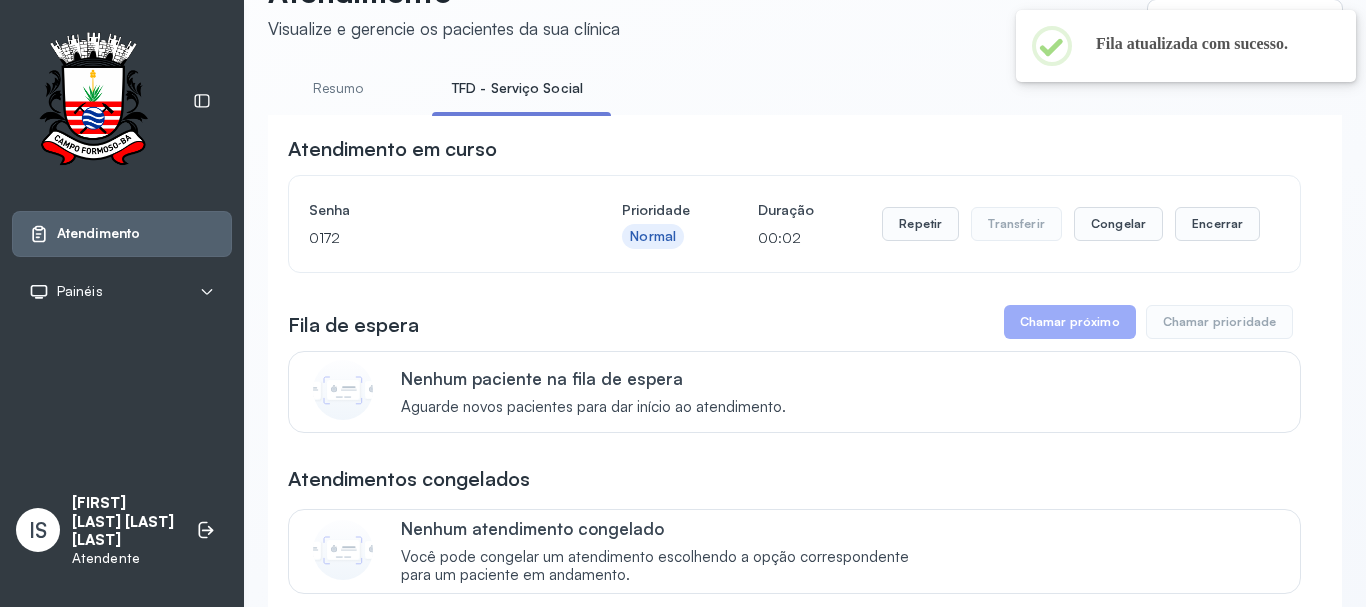 scroll, scrollTop: 200, scrollLeft: 0, axis: vertical 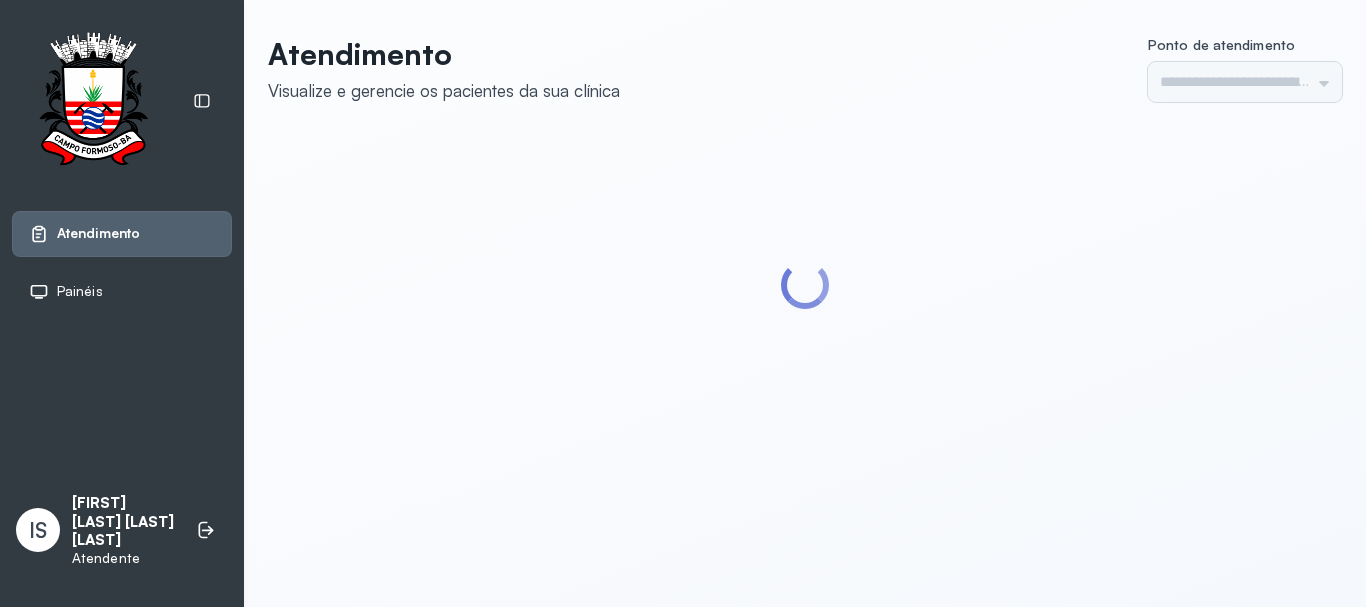type on "******" 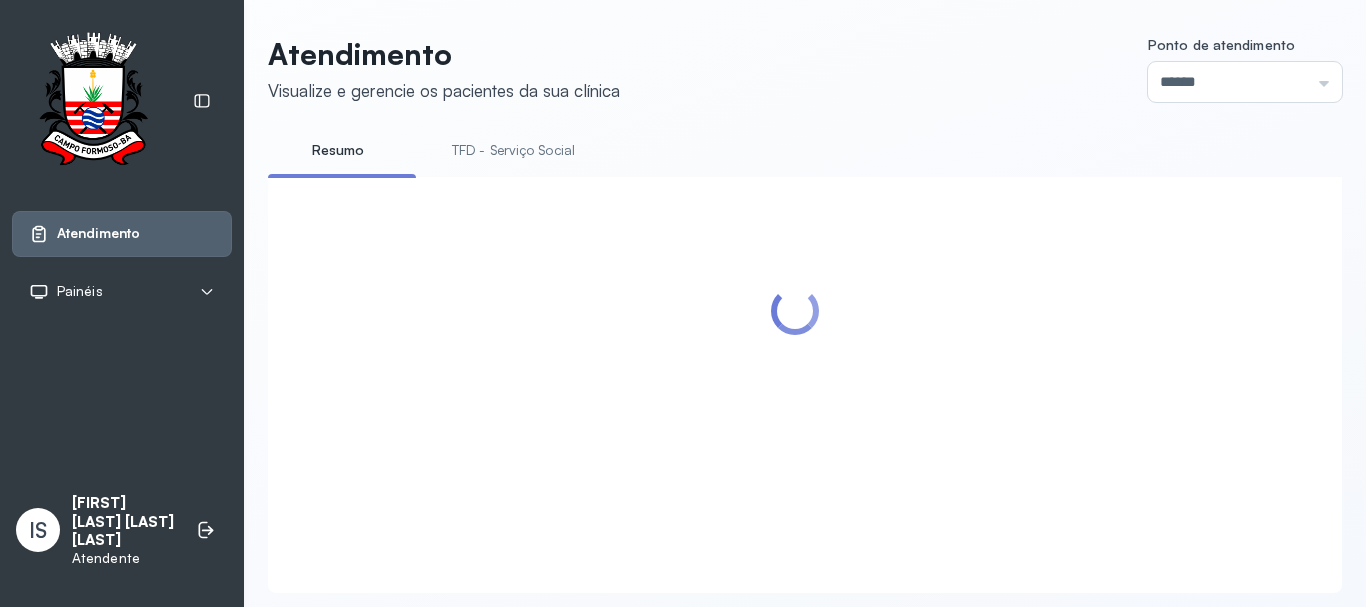 click on "TFD - Serviço Social" at bounding box center [513, 150] 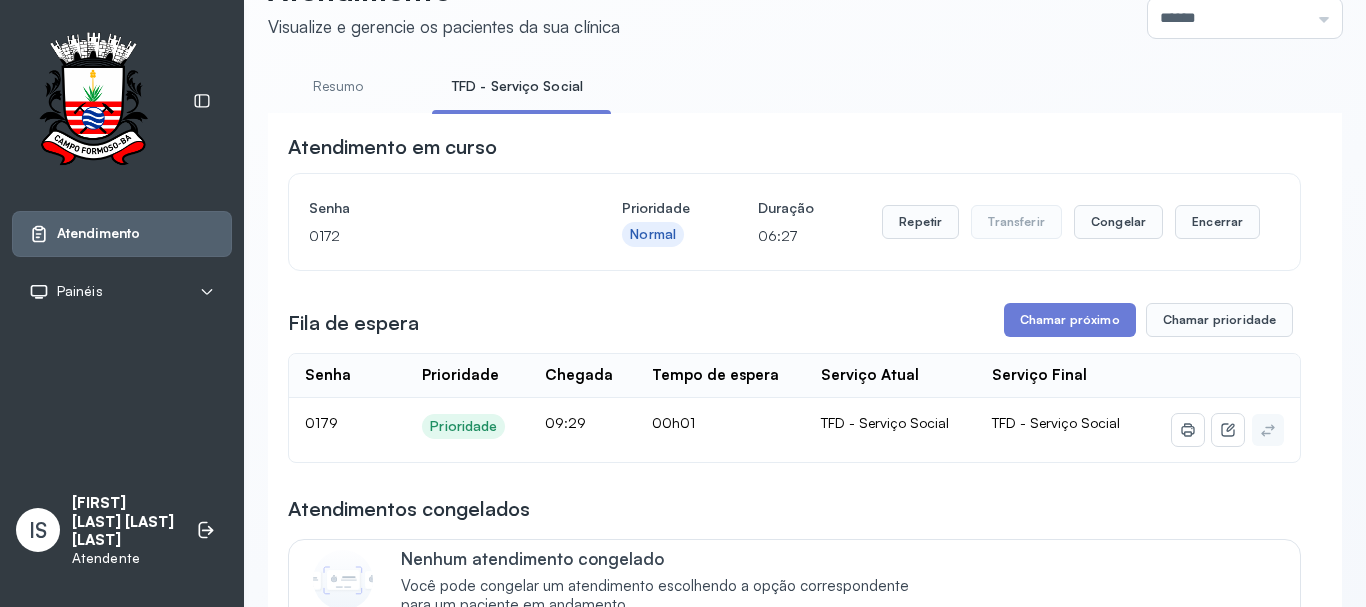 scroll, scrollTop: 100, scrollLeft: 0, axis: vertical 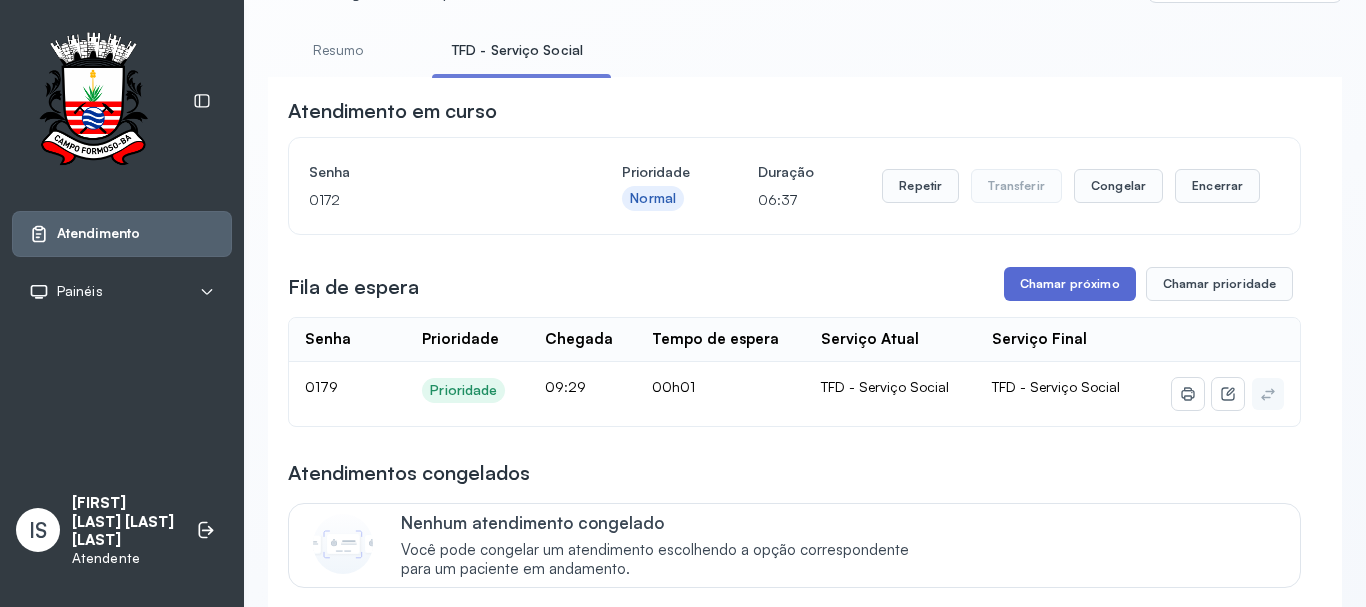click on "Chamar próximo" at bounding box center [1070, 284] 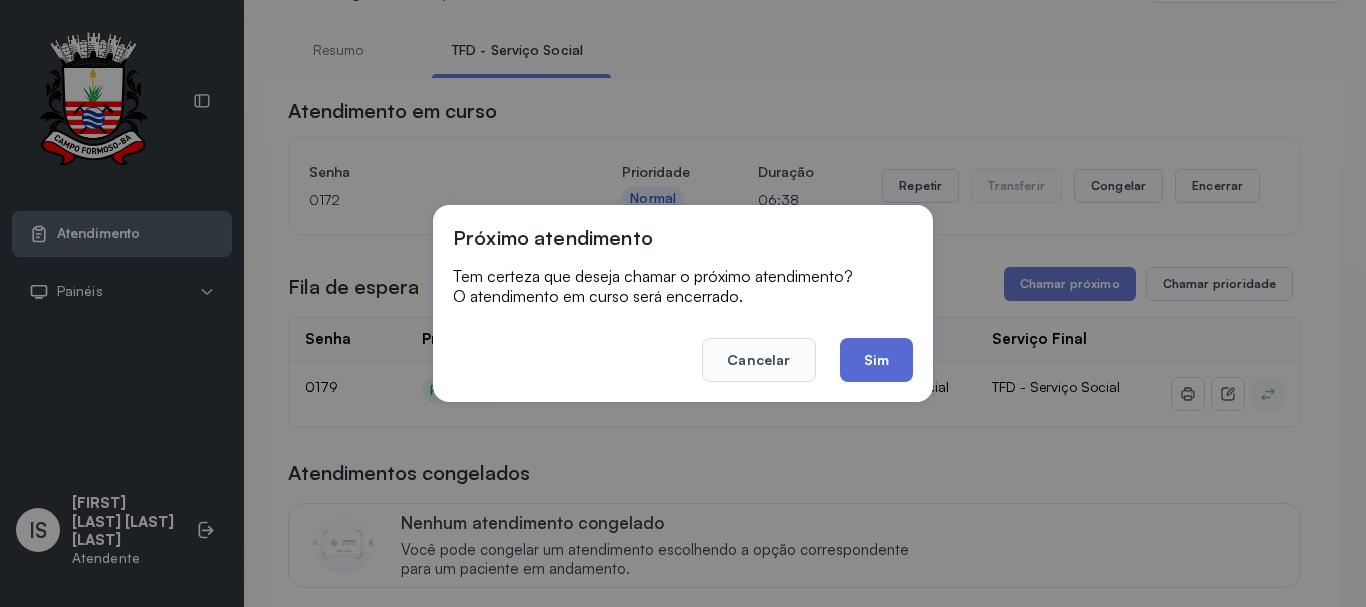 click on "Sim" 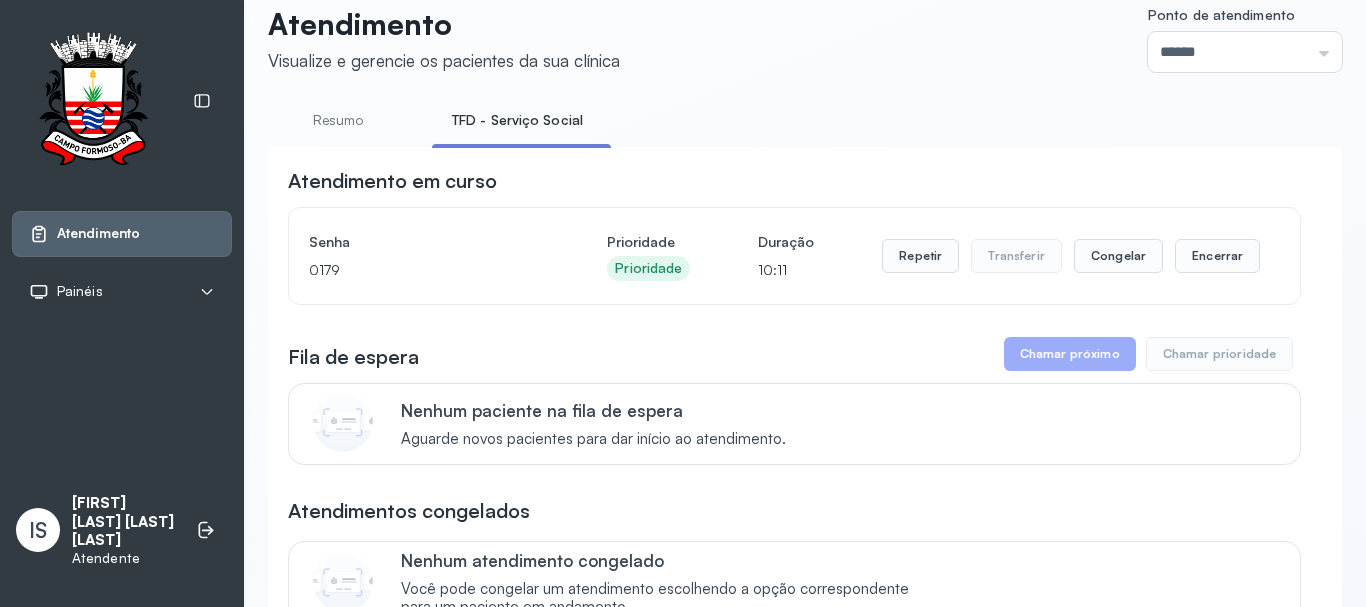 scroll, scrollTop: 0, scrollLeft: 0, axis: both 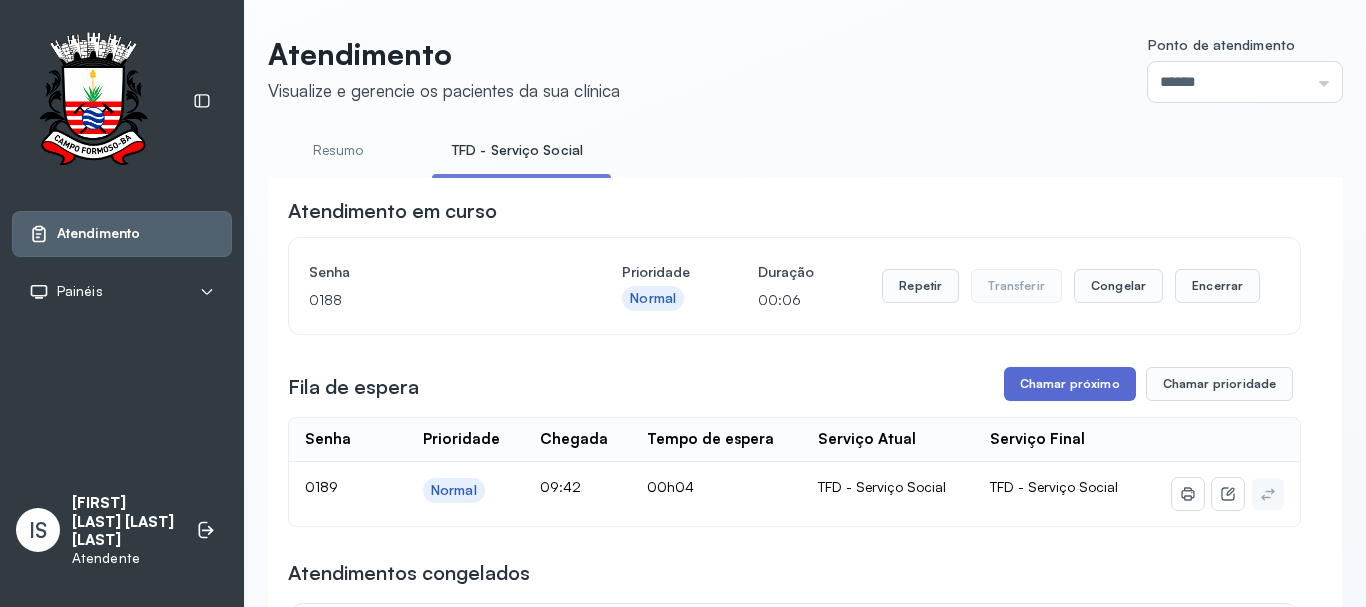 click on "Chamar próximo" at bounding box center [1070, 384] 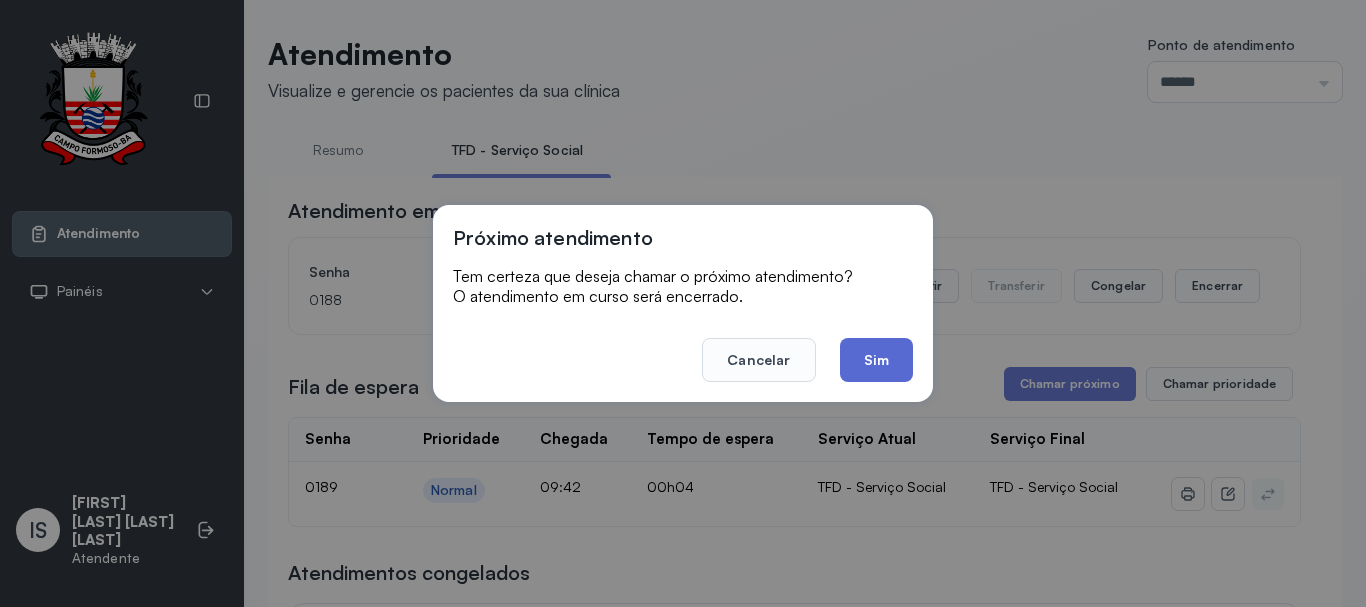 click on "Sim" 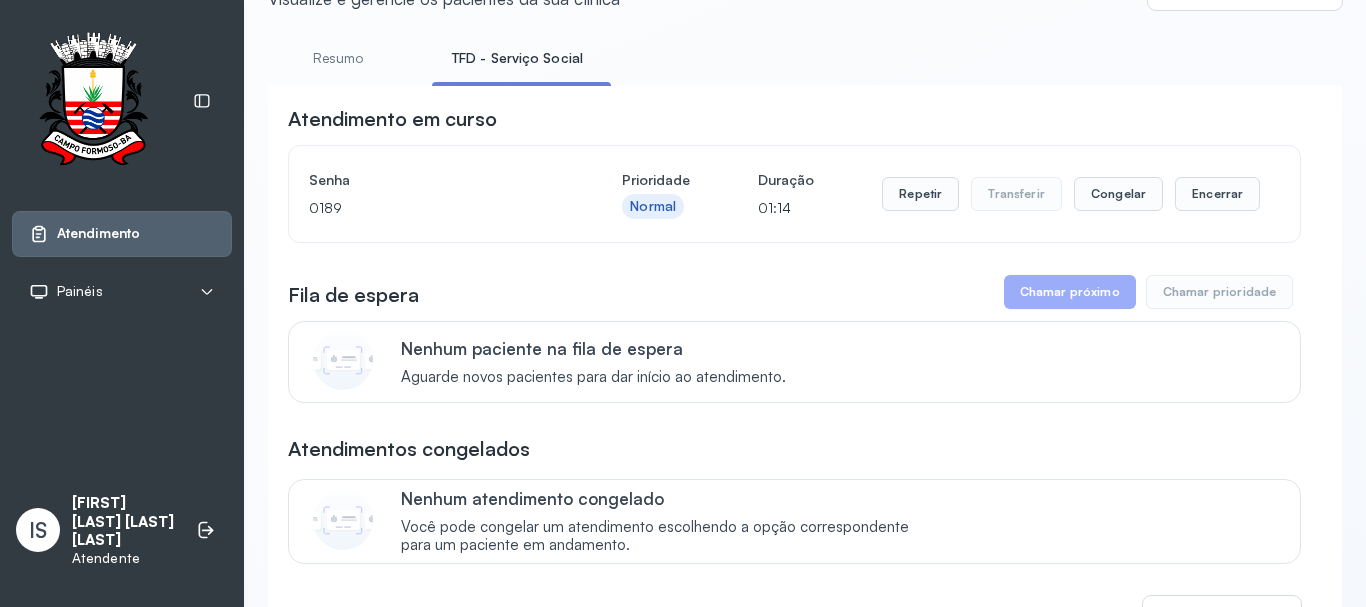 scroll, scrollTop: 0, scrollLeft: 0, axis: both 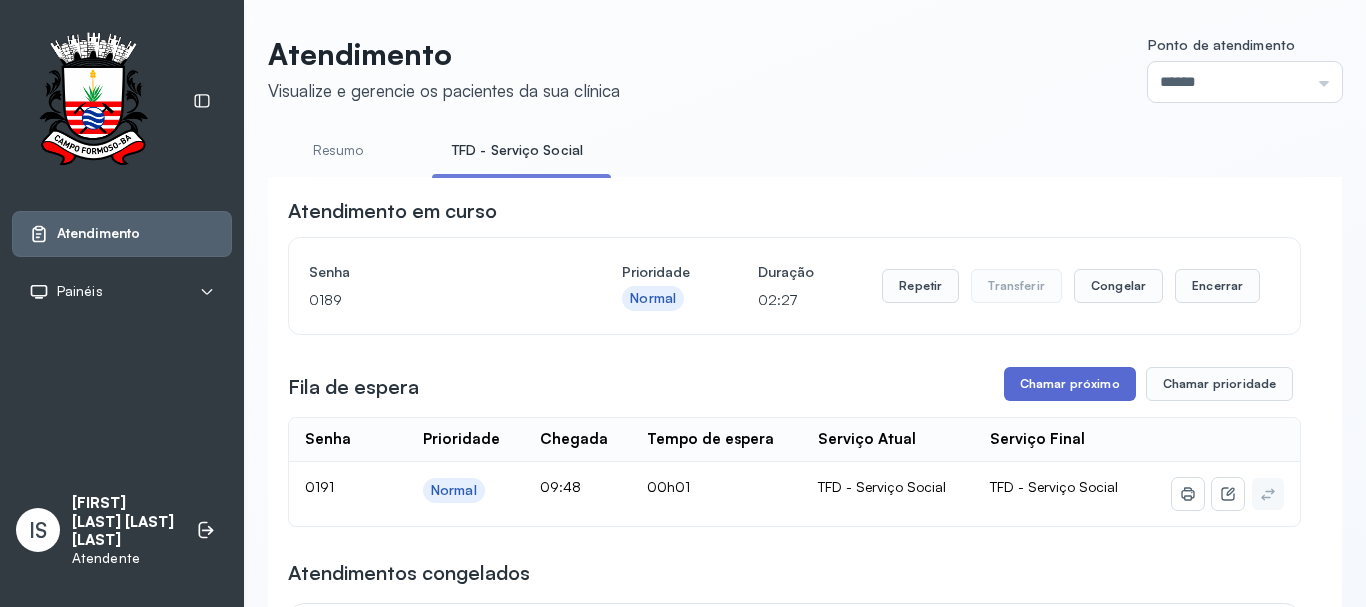 click on "Chamar próximo" at bounding box center [1070, 384] 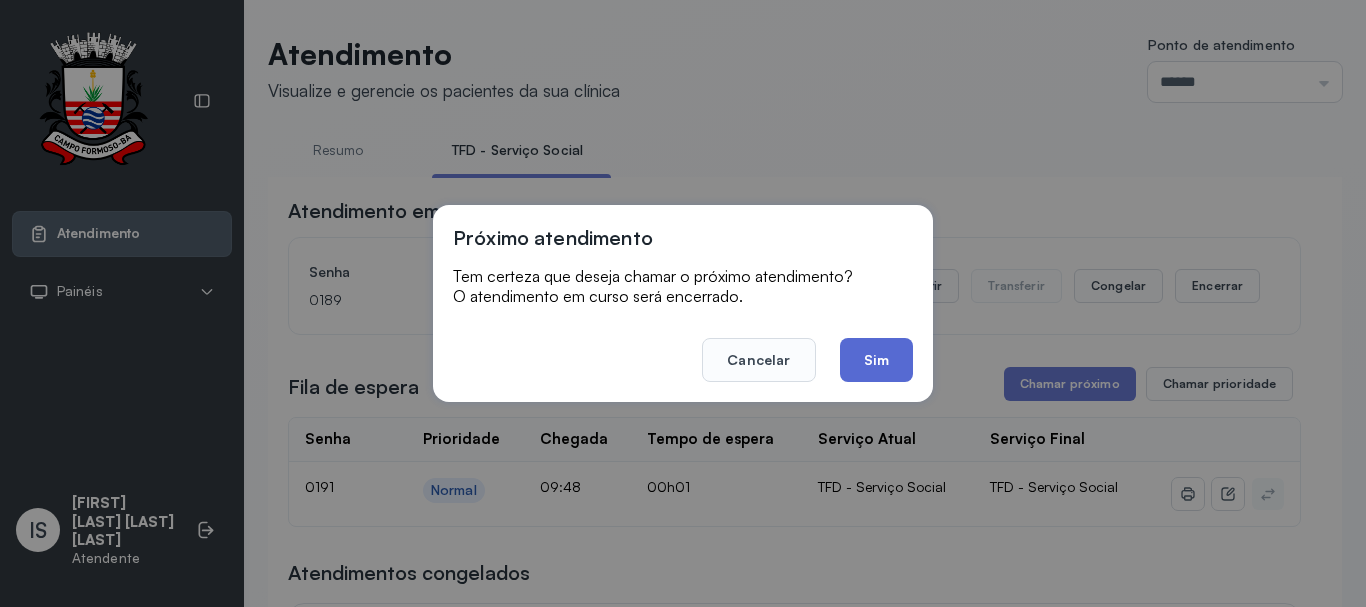 click on "Sim" 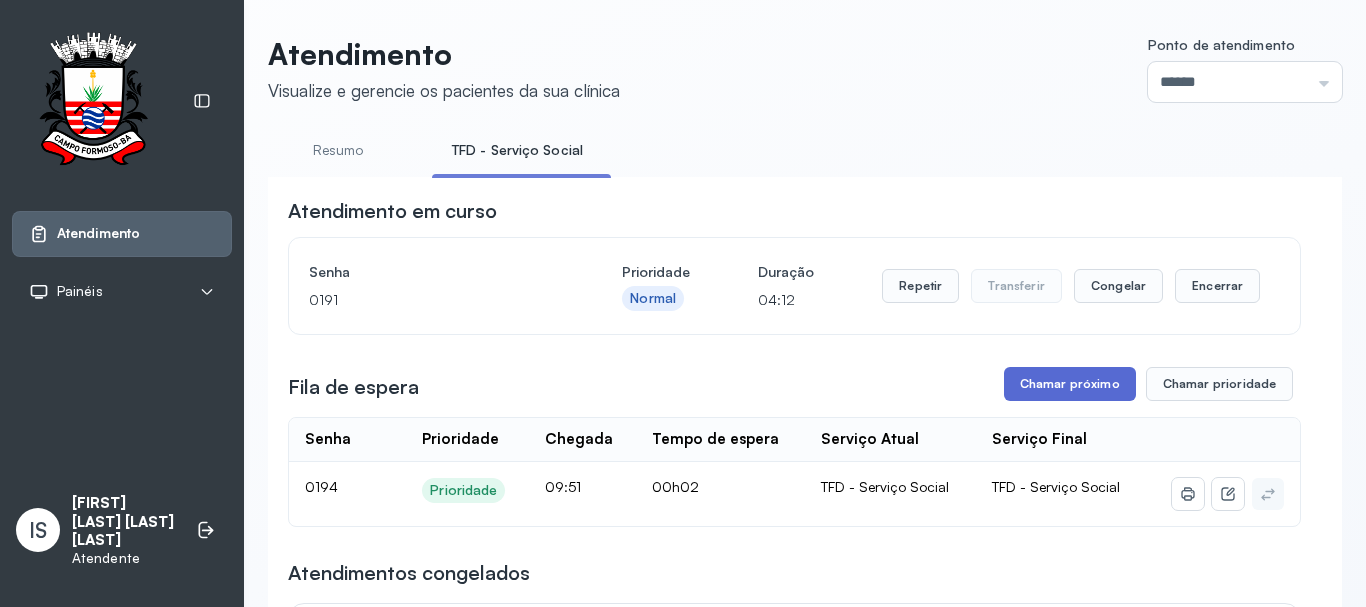 click on "Chamar próximo" at bounding box center (1070, 384) 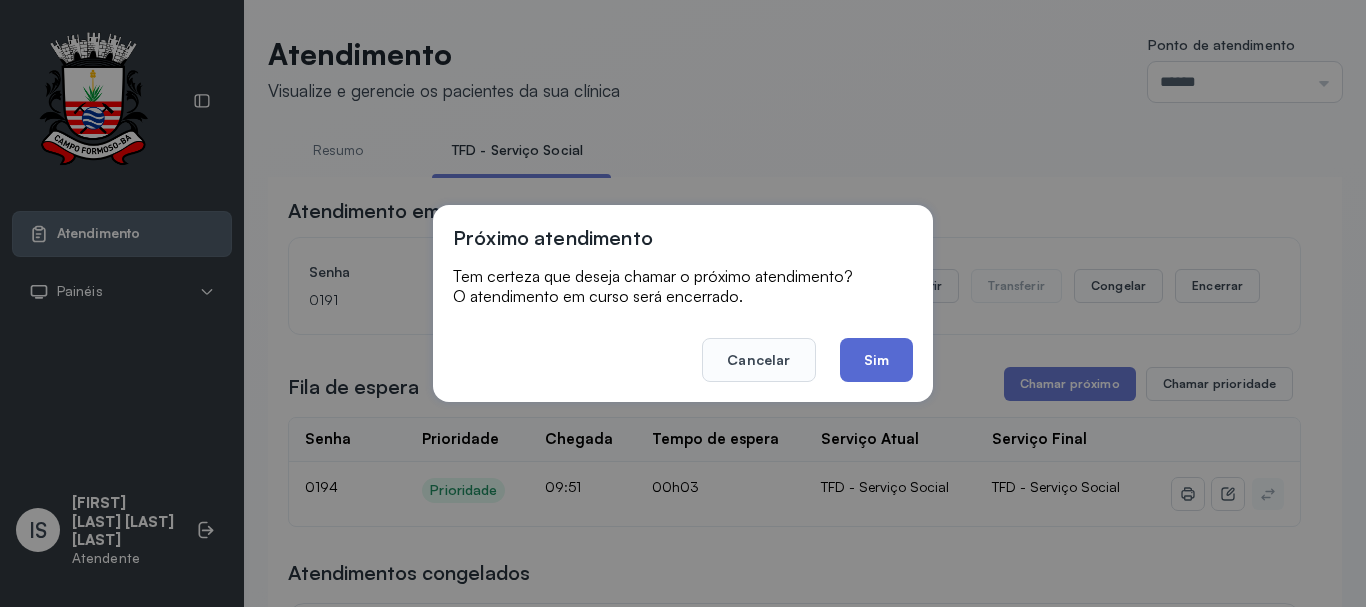 click on "Sim" 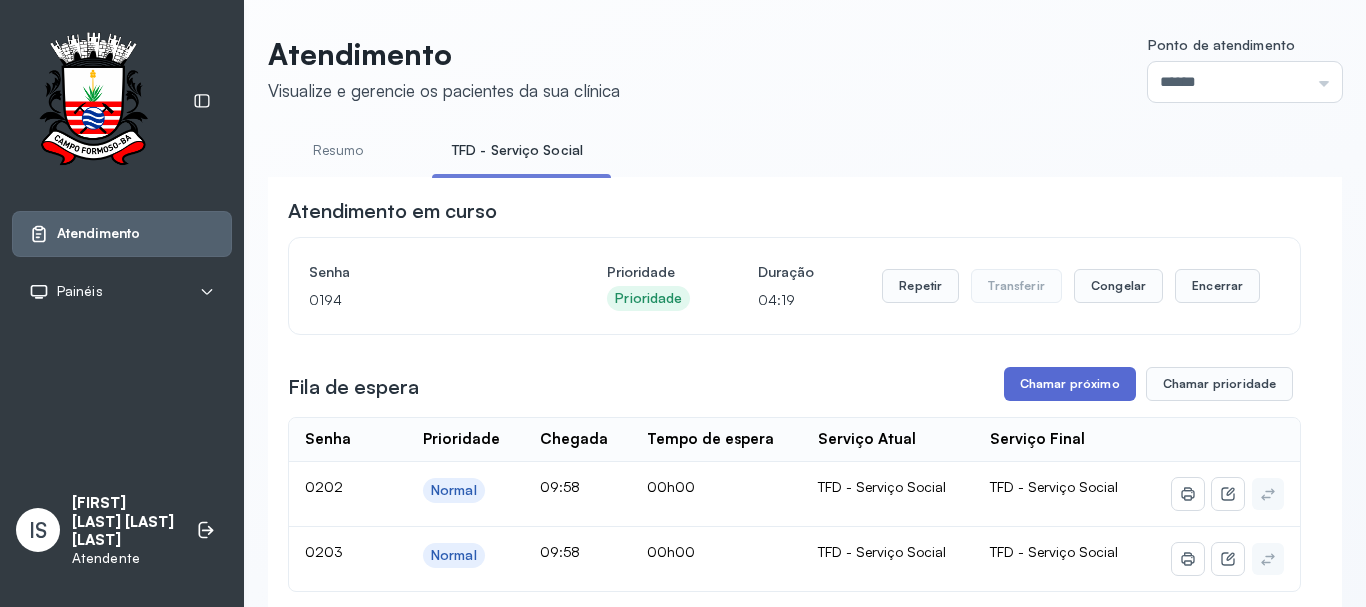 click on "Chamar próximo" at bounding box center (1070, 384) 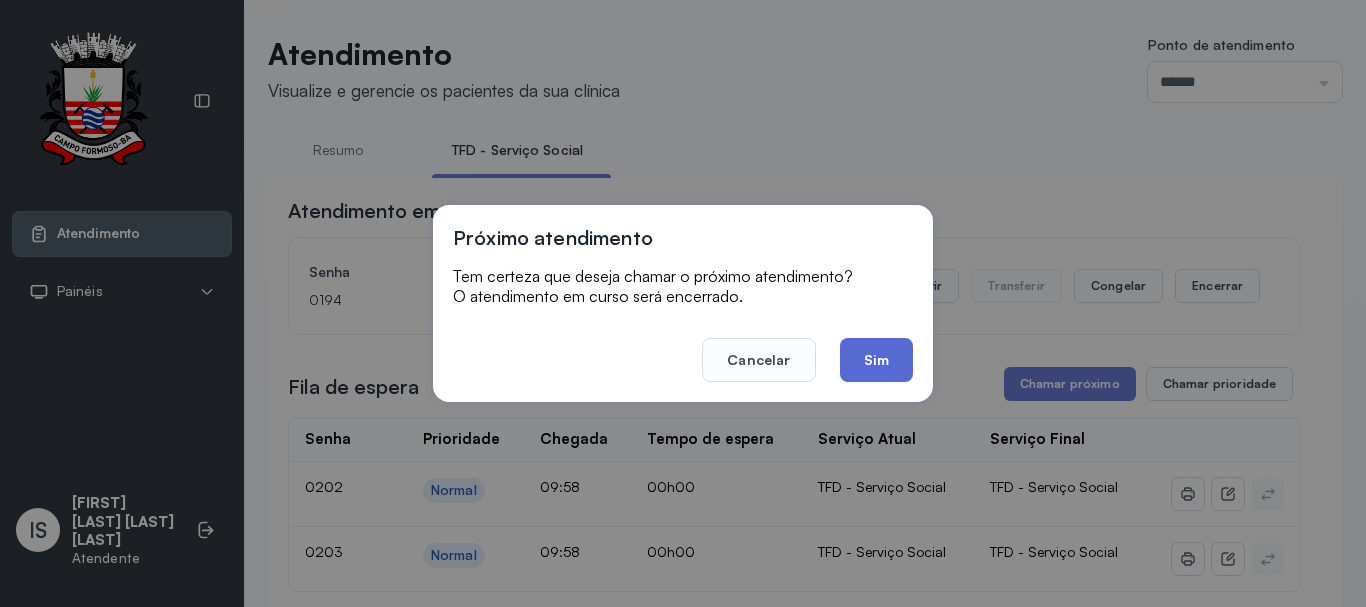 click on "Sim" 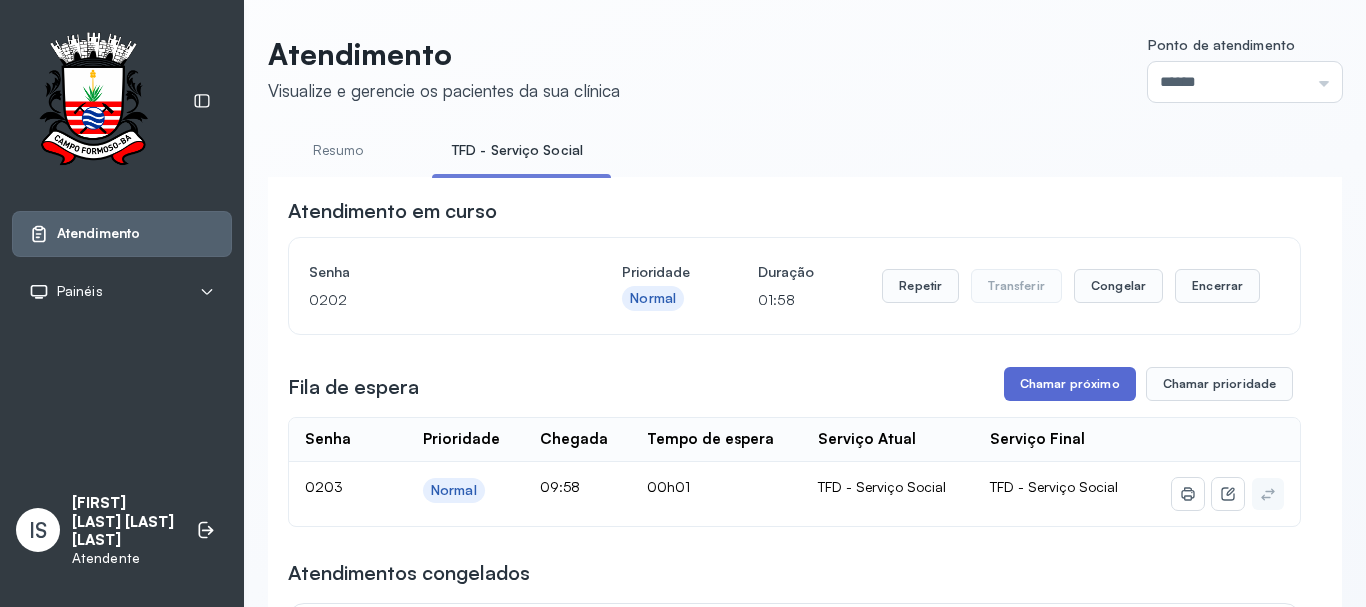 click on "Chamar próximo" at bounding box center (1070, 384) 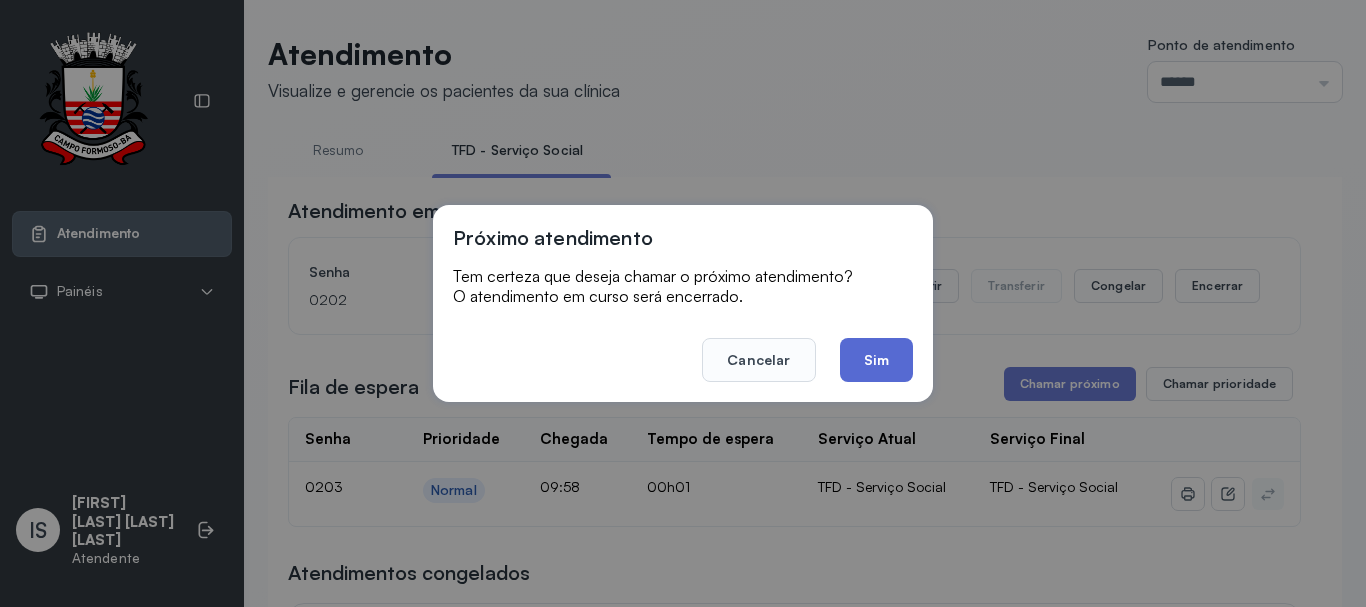click on "Sim" 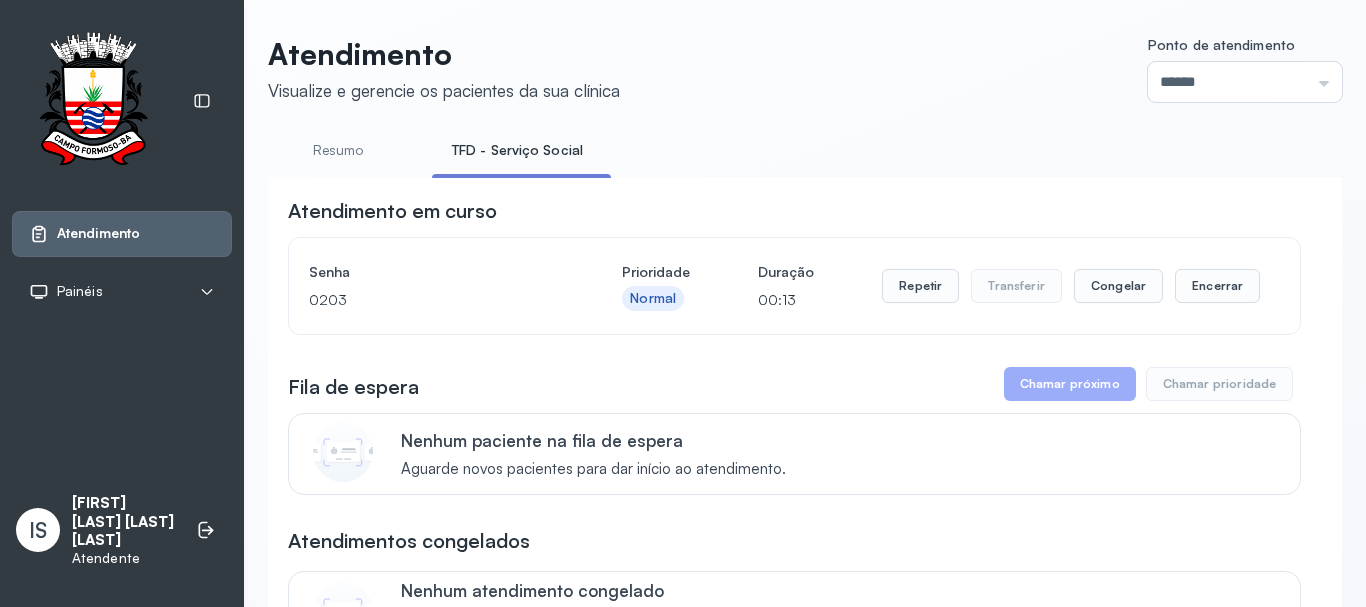 scroll, scrollTop: 100, scrollLeft: 0, axis: vertical 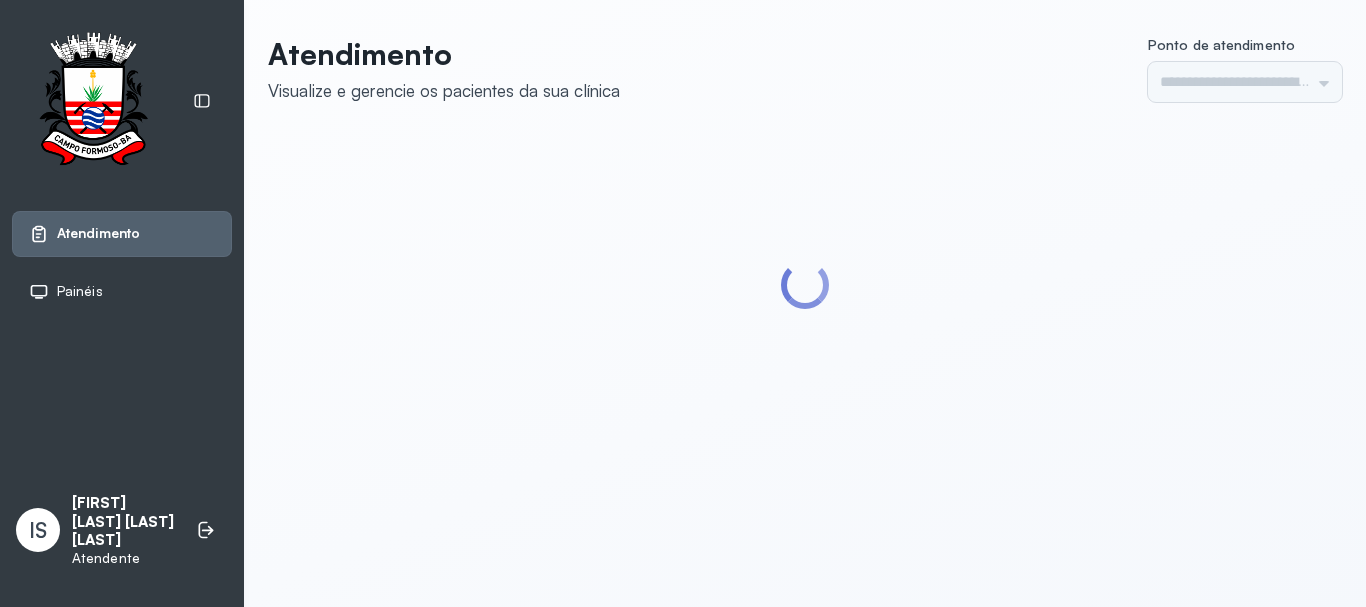 type on "******" 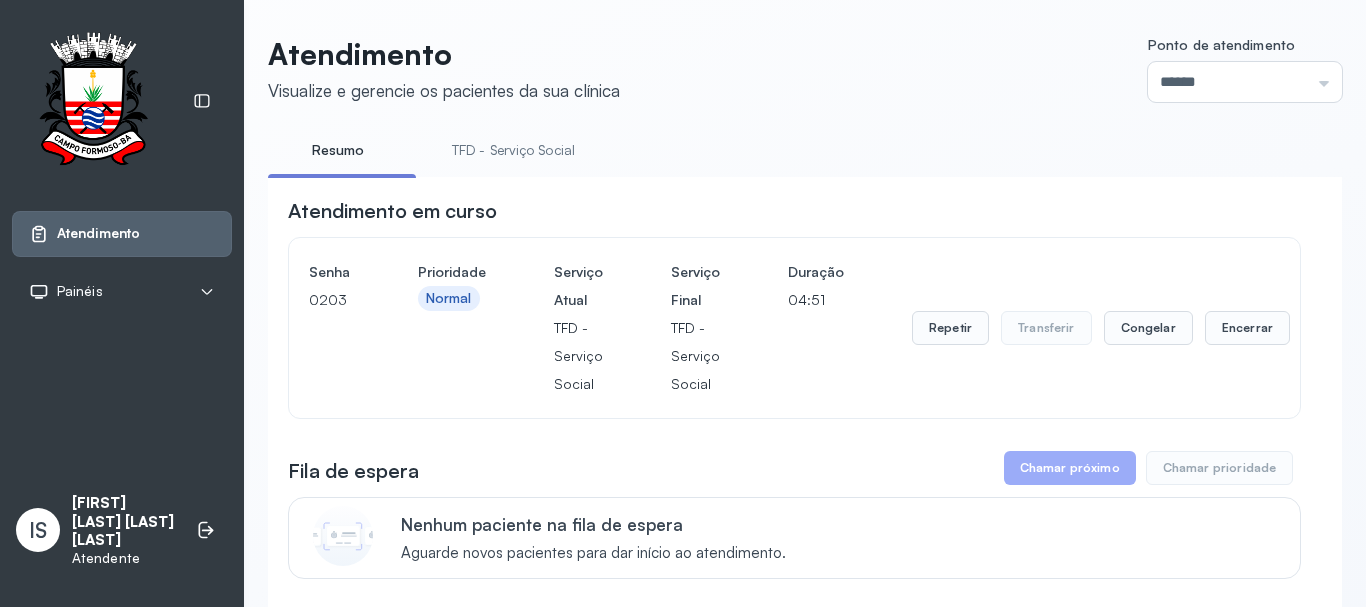 click on "TFD - Serviço Social" at bounding box center (513, 150) 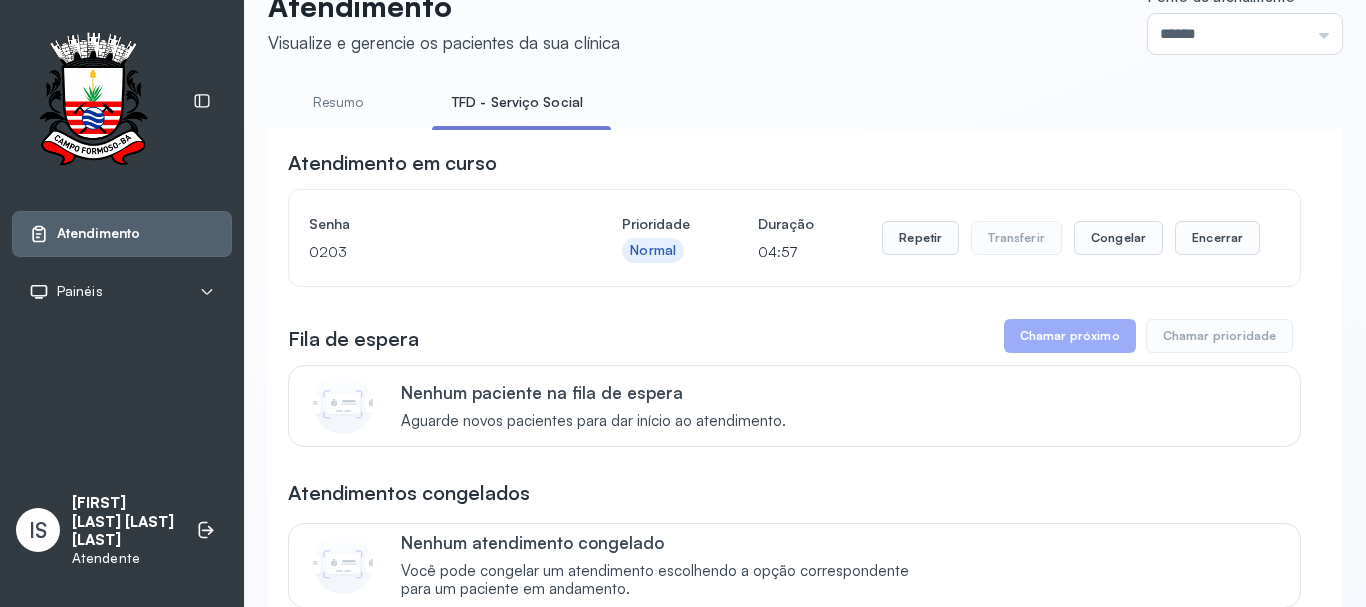 scroll, scrollTop: 0, scrollLeft: 0, axis: both 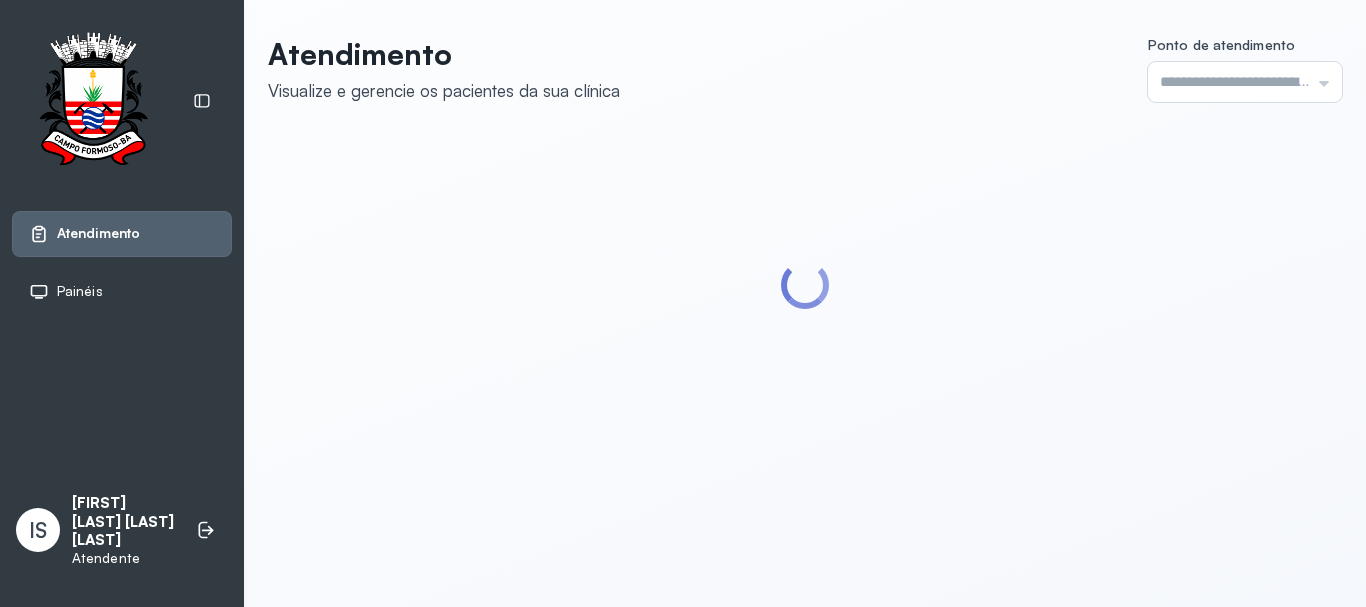 type on "******" 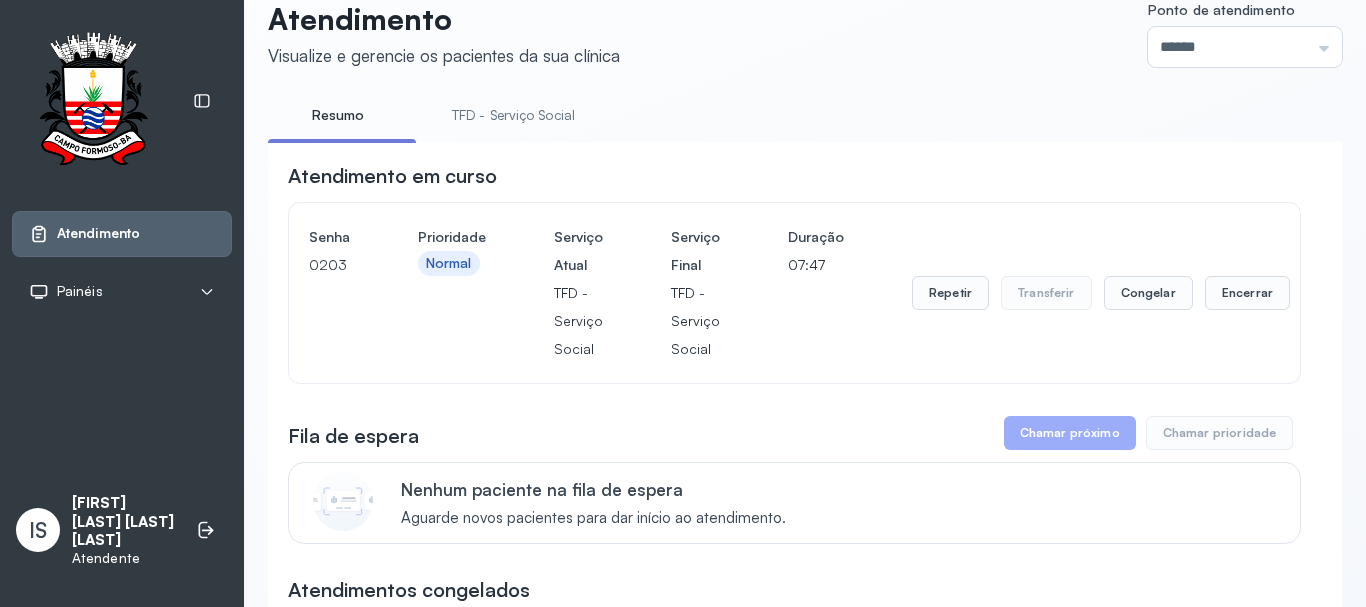 scroll, scrollTop: 0, scrollLeft: 0, axis: both 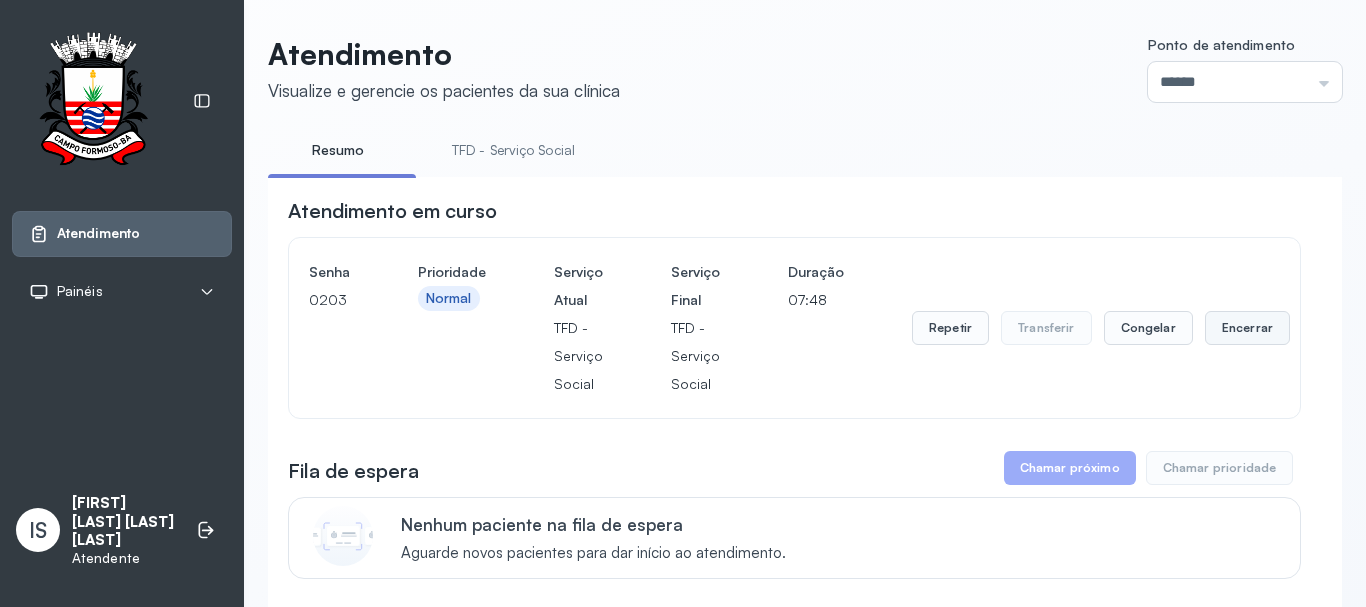 click on "Encerrar" at bounding box center [1247, 328] 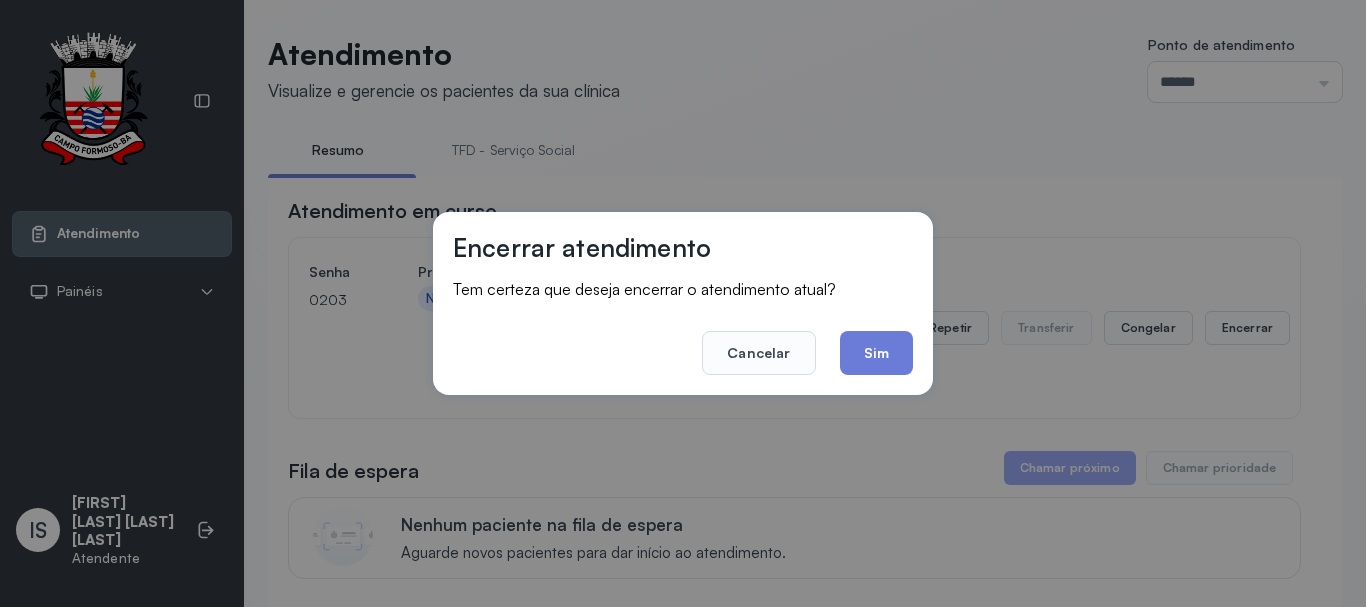 drag, startPoint x: 871, startPoint y: 362, endPoint x: 530, endPoint y: 313, distance: 344.50253 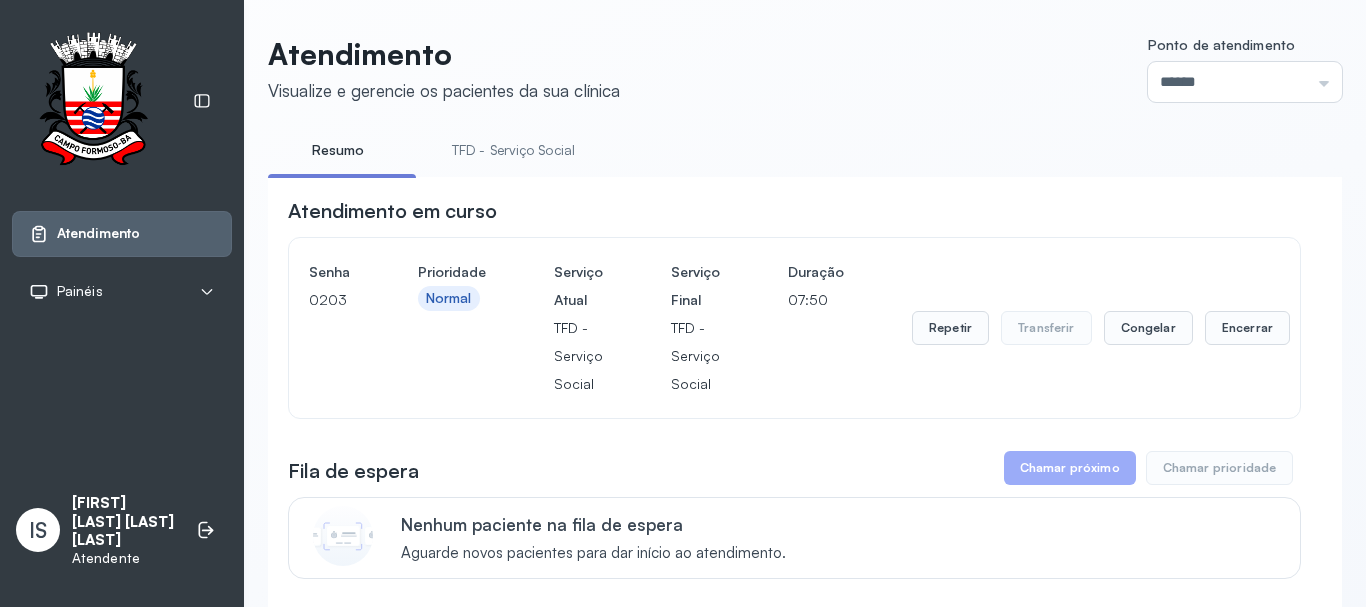 click on "TFD - Serviço Social" at bounding box center [513, 150] 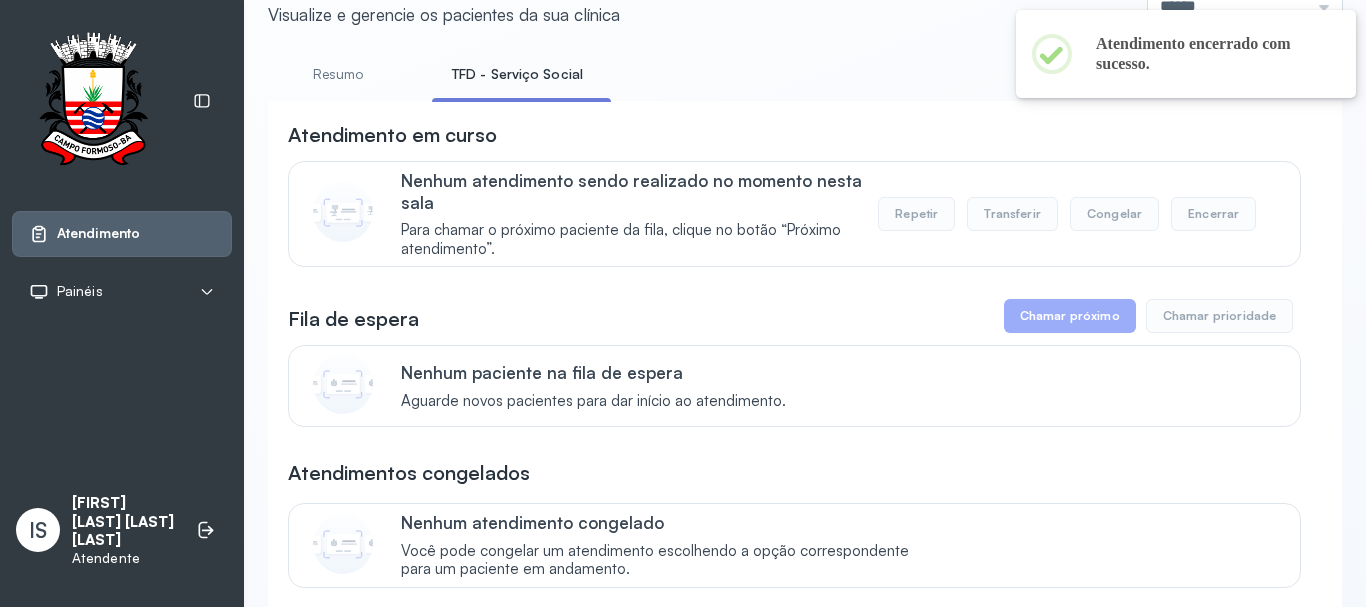 scroll, scrollTop: 0, scrollLeft: 0, axis: both 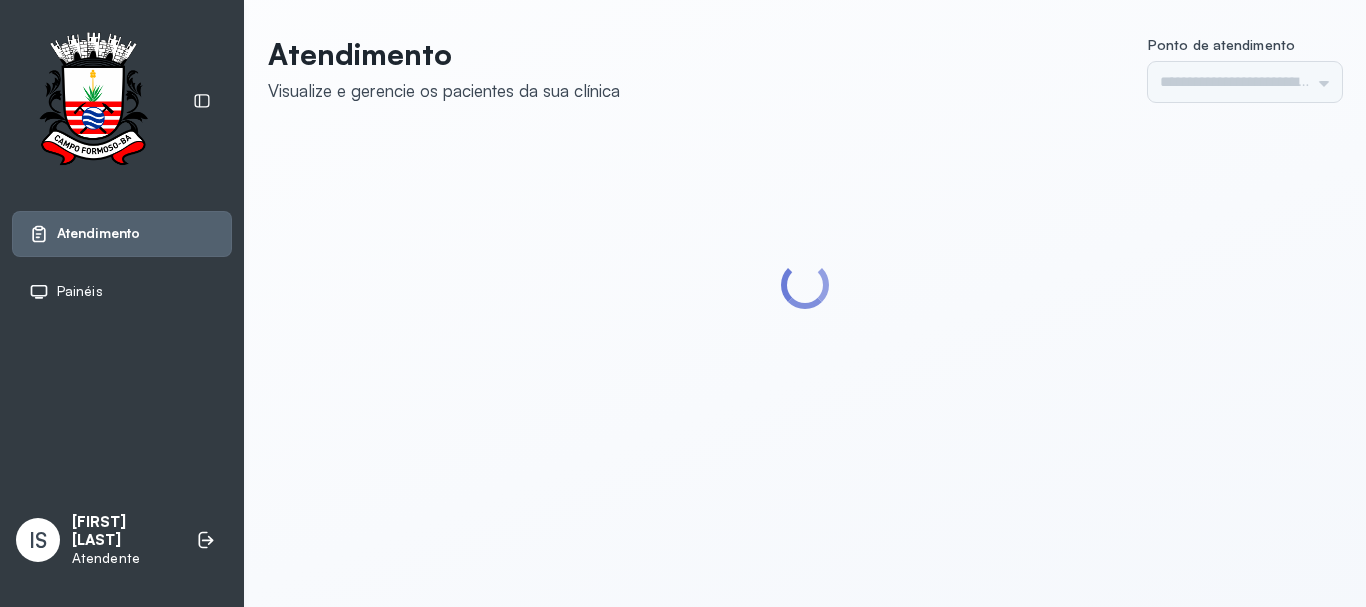 type on "******" 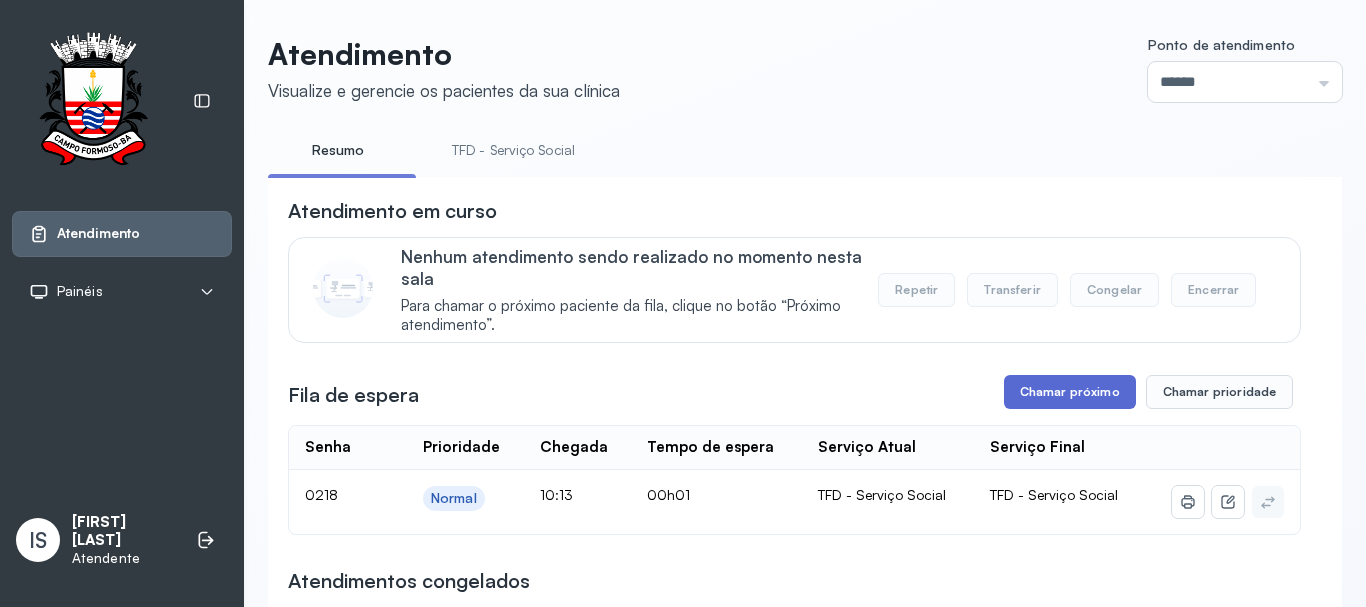 click on "Chamar próximo" at bounding box center [1070, 392] 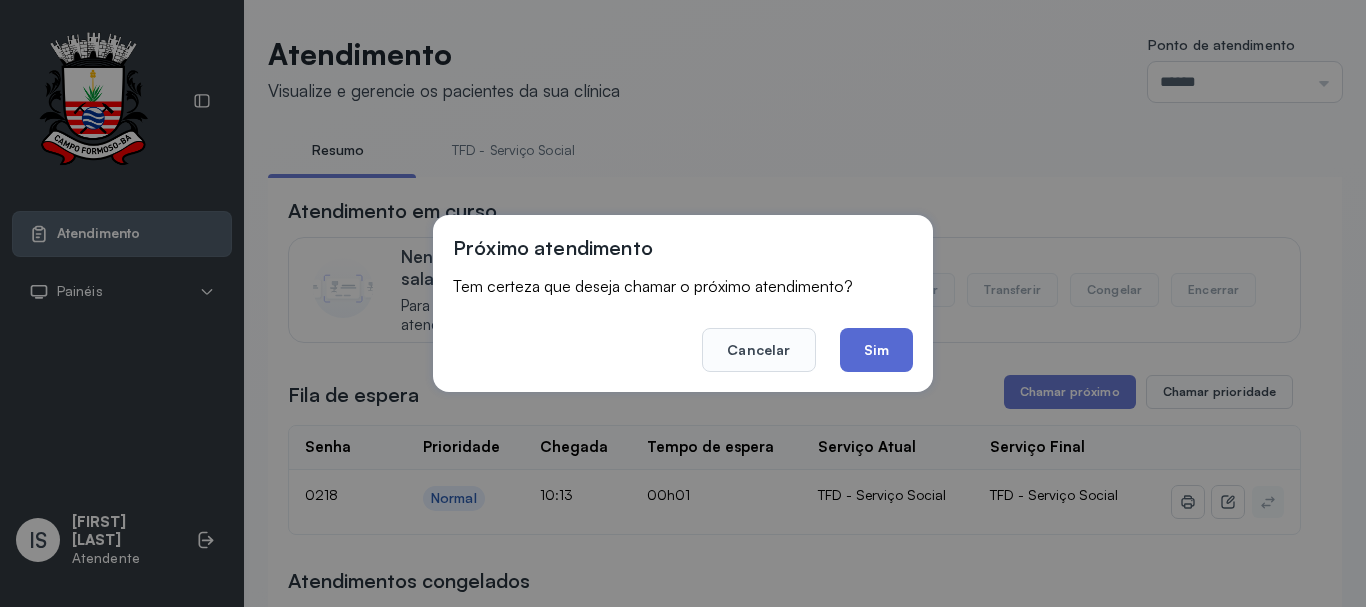 click on "Sim" 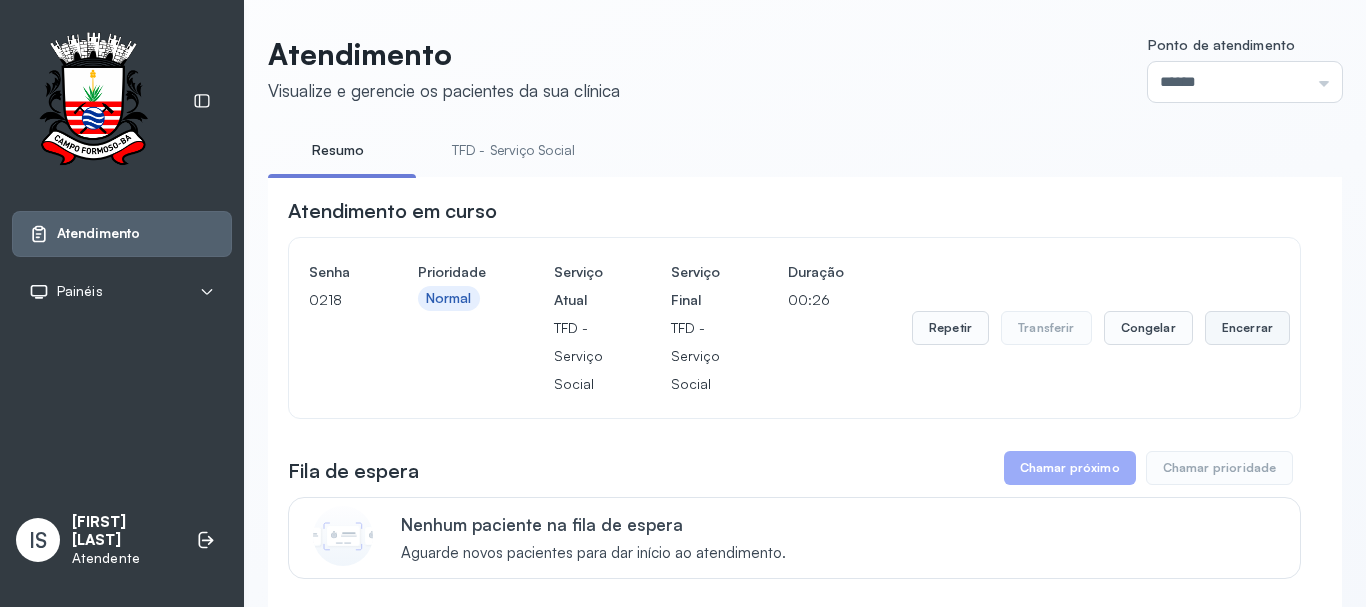 click on "Encerrar" at bounding box center (1247, 328) 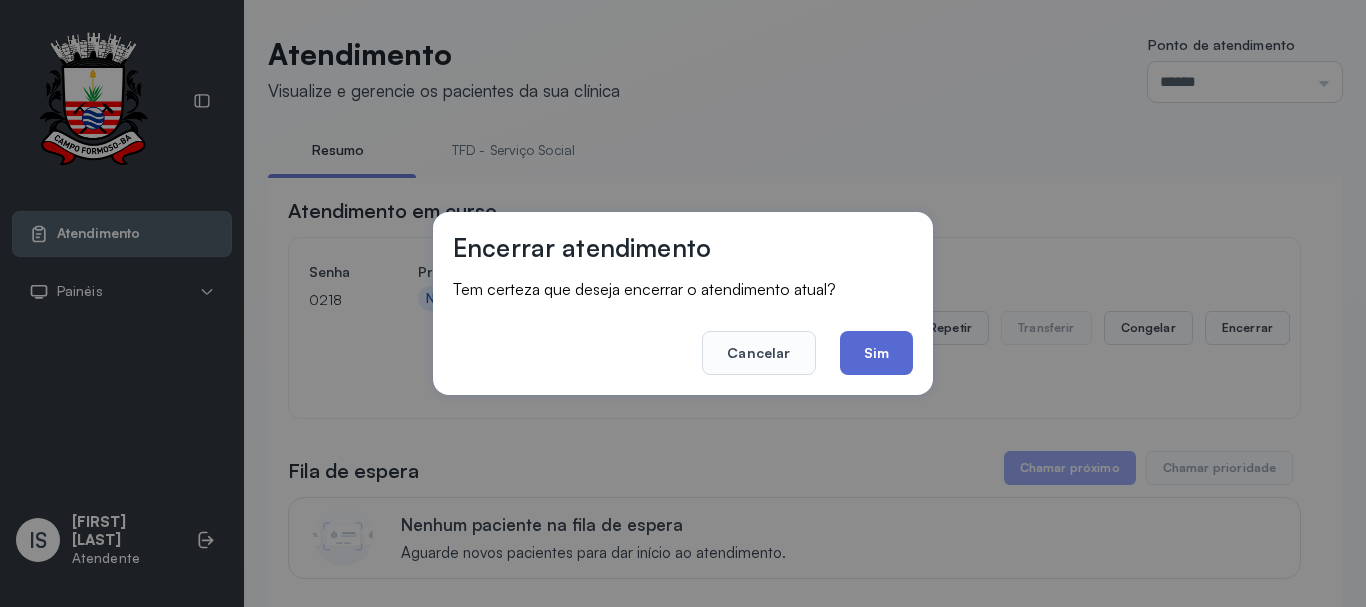 click on "Sim" 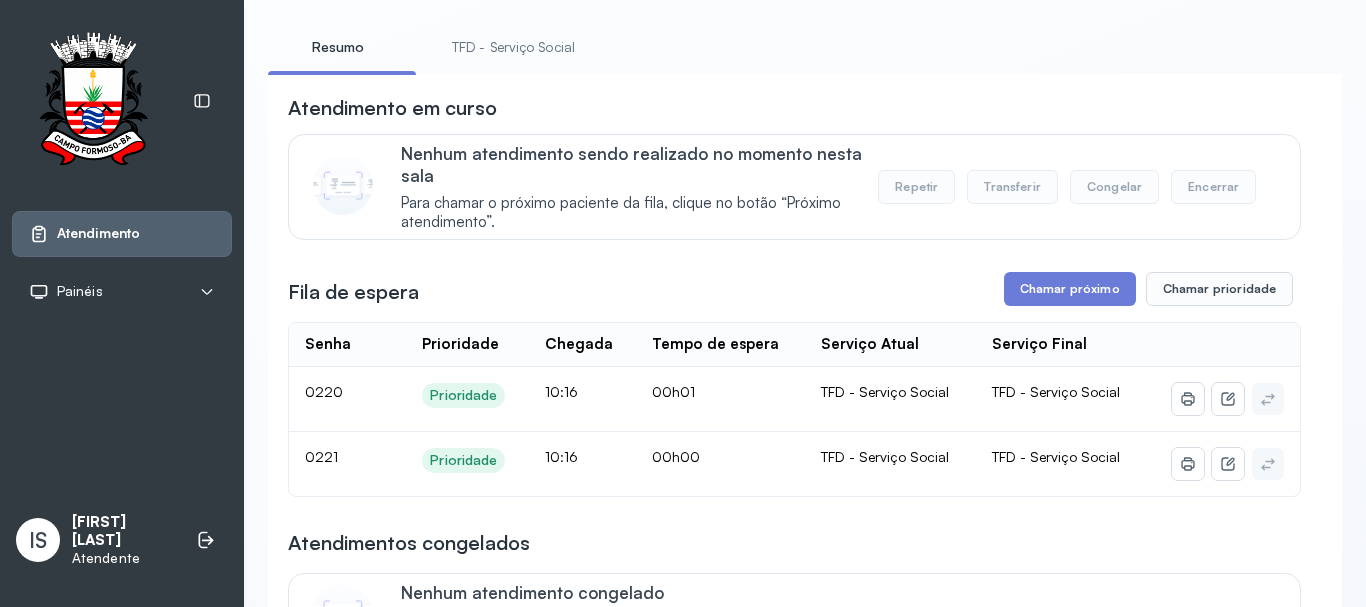 scroll, scrollTop: 200, scrollLeft: 0, axis: vertical 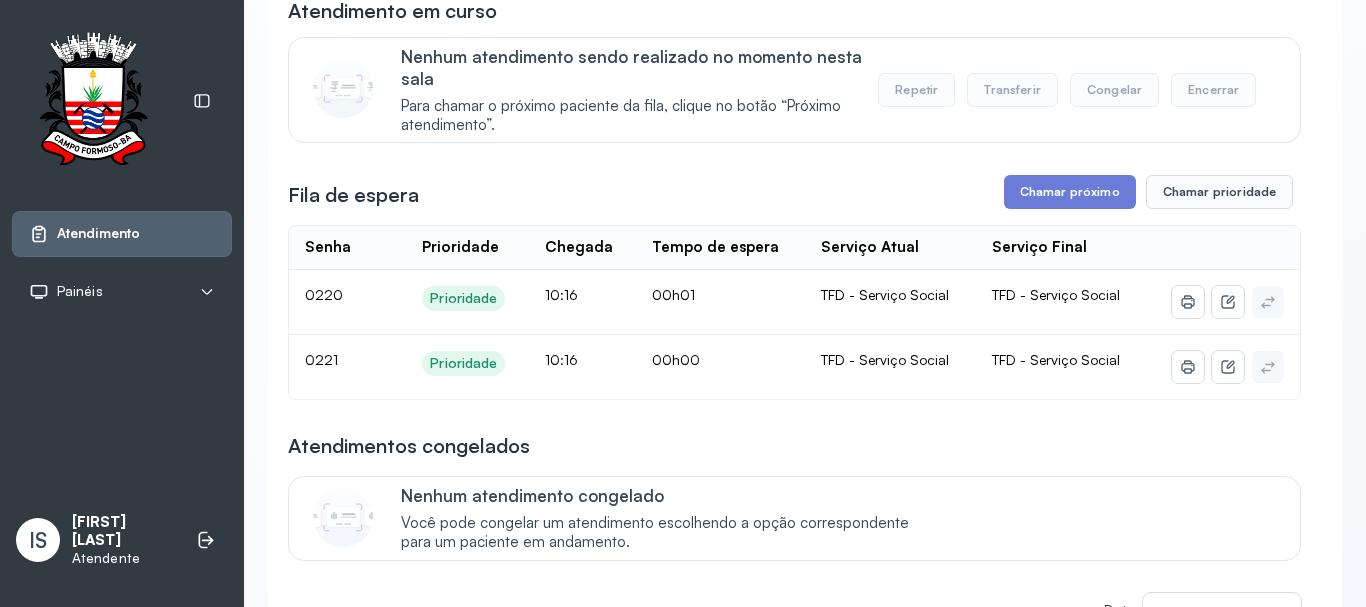 click on "**********" at bounding box center [794, 1125] 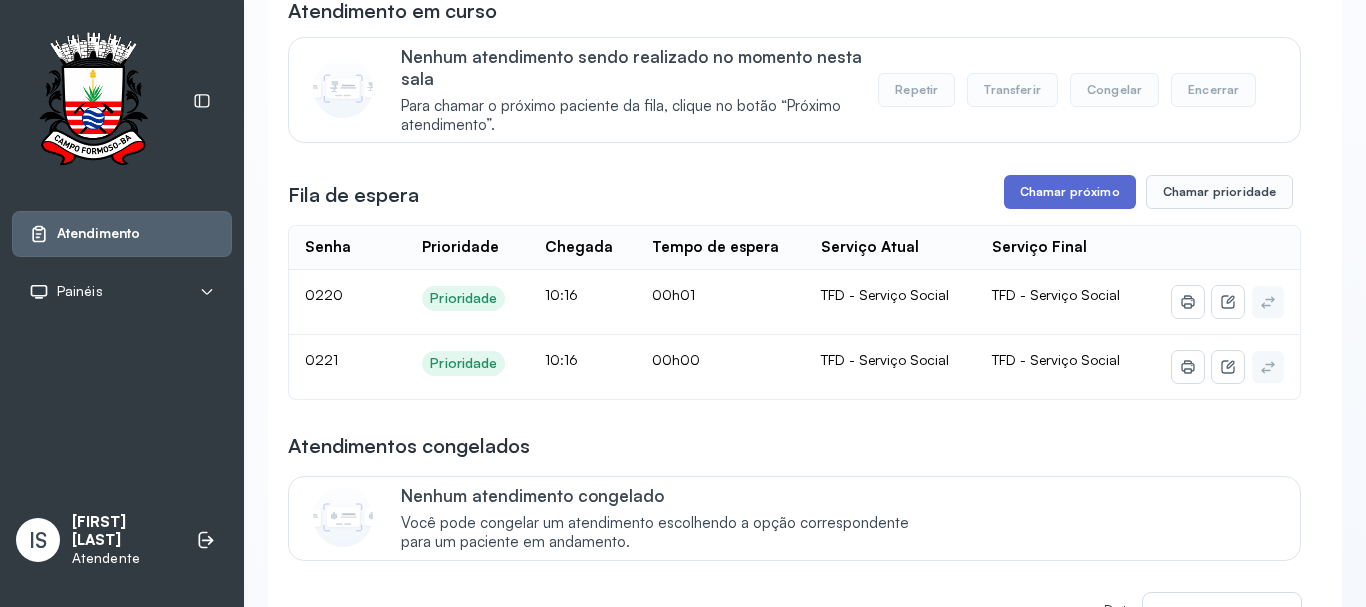 click on "Chamar próximo" at bounding box center [1070, 192] 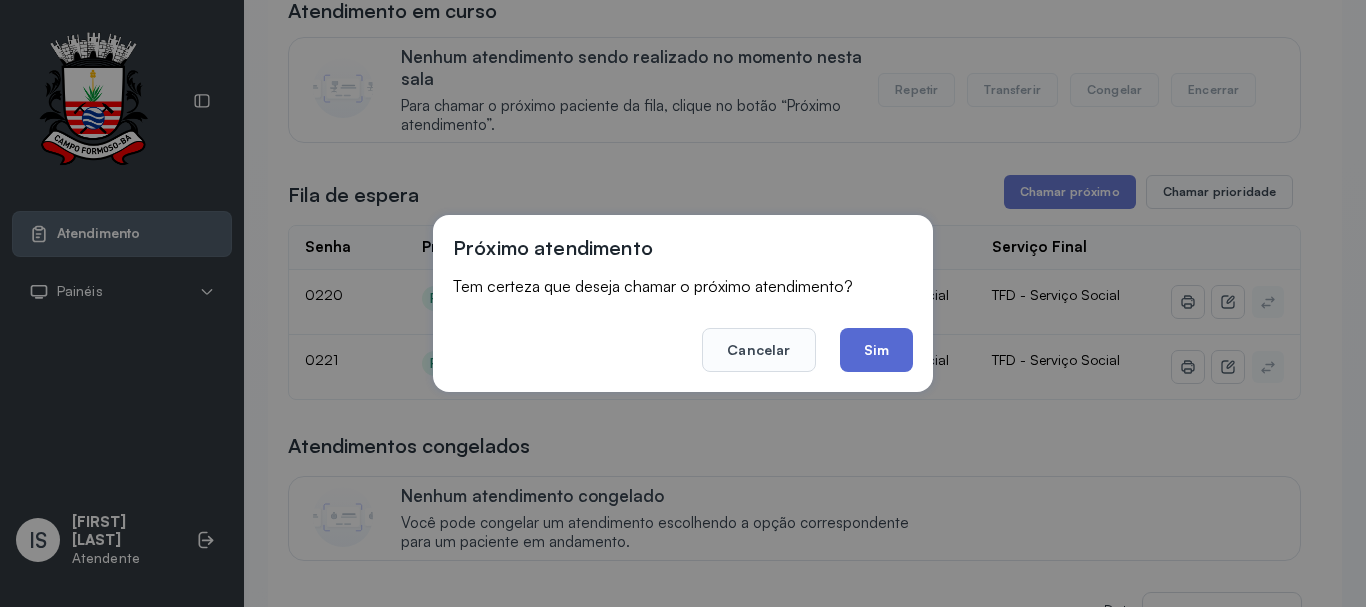 click on "Sim" 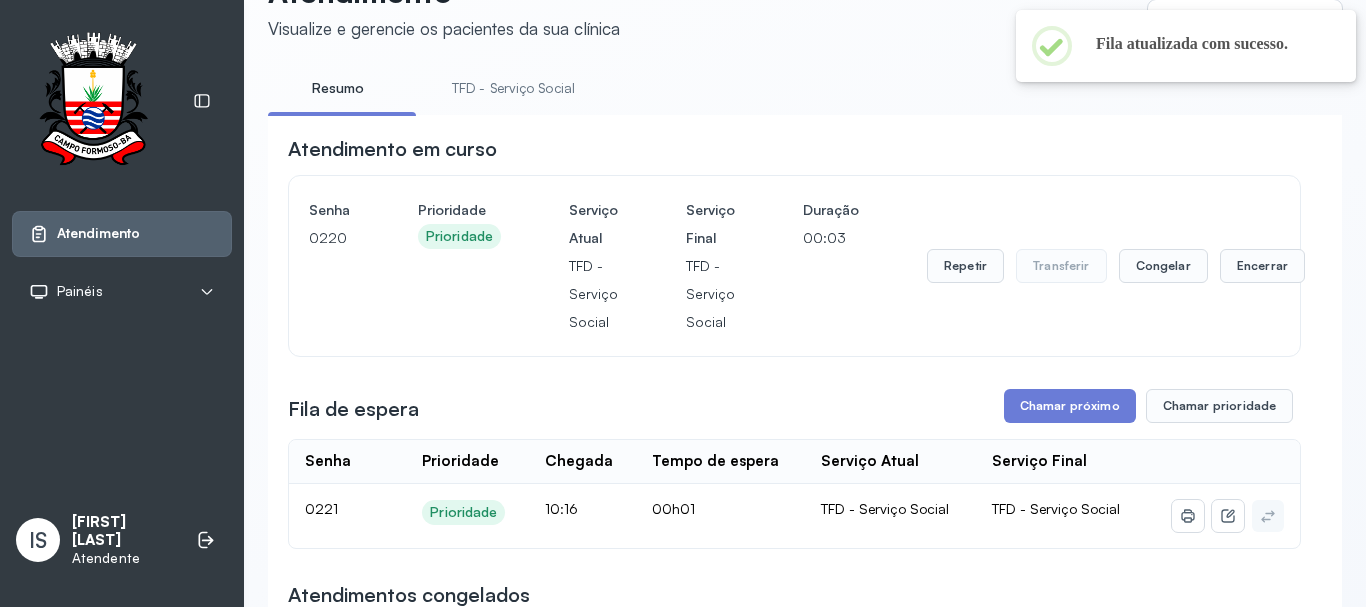 scroll, scrollTop: 200, scrollLeft: 0, axis: vertical 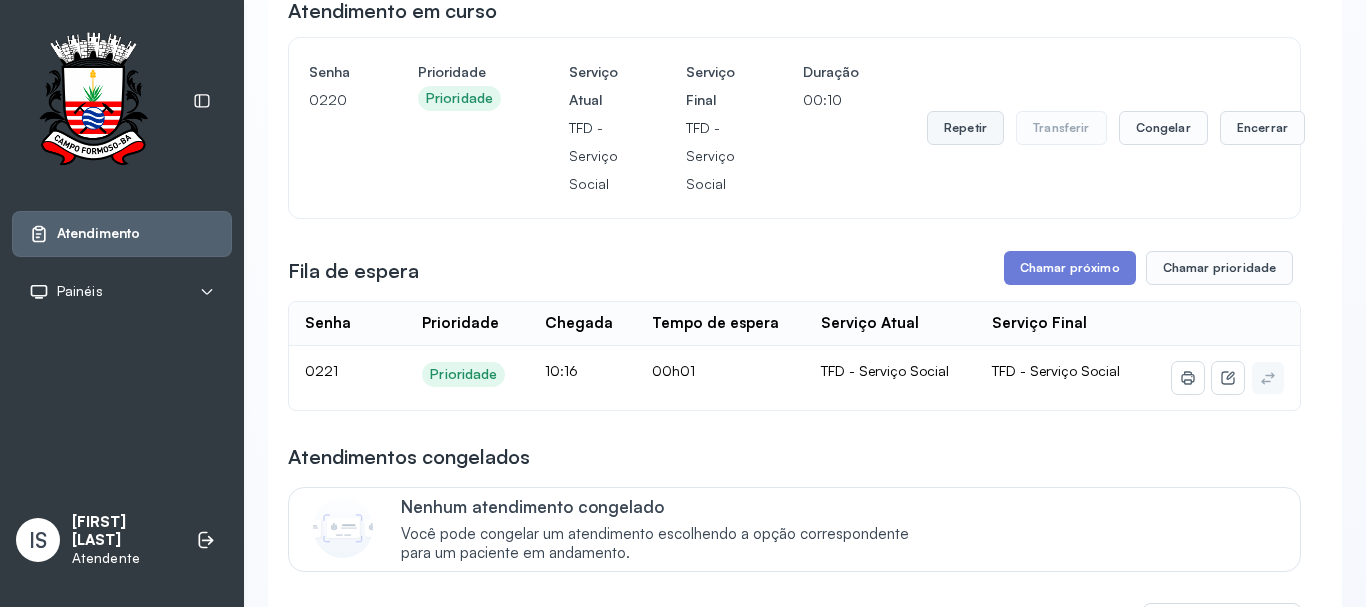 click on "Repetir" at bounding box center (965, 128) 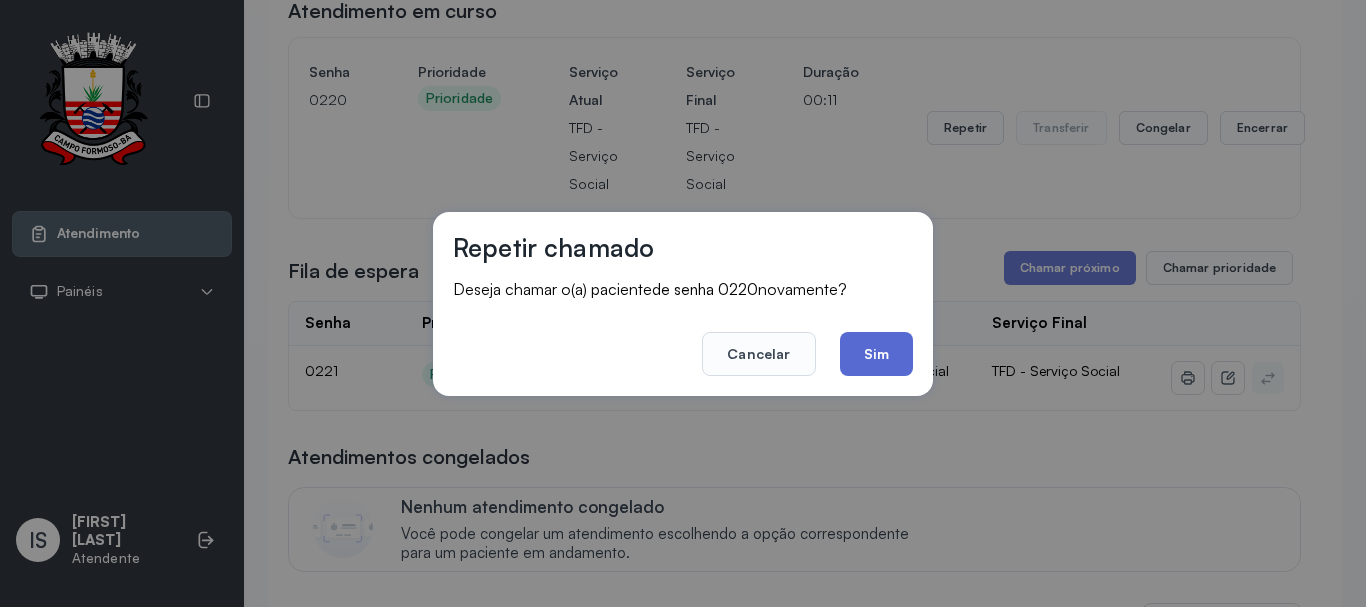 click on "Sim" 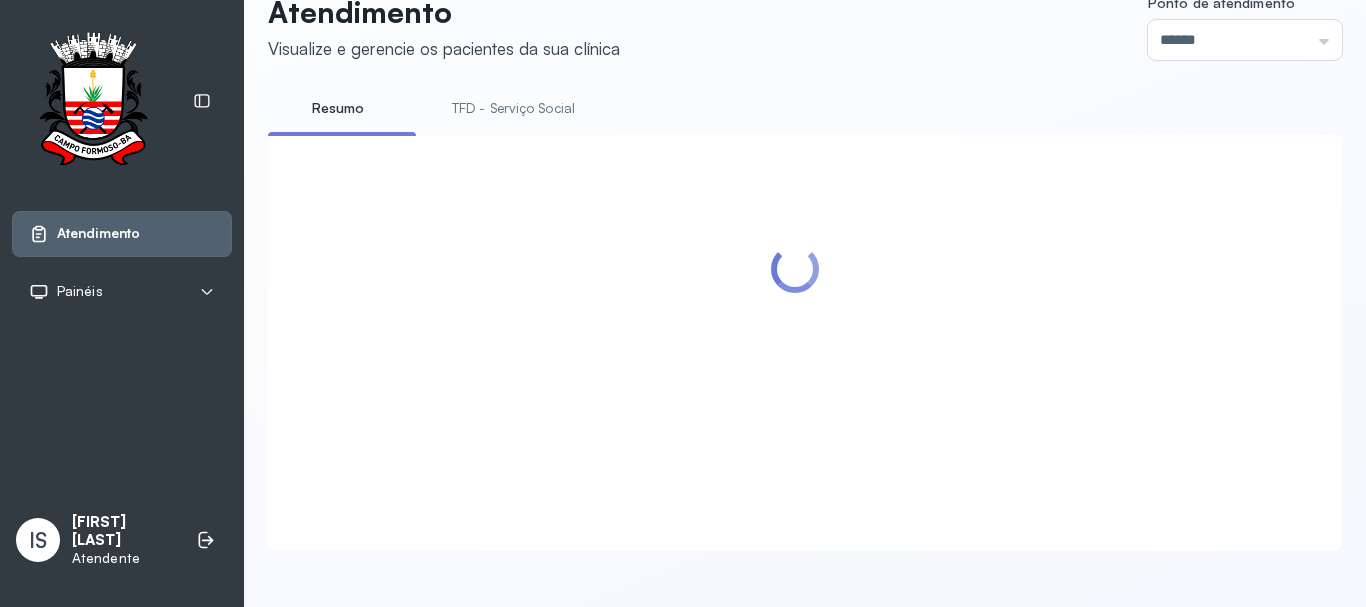 scroll, scrollTop: 200, scrollLeft: 0, axis: vertical 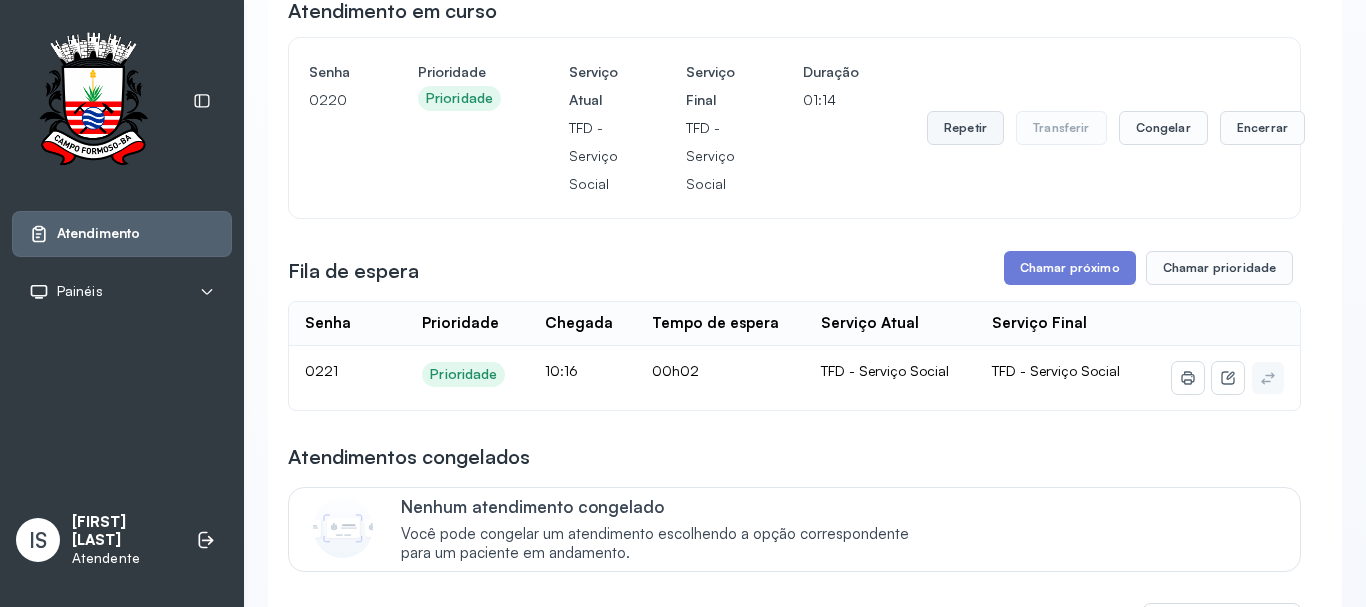 click on "Repetir" at bounding box center [965, 128] 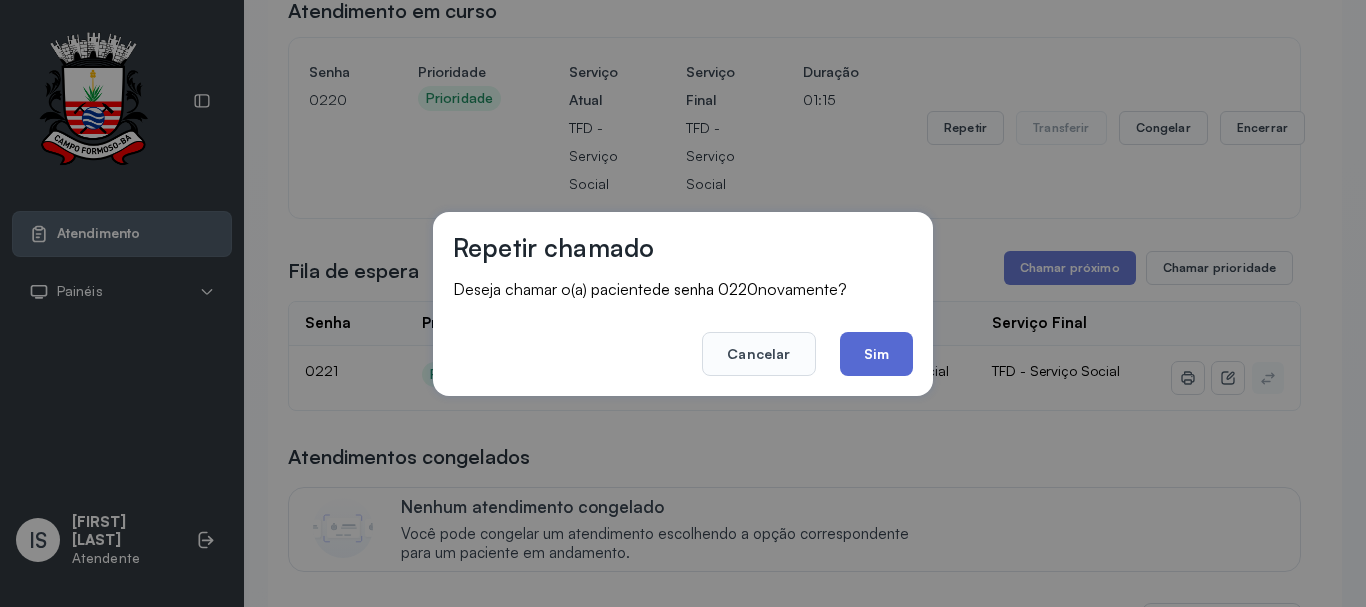 click on "Sim" 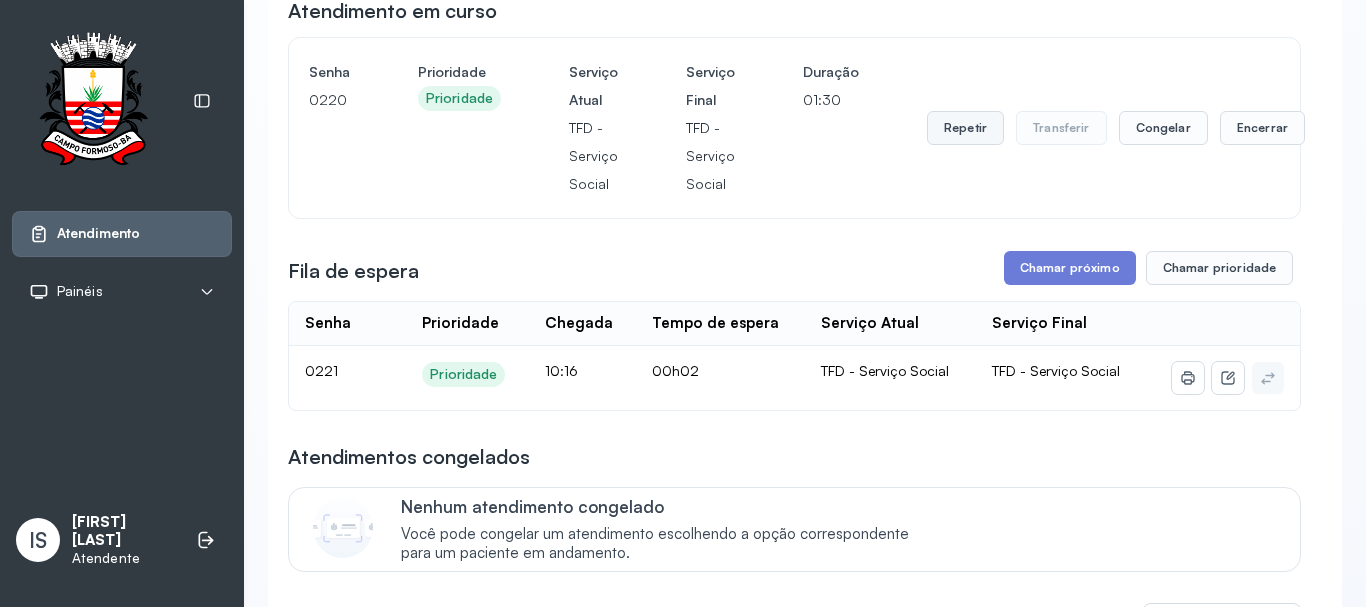 click on "Repetir" at bounding box center [965, 128] 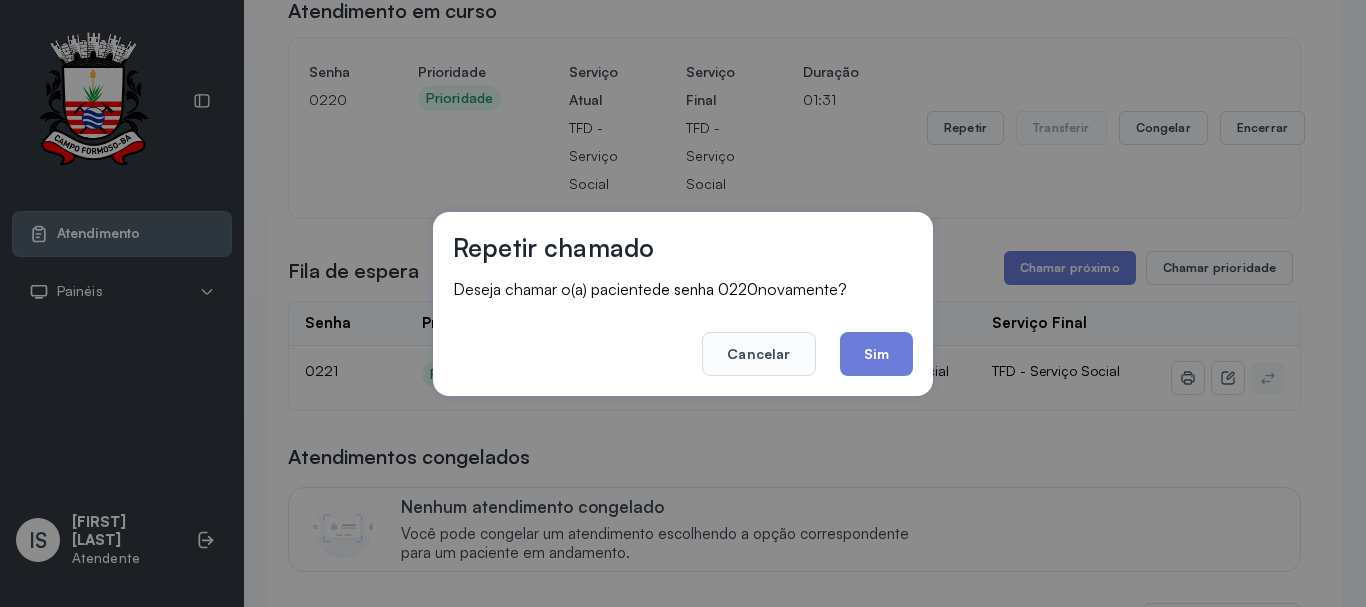 click on "Repetir chamado  Deseja chamar o(a) paciente  de senha 0220  novamente?  Cancelar Sim" at bounding box center [683, 304] 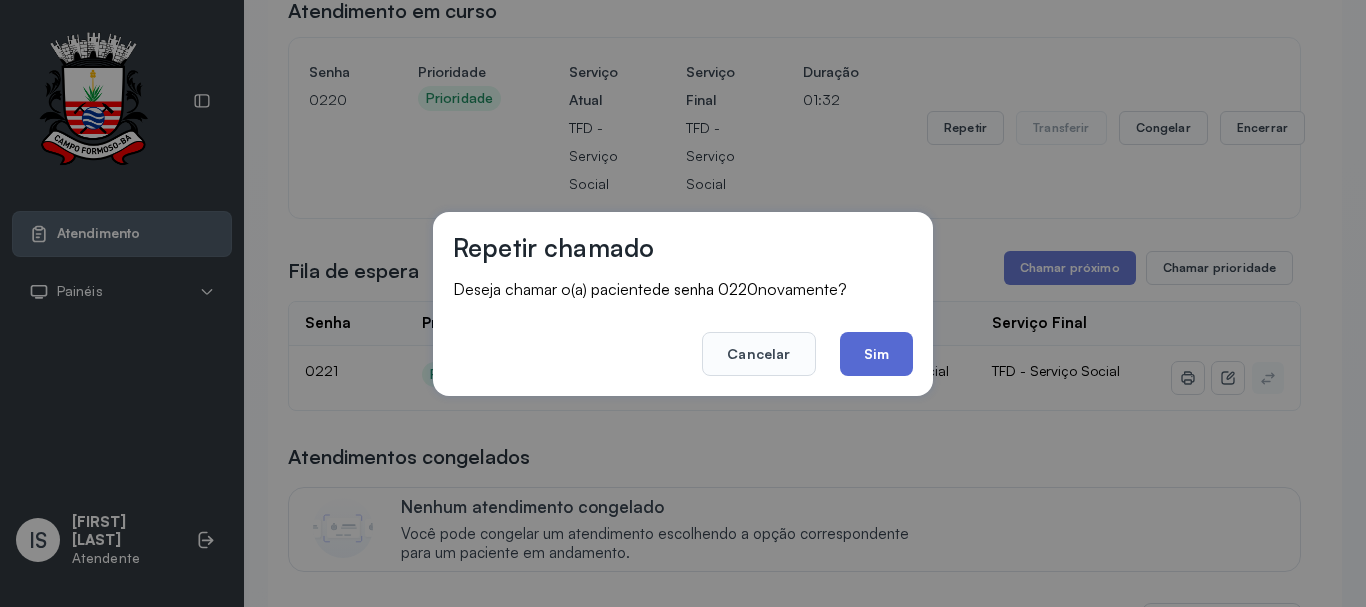click on "Sim" 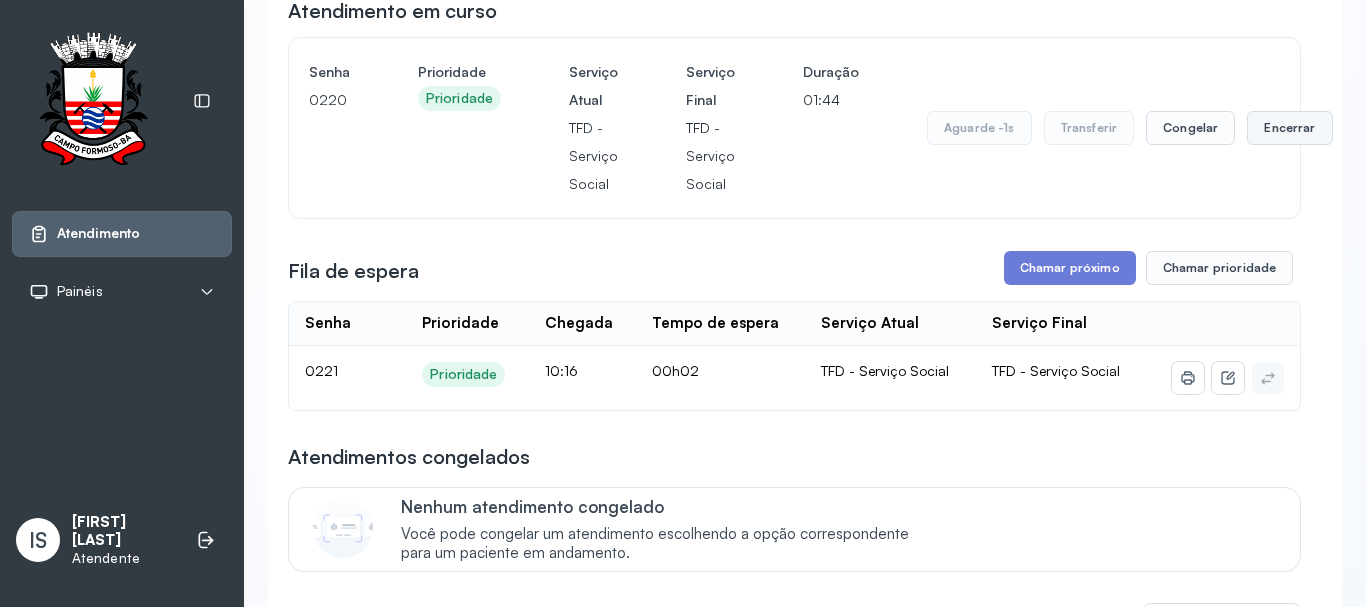 click on "Encerrar" at bounding box center [1289, 128] 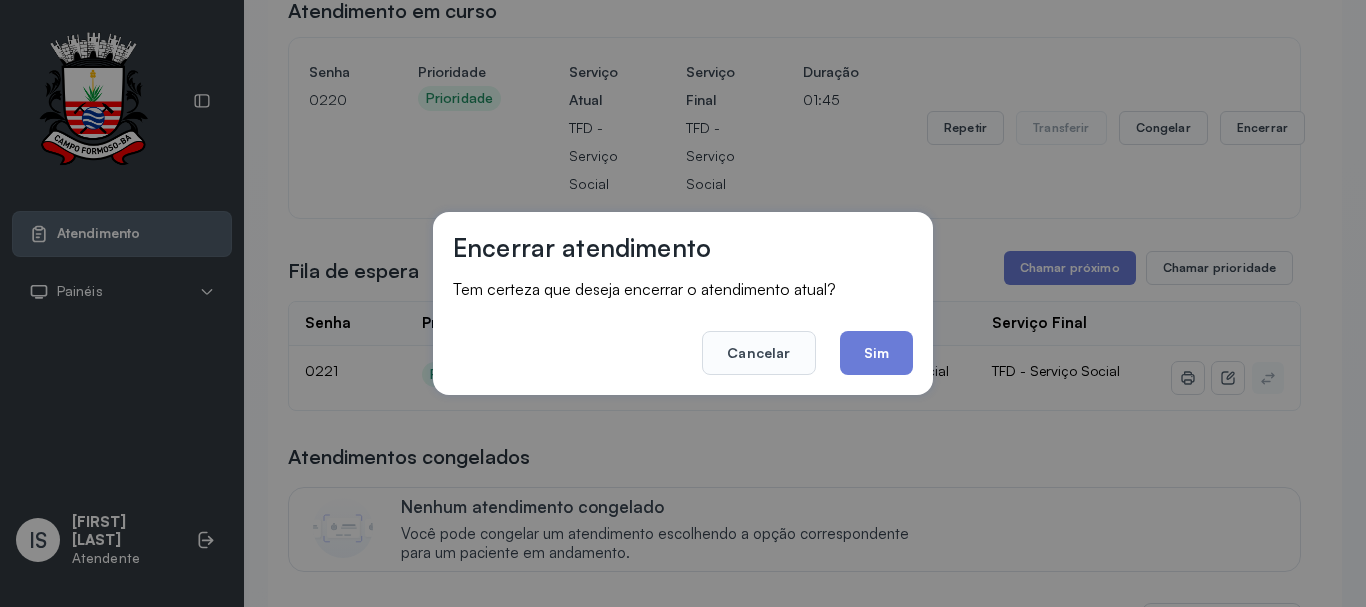 click on "Encerrar atendimento  Tem certeza que deseja encerrar o atendimento atual?  Cancelar Sim" at bounding box center [683, 303] 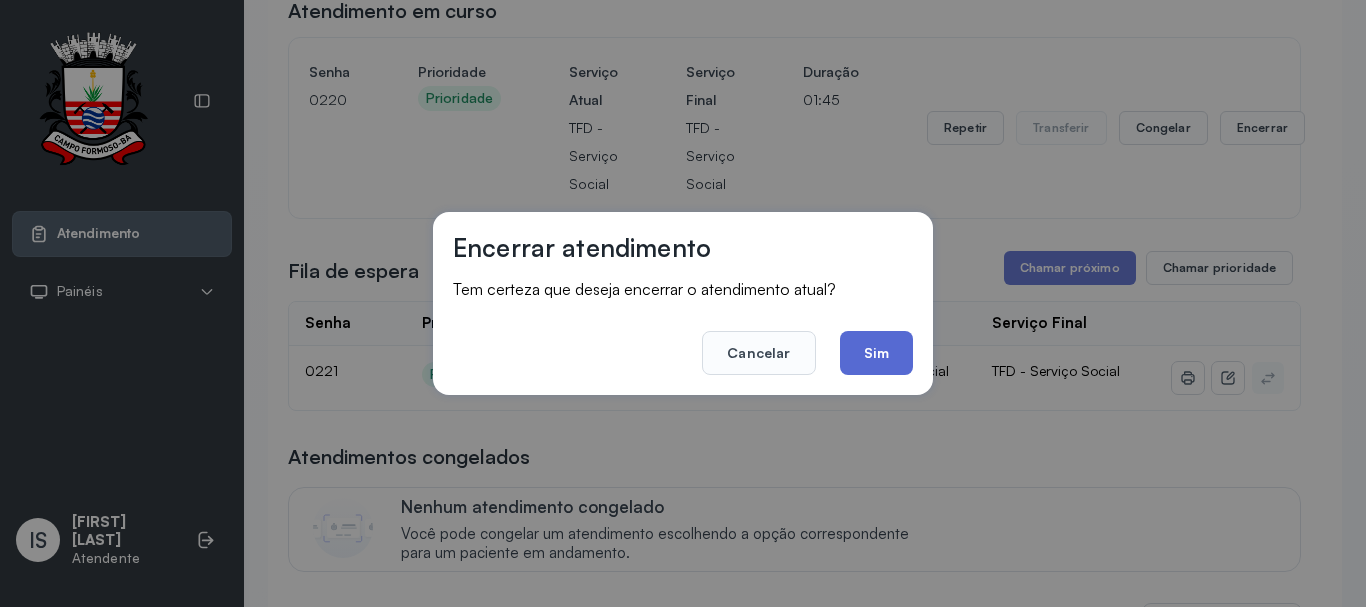 click on "Sim" 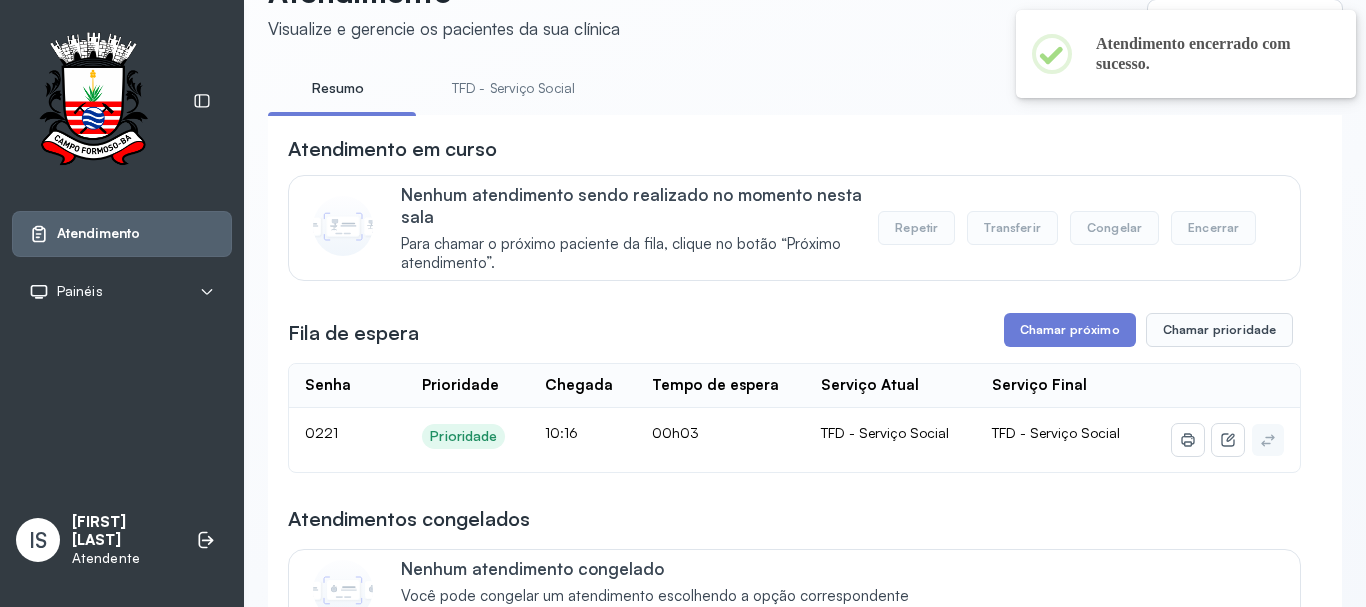 scroll, scrollTop: 200, scrollLeft: 0, axis: vertical 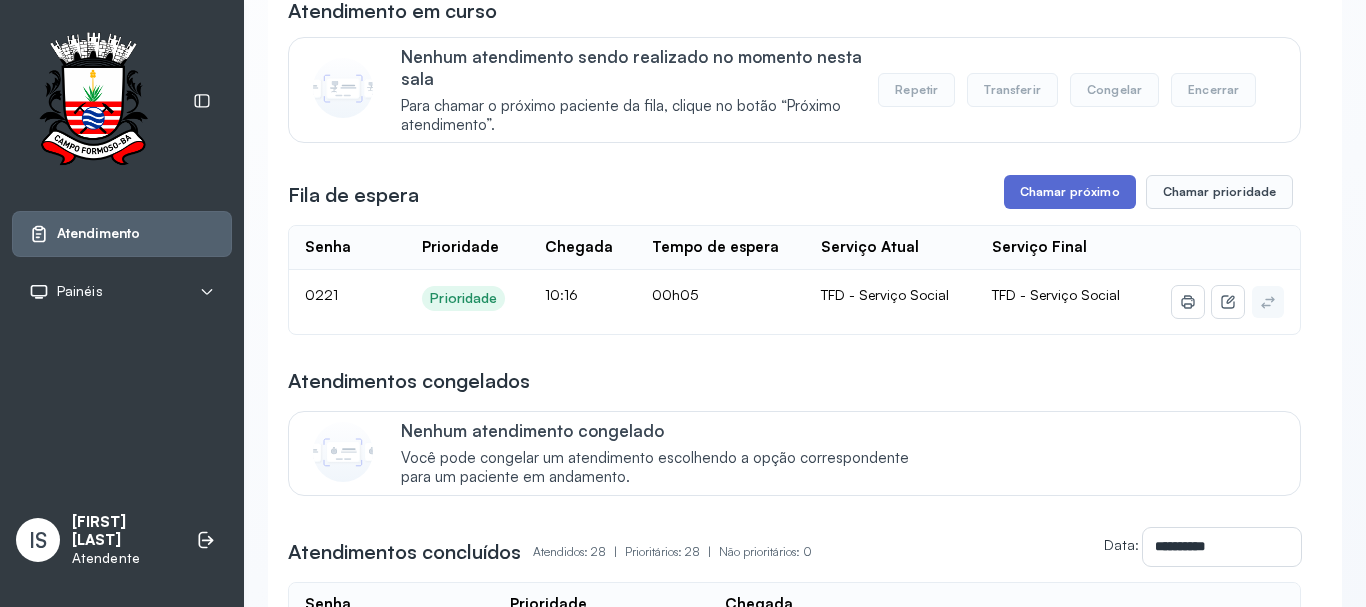click on "Chamar próximo" at bounding box center (1070, 192) 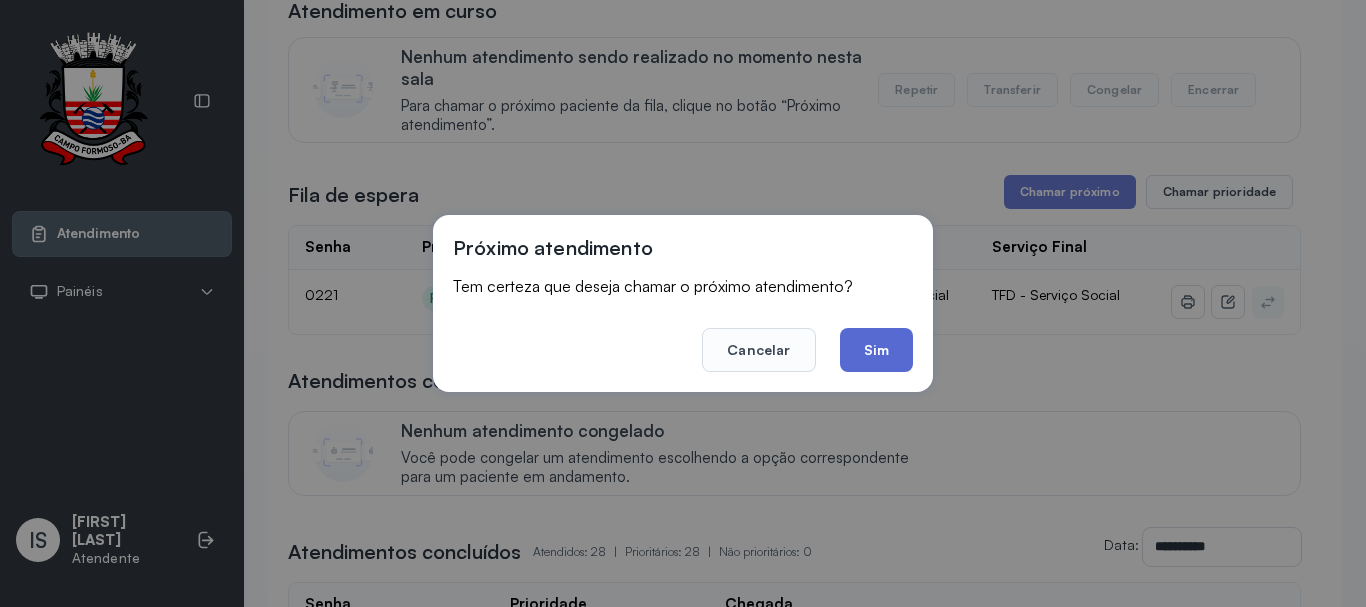 click on "Sim" 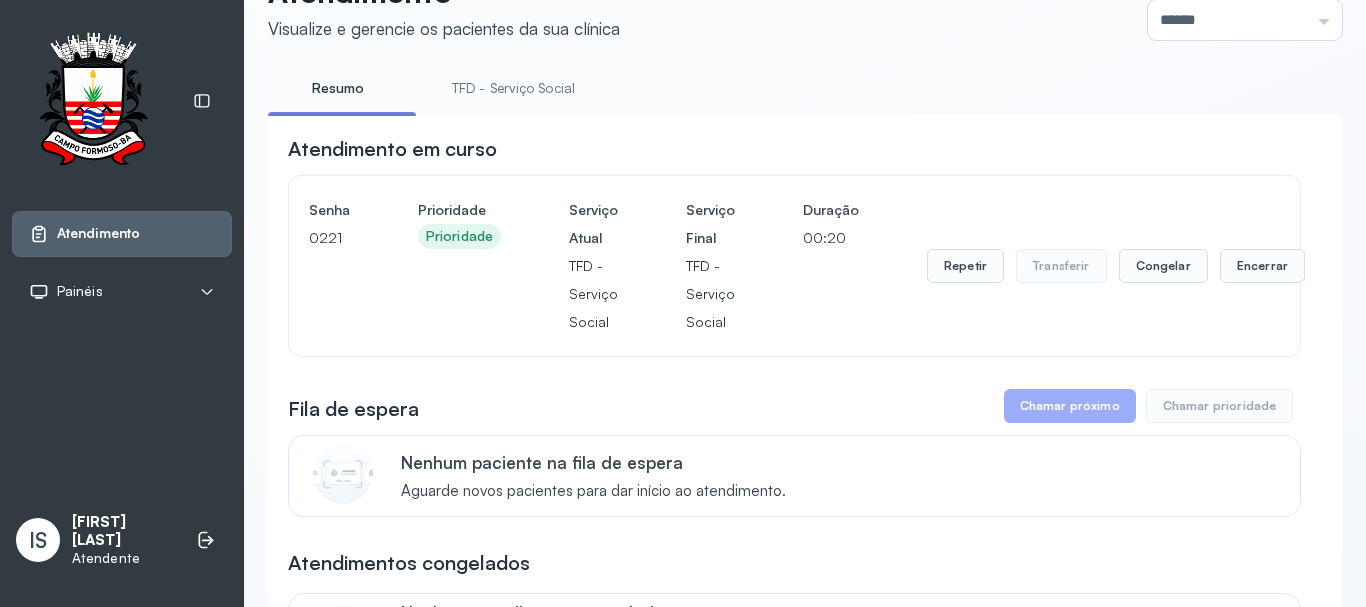 scroll, scrollTop: 200, scrollLeft: 0, axis: vertical 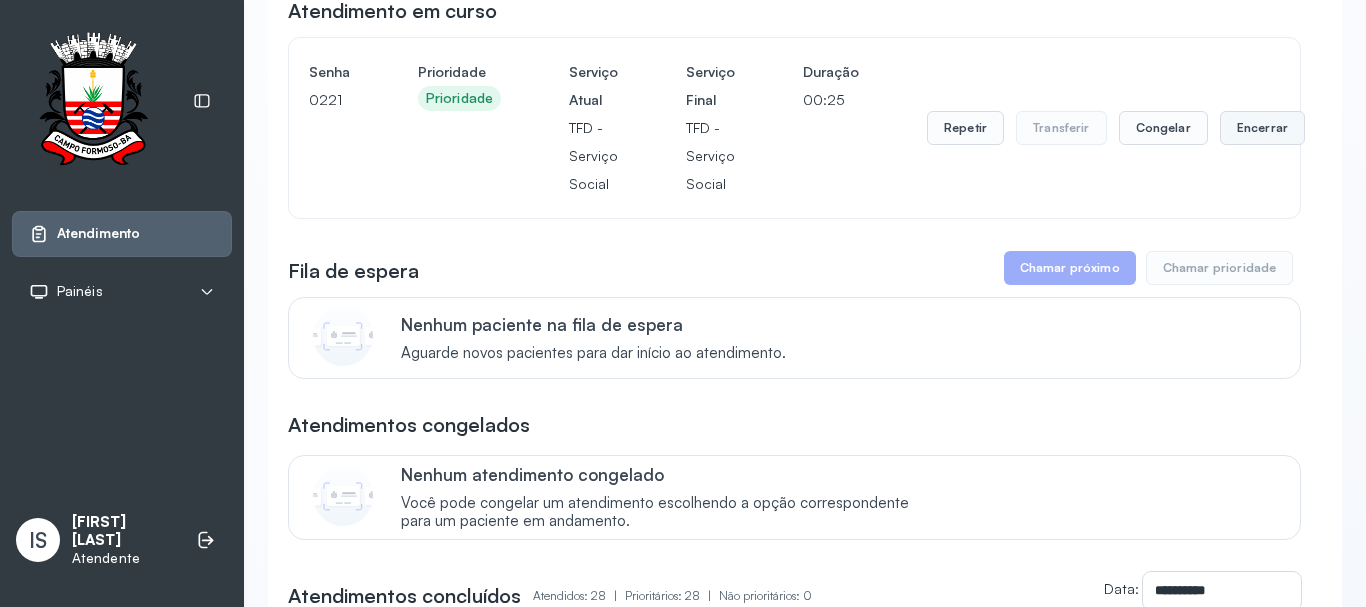 click on "Encerrar" at bounding box center (1262, 128) 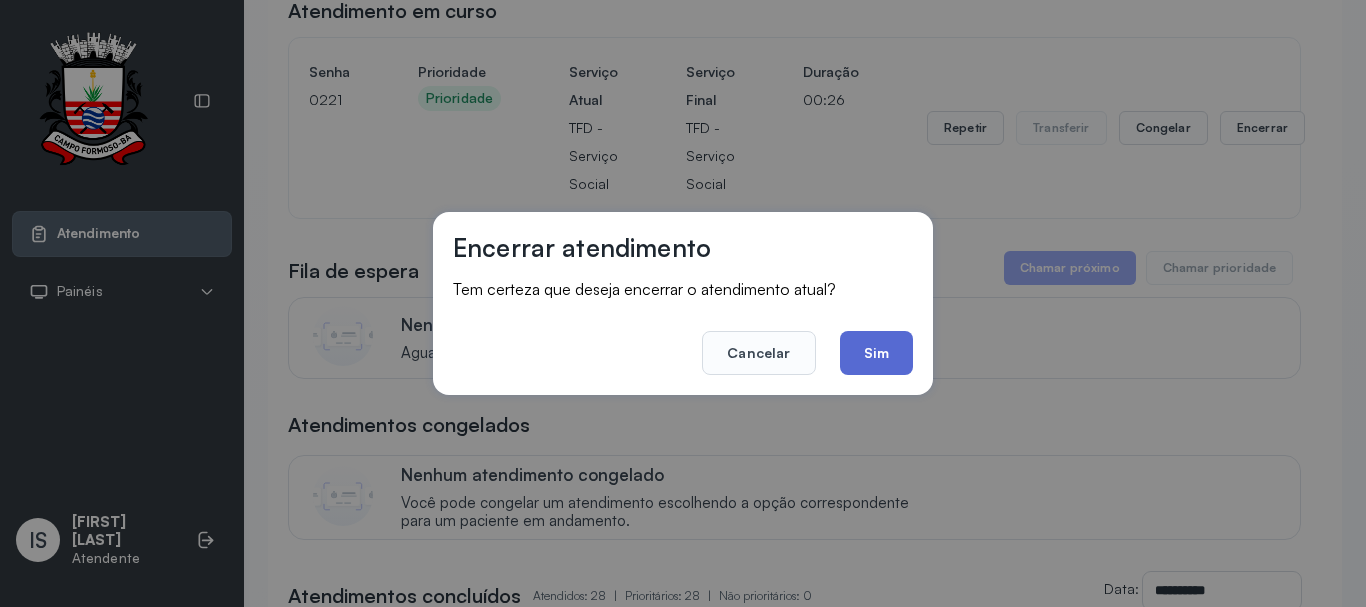 click on "Sim" 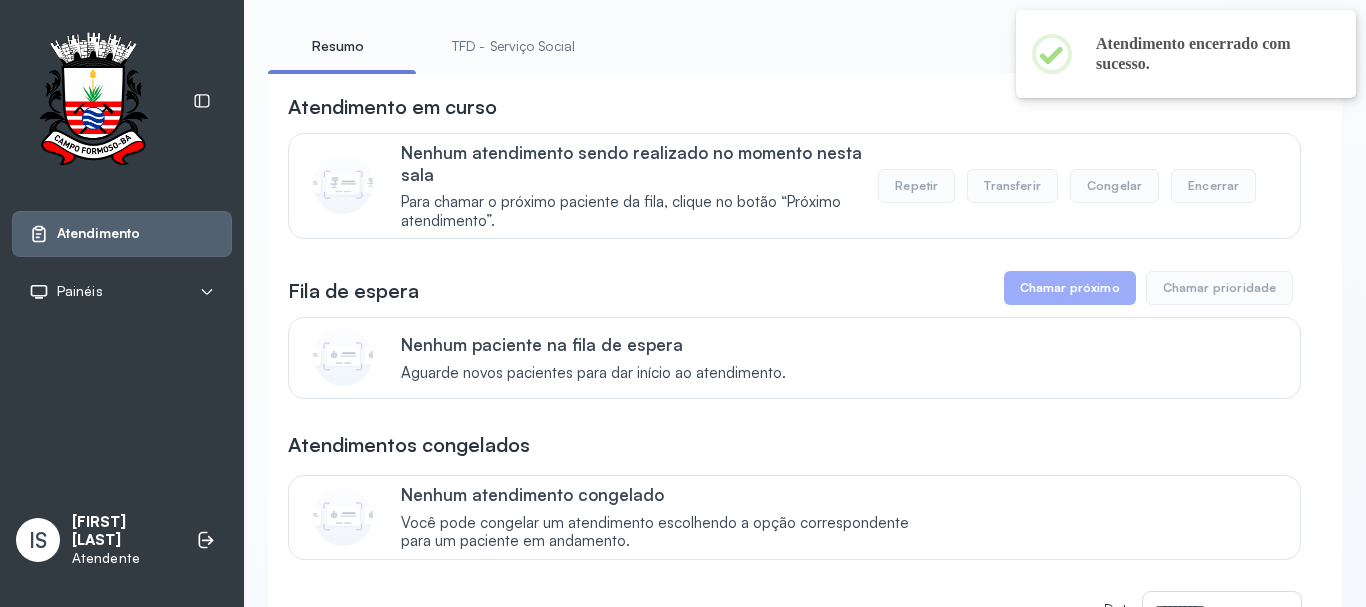 scroll, scrollTop: 0, scrollLeft: 0, axis: both 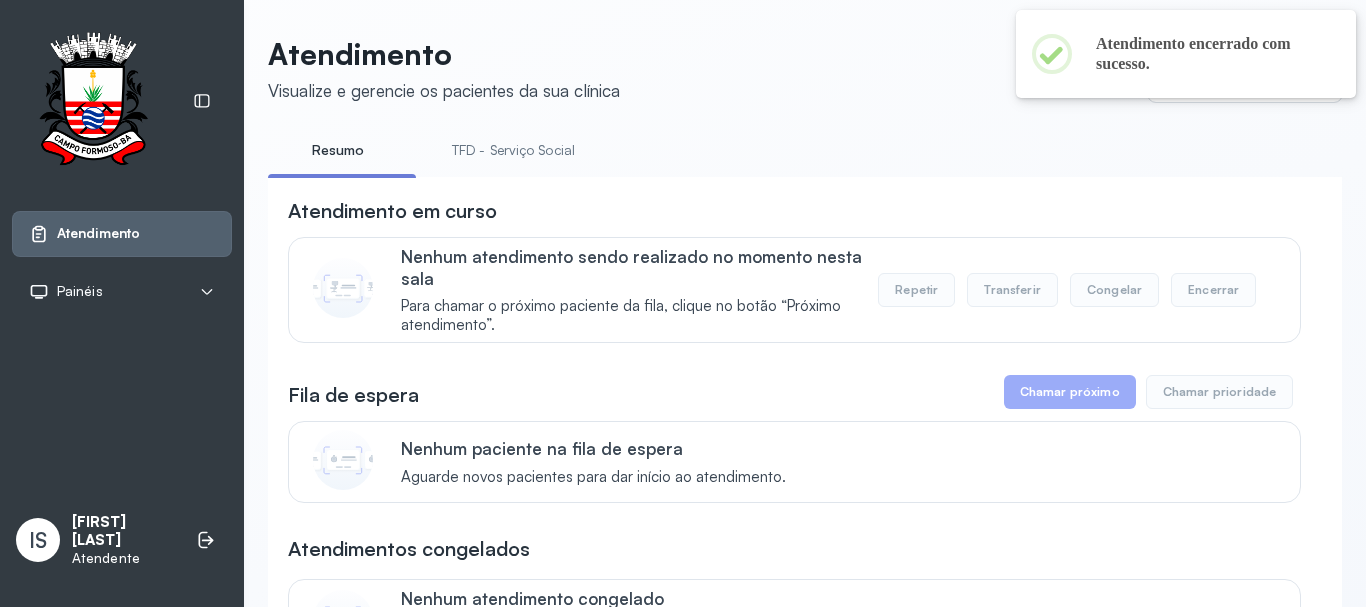 click on "TFD - Serviço Social" at bounding box center (513, 150) 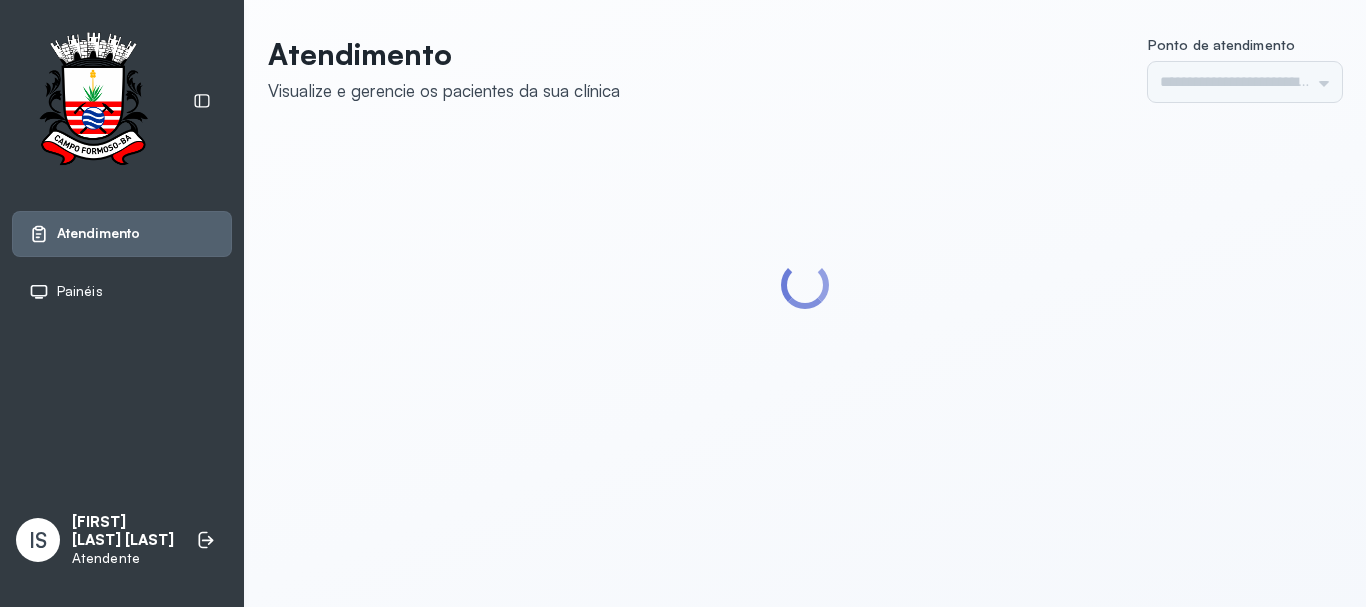 scroll, scrollTop: 0, scrollLeft: 0, axis: both 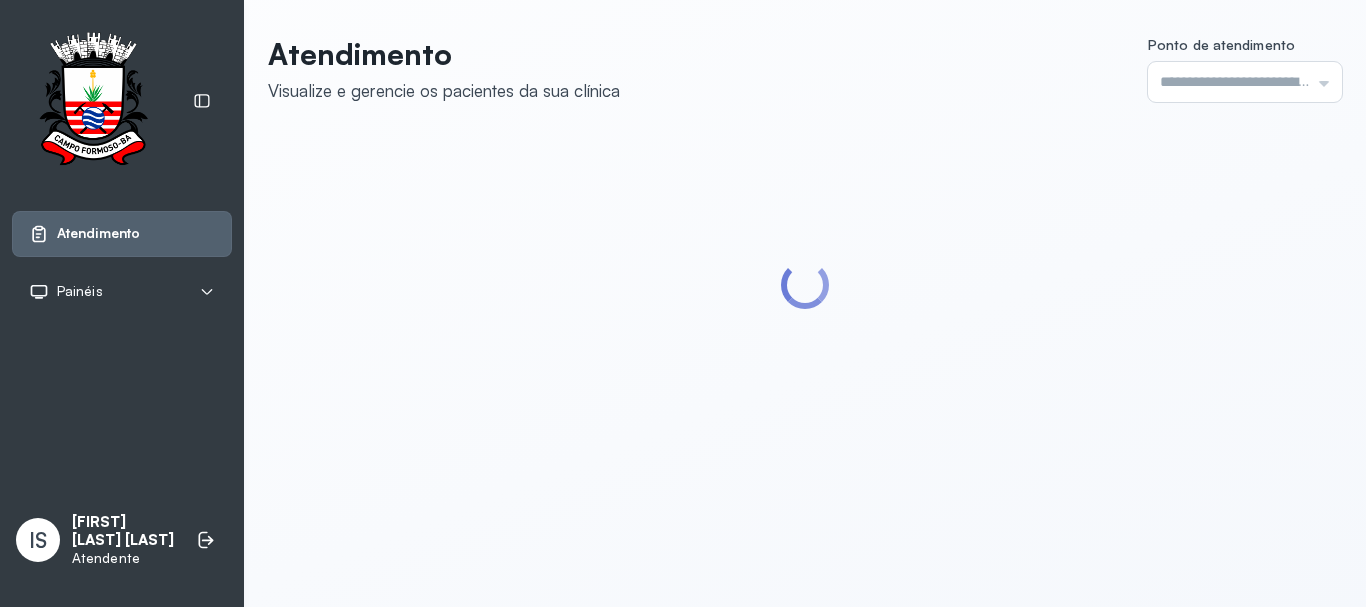 type on "******" 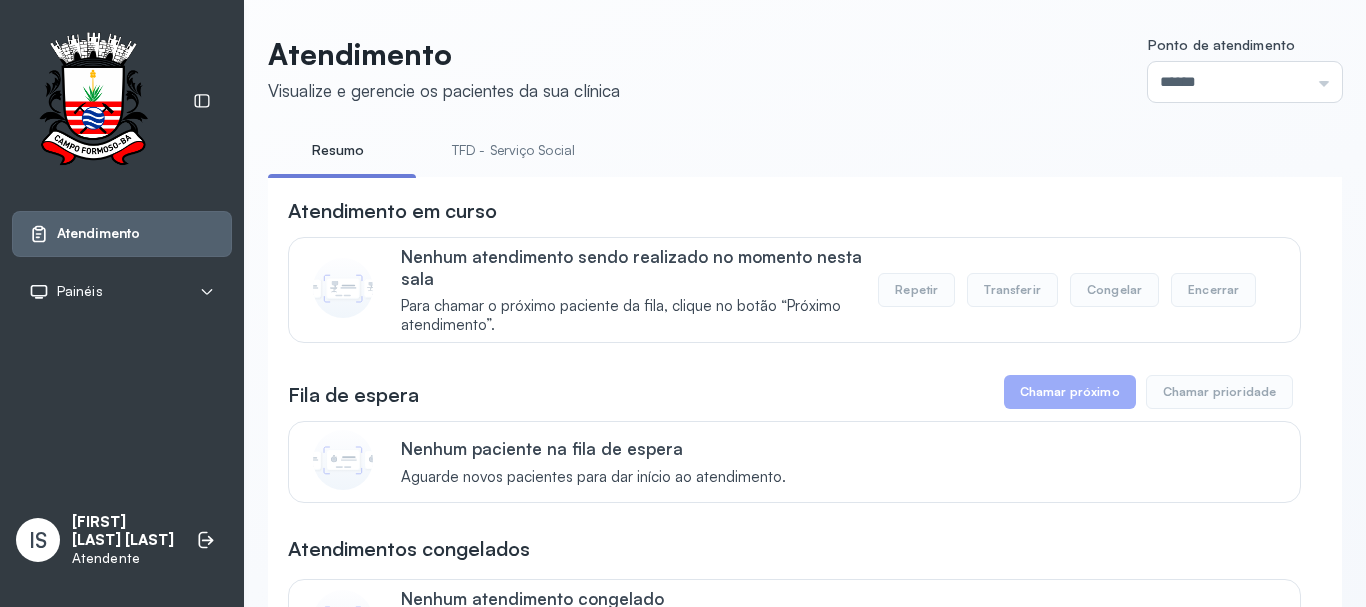 click on "TFD - Serviço Social" at bounding box center (513, 150) 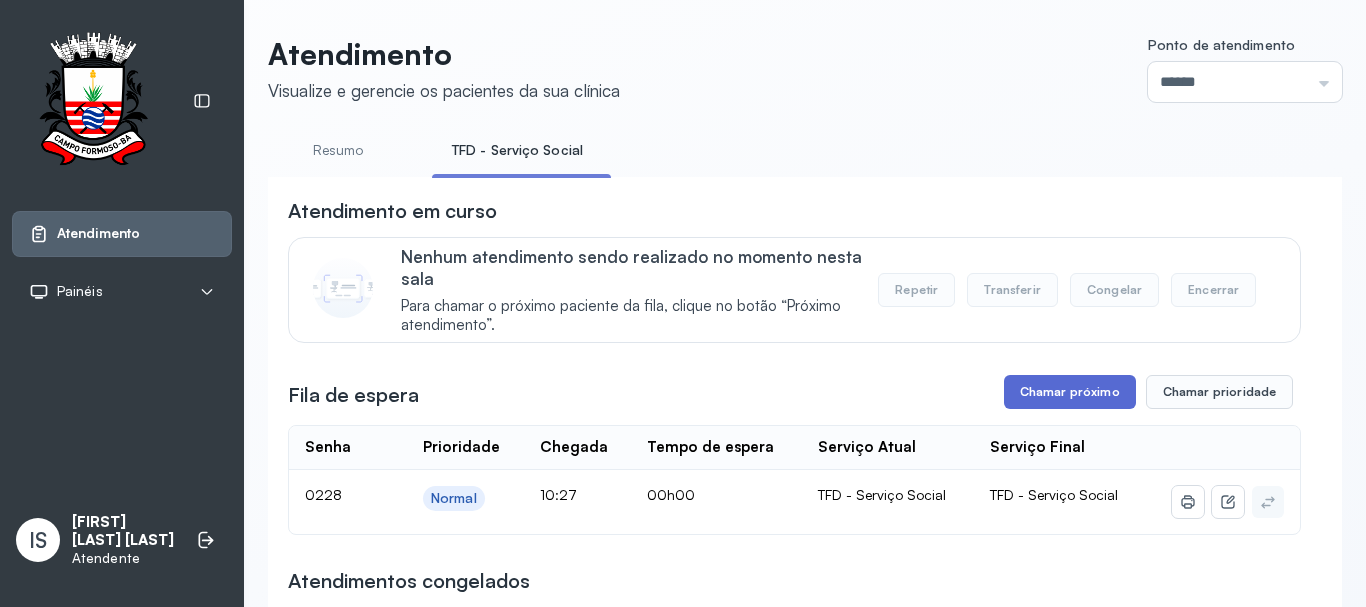 click on "Chamar próximo" at bounding box center [1070, 392] 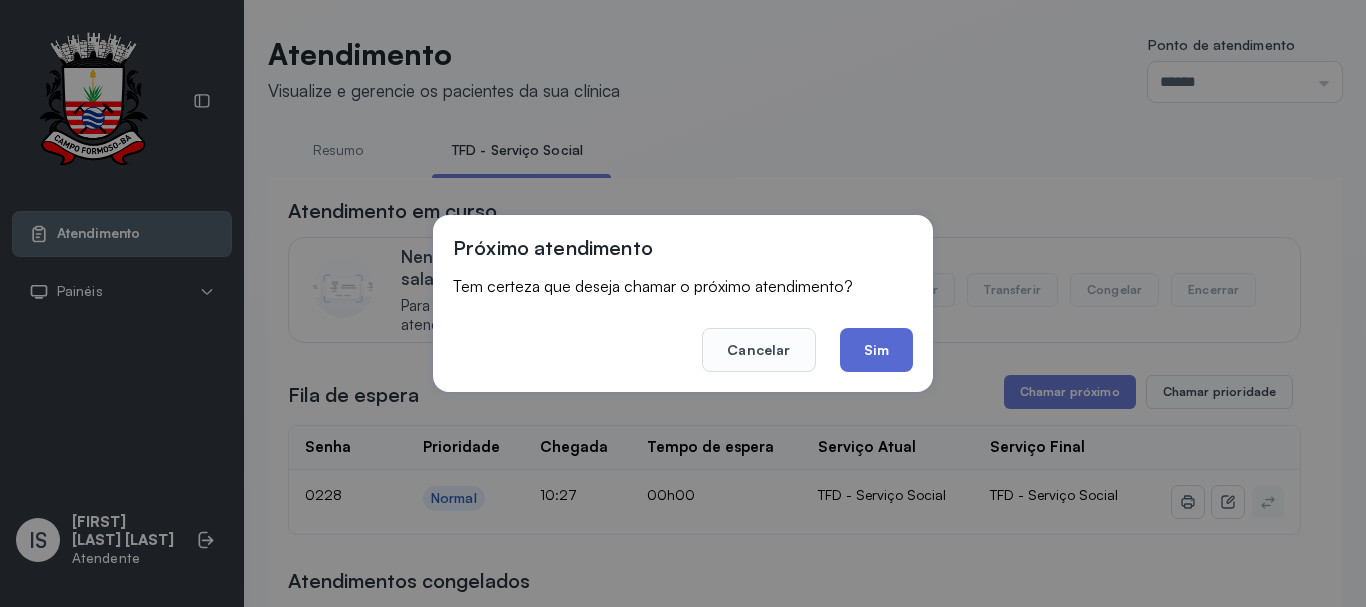 click on "Sim" 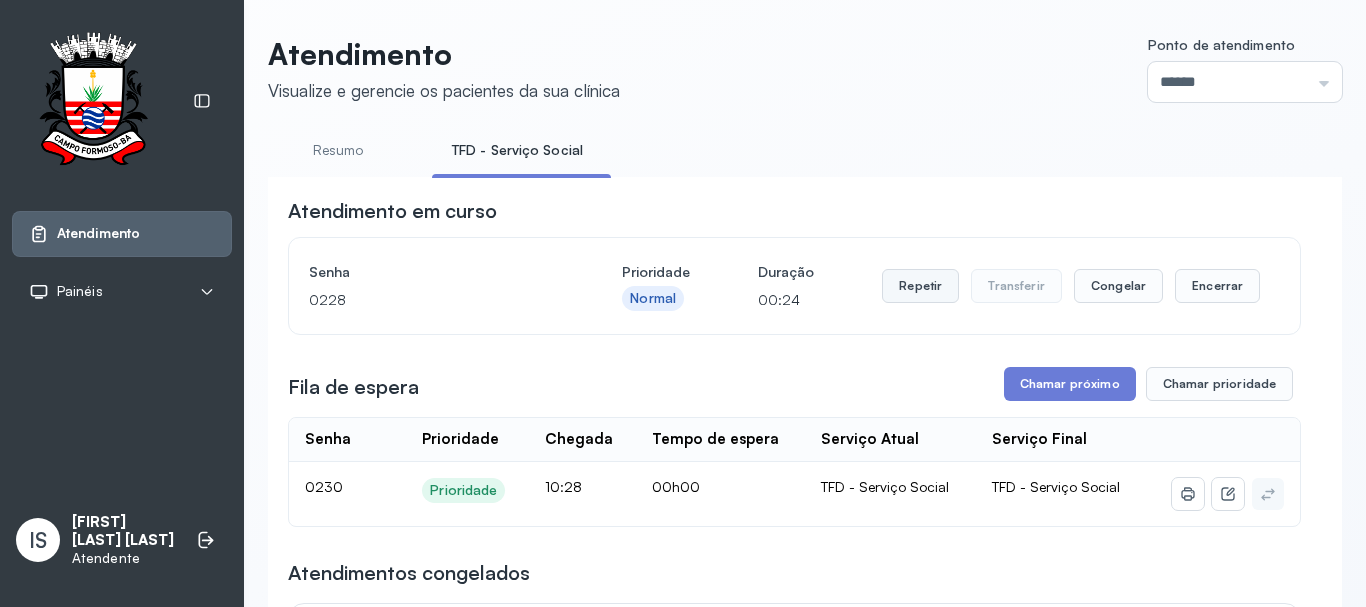 click on "Repetir" at bounding box center (920, 286) 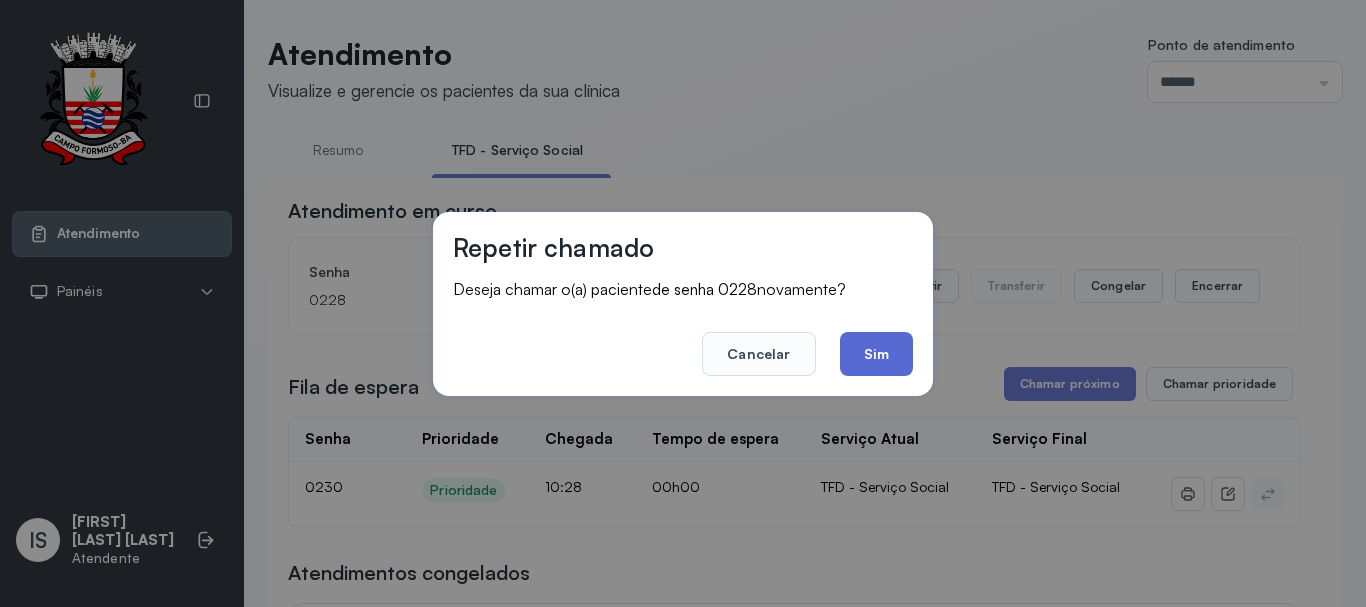 click on "Sim" 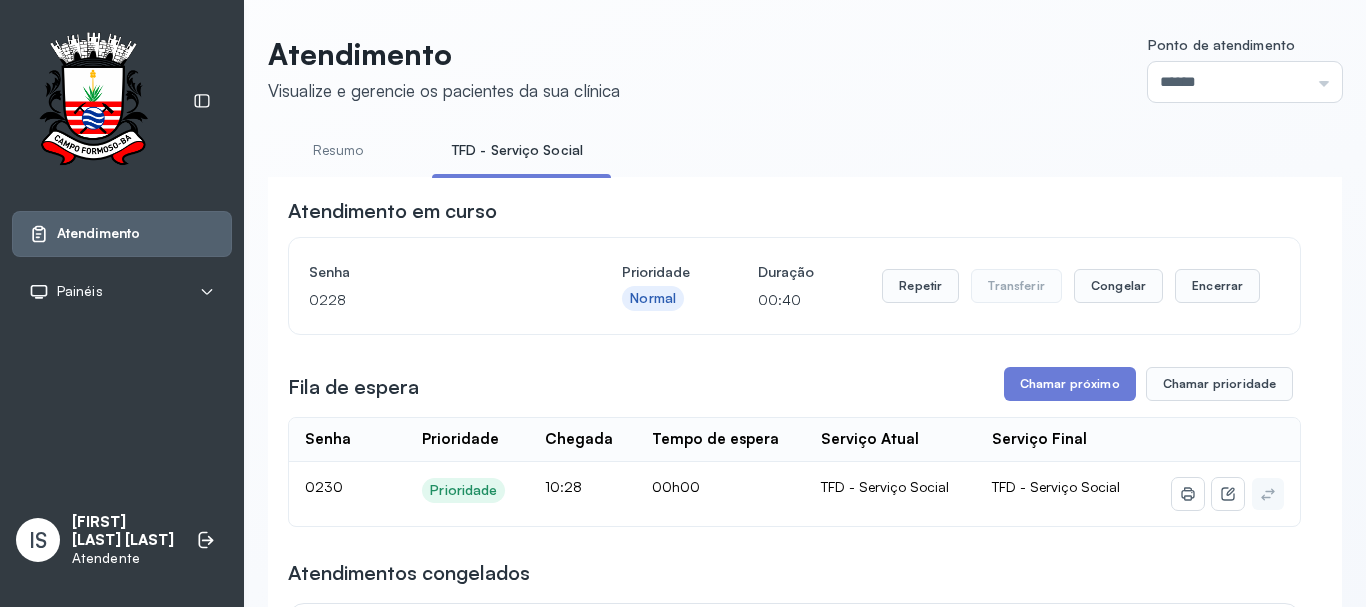 click on "Repetir Transferir Congelar Encerrar" at bounding box center (1071, 286) 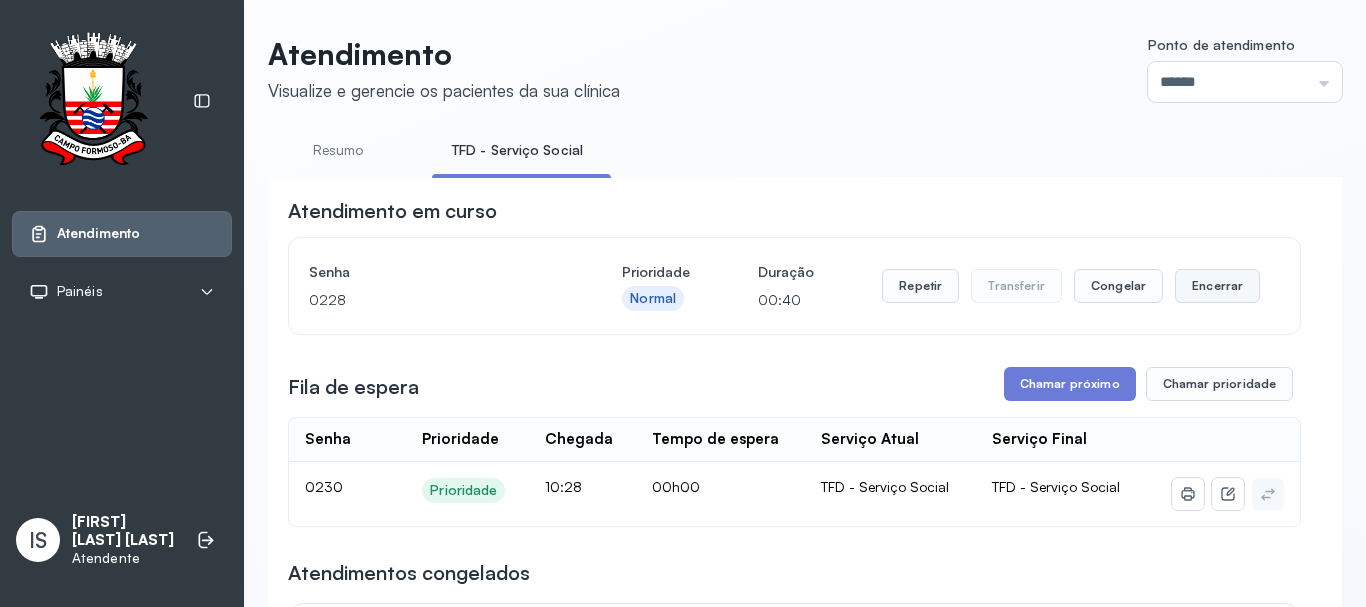 click on "Encerrar" at bounding box center [1217, 286] 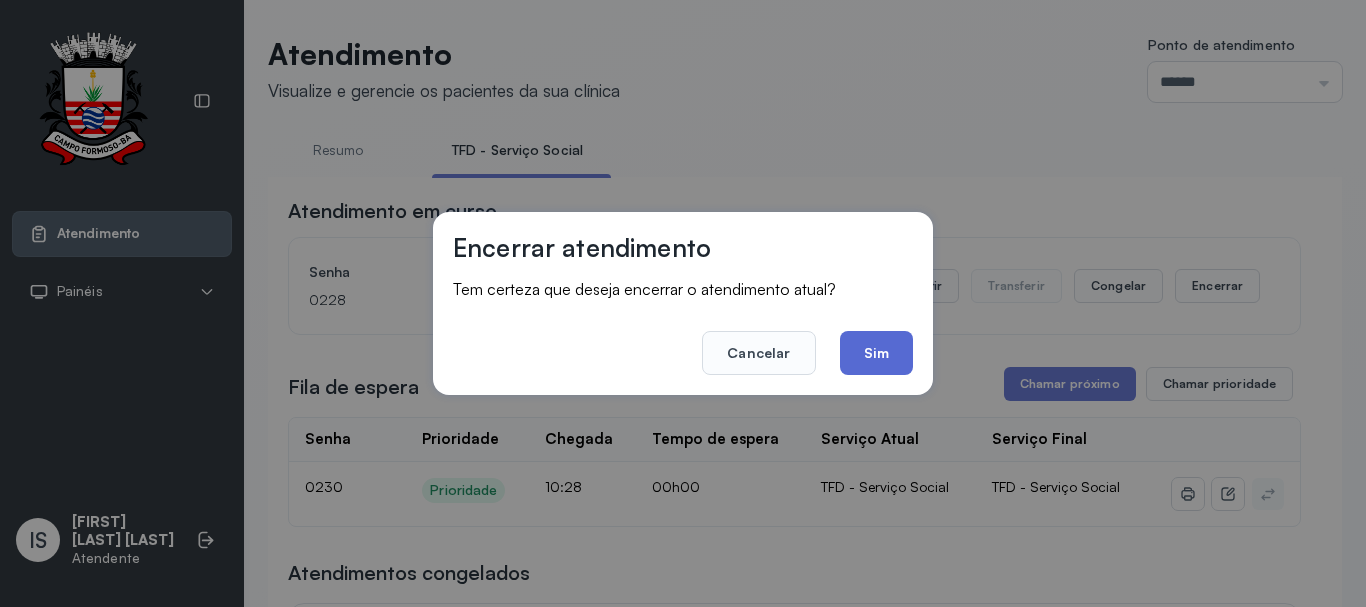 click on "Sim" 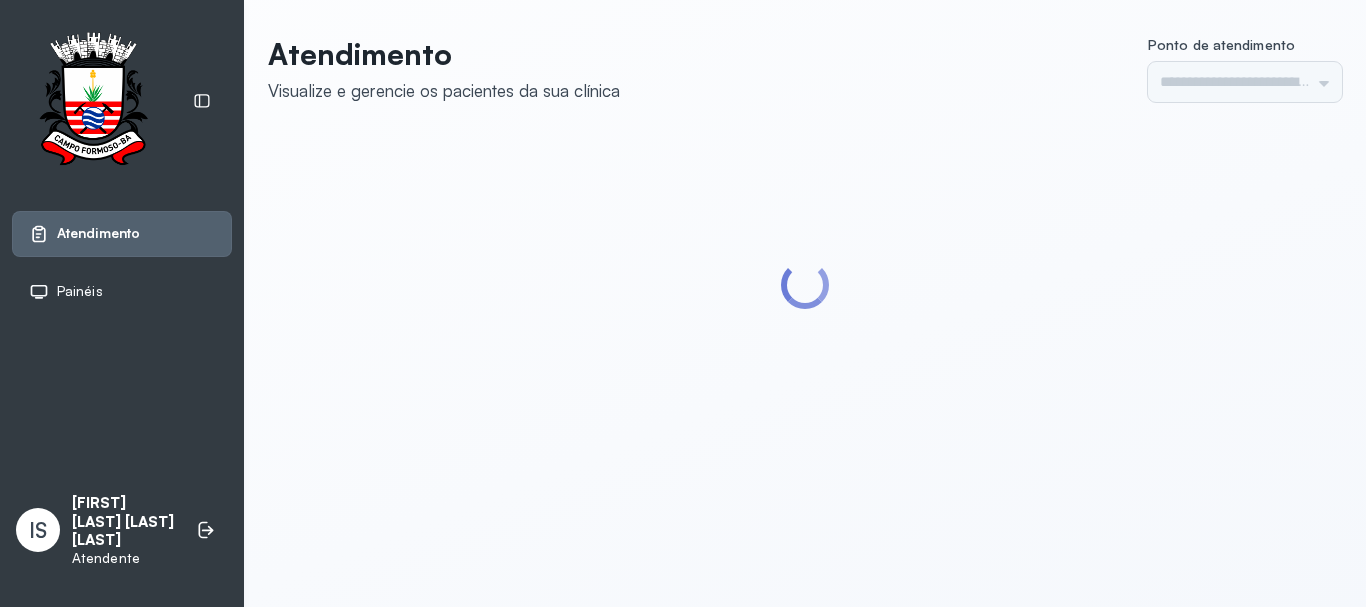scroll, scrollTop: 0, scrollLeft: 0, axis: both 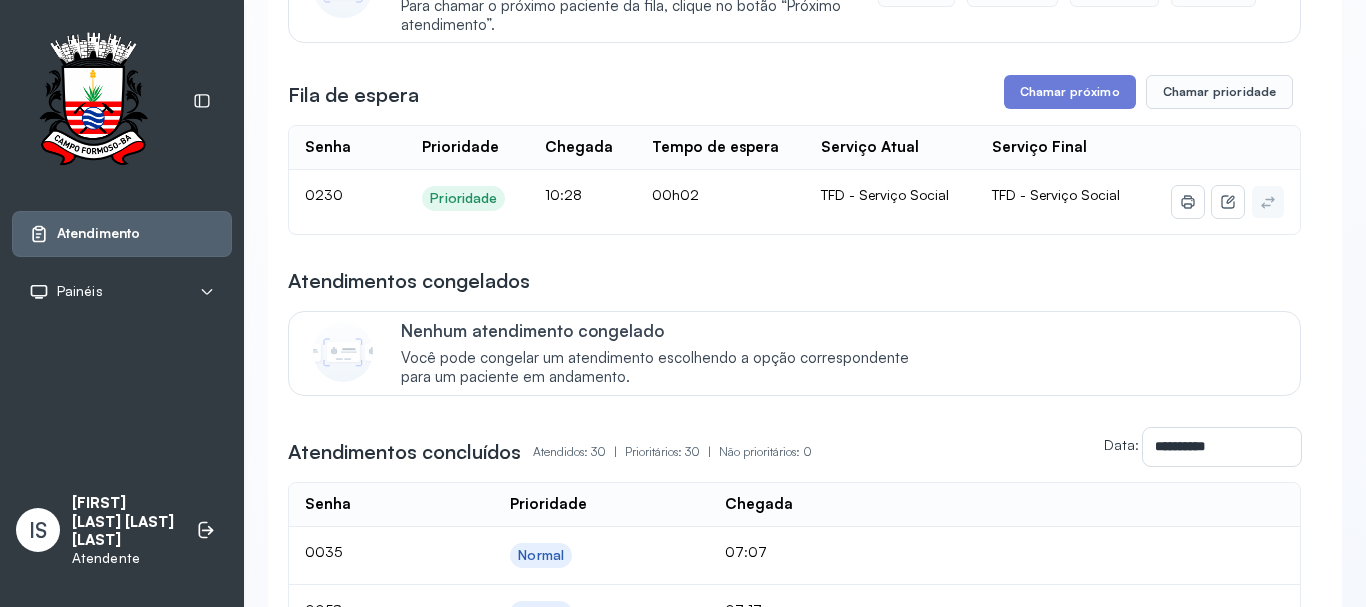 click on "Nenhum atendimento congelado" at bounding box center (665, 330) 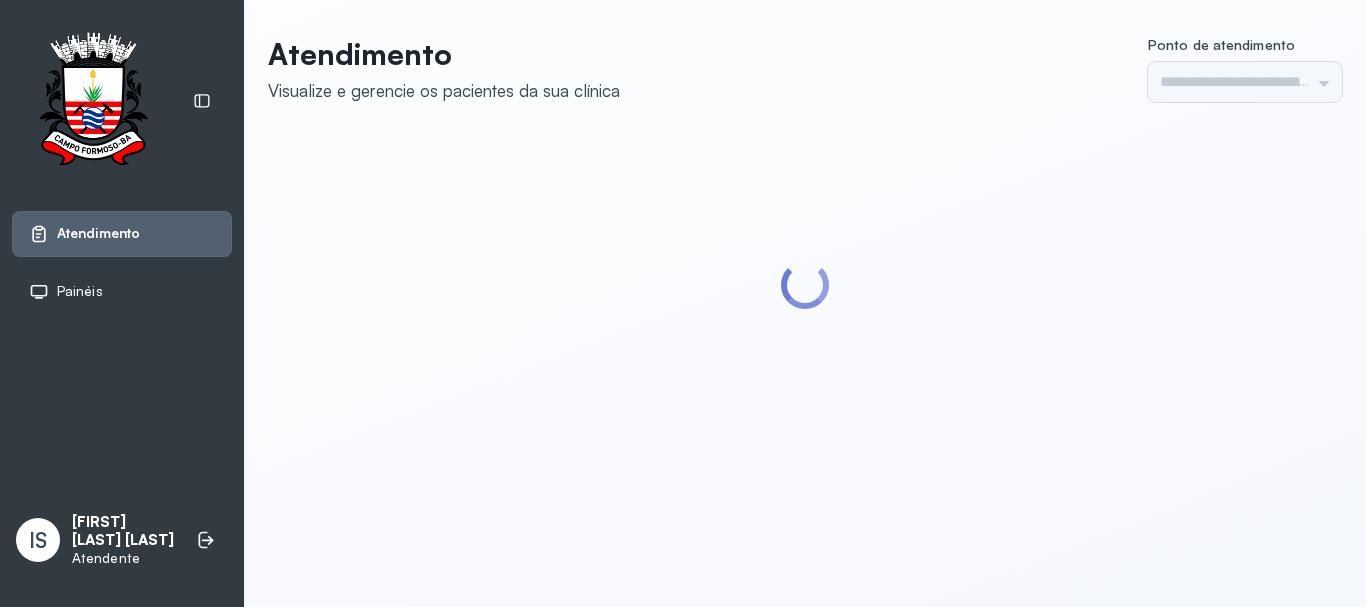 scroll, scrollTop: 0, scrollLeft: 0, axis: both 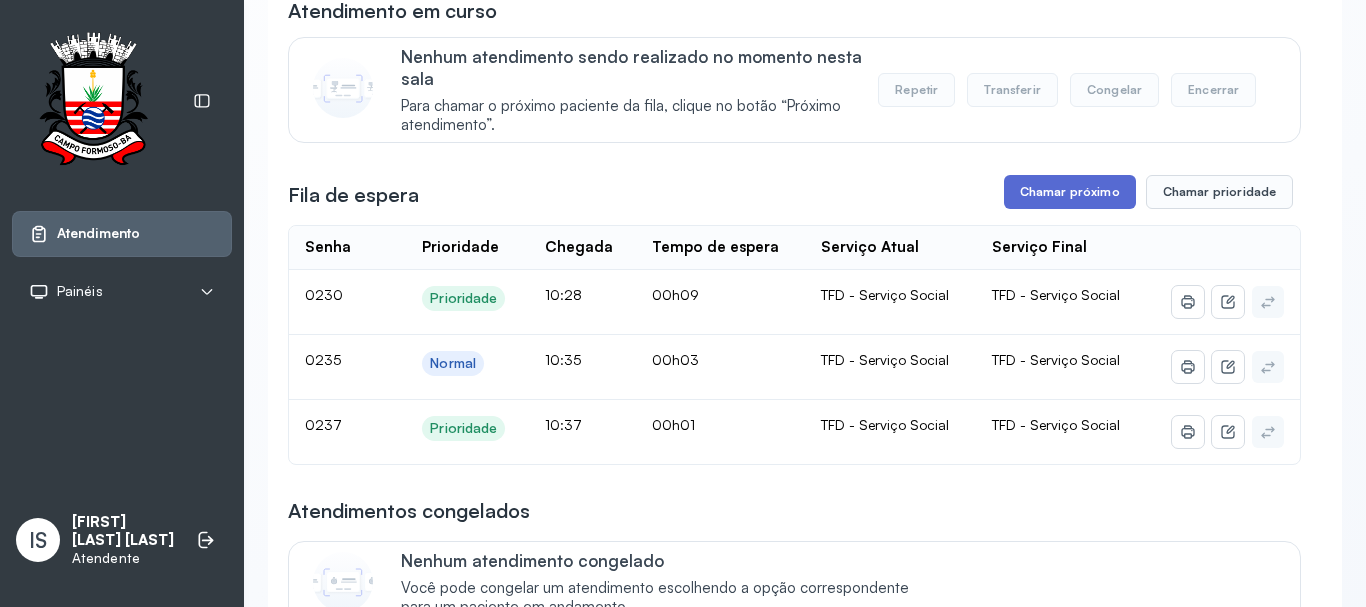 click on "Chamar próximo" at bounding box center (1070, 192) 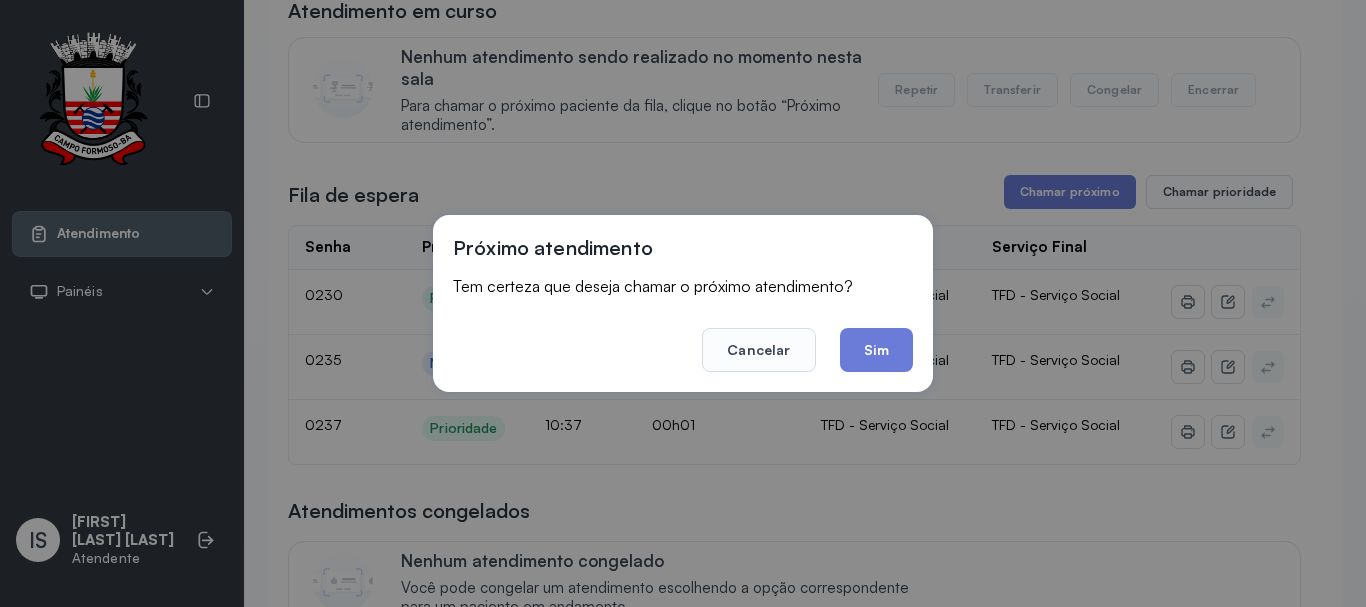 click on "Sim" 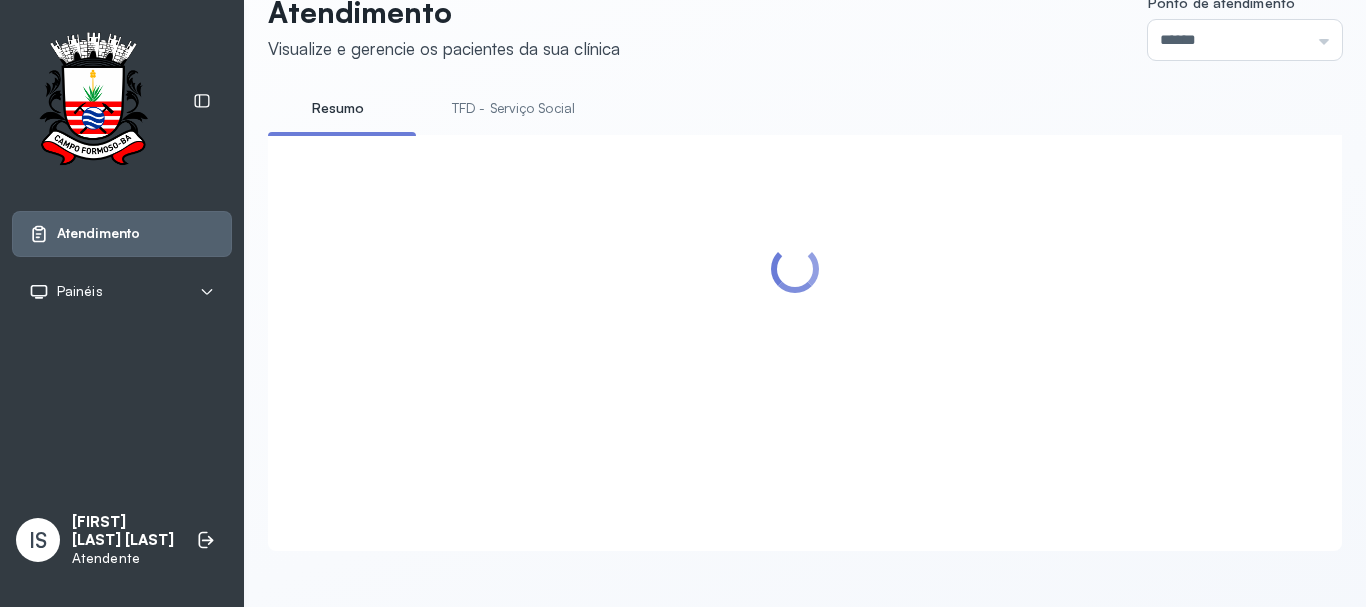 scroll, scrollTop: 200, scrollLeft: 0, axis: vertical 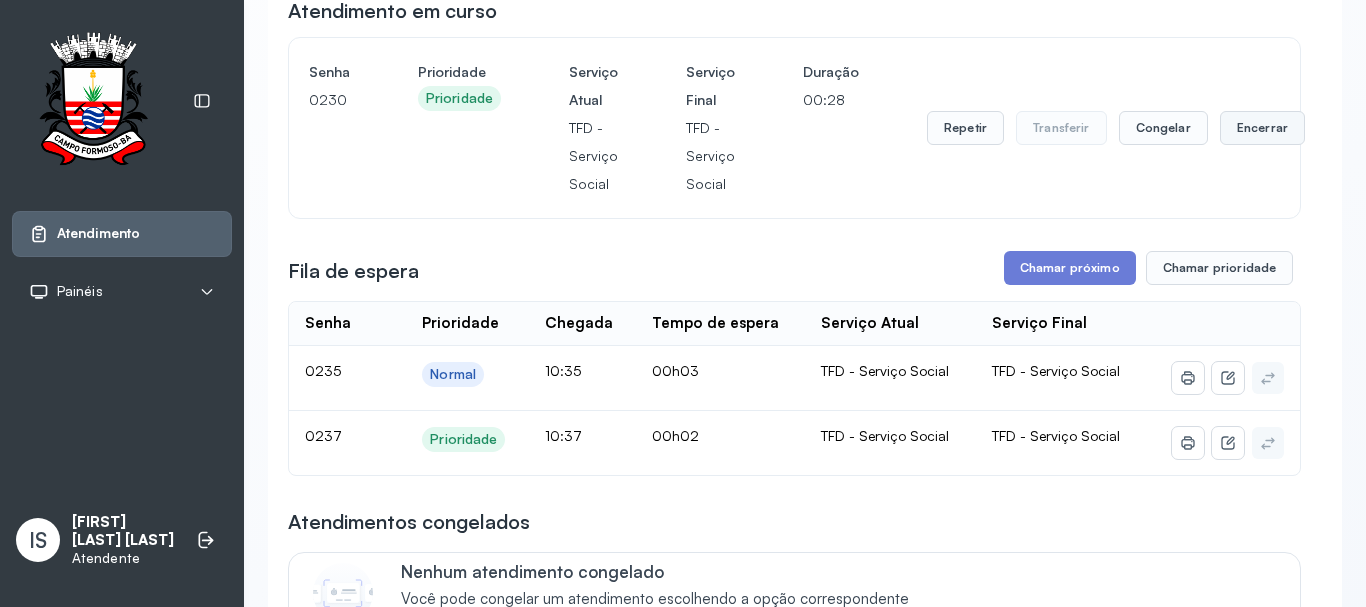 click on "Encerrar" at bounding box center (1262, 128) 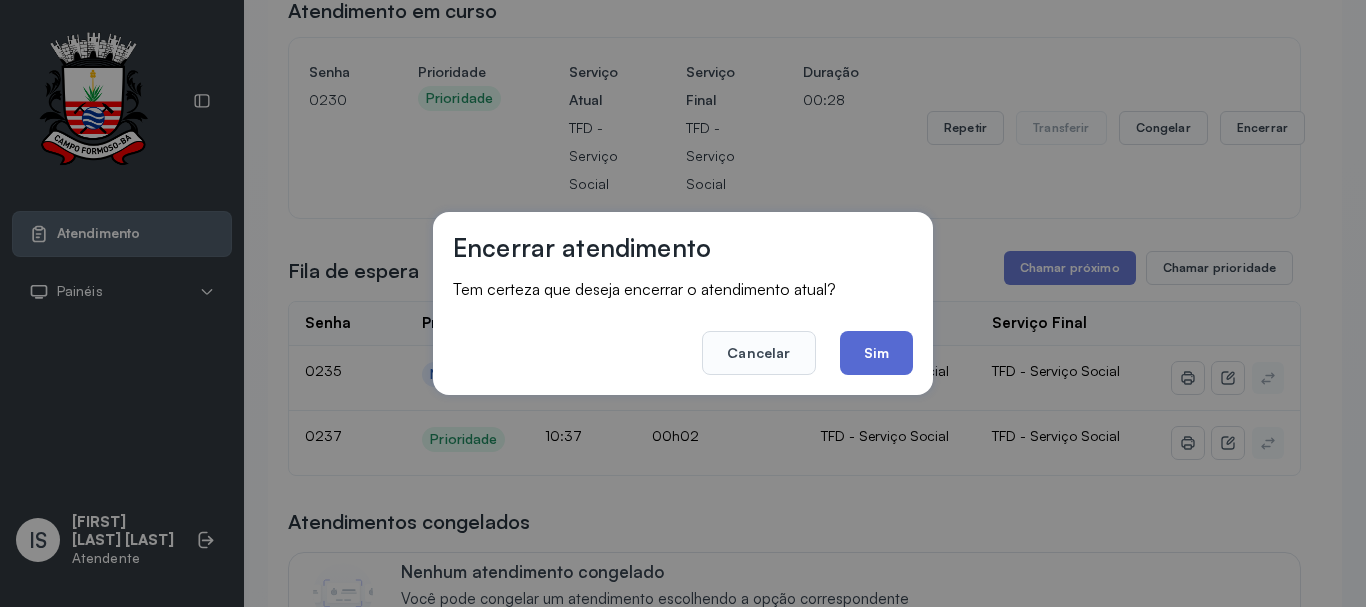 click on "Sim" 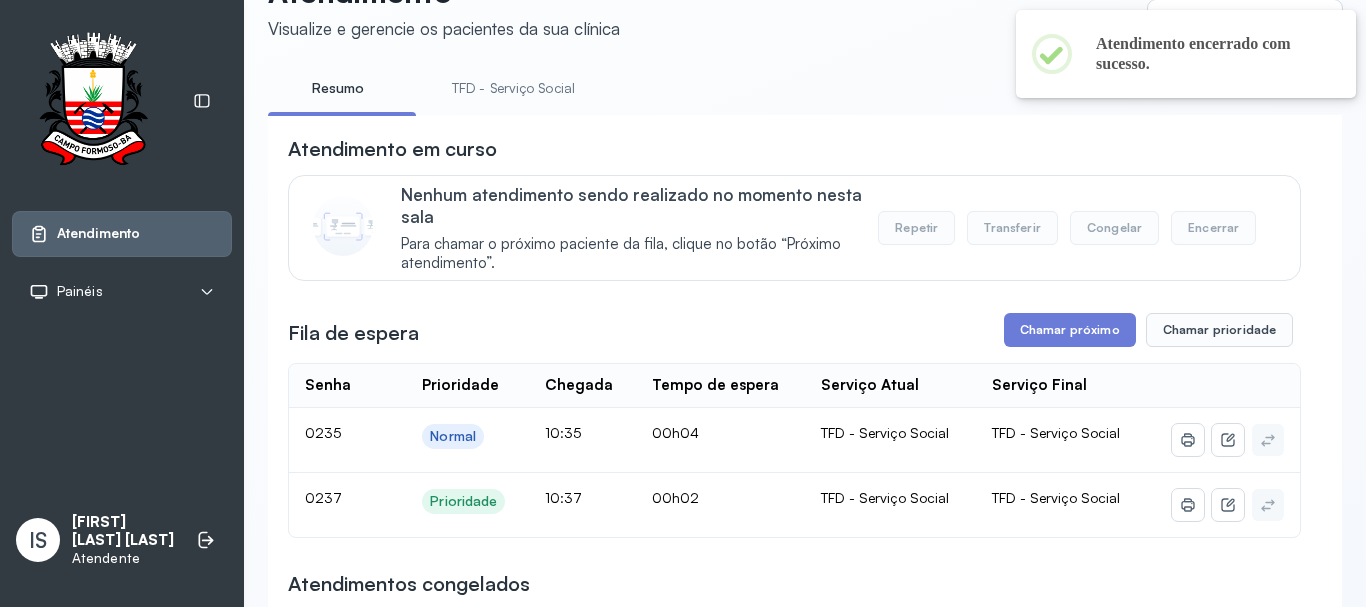 scroll, scrollTop: 200, scrollLeft: 0, axis: vertical 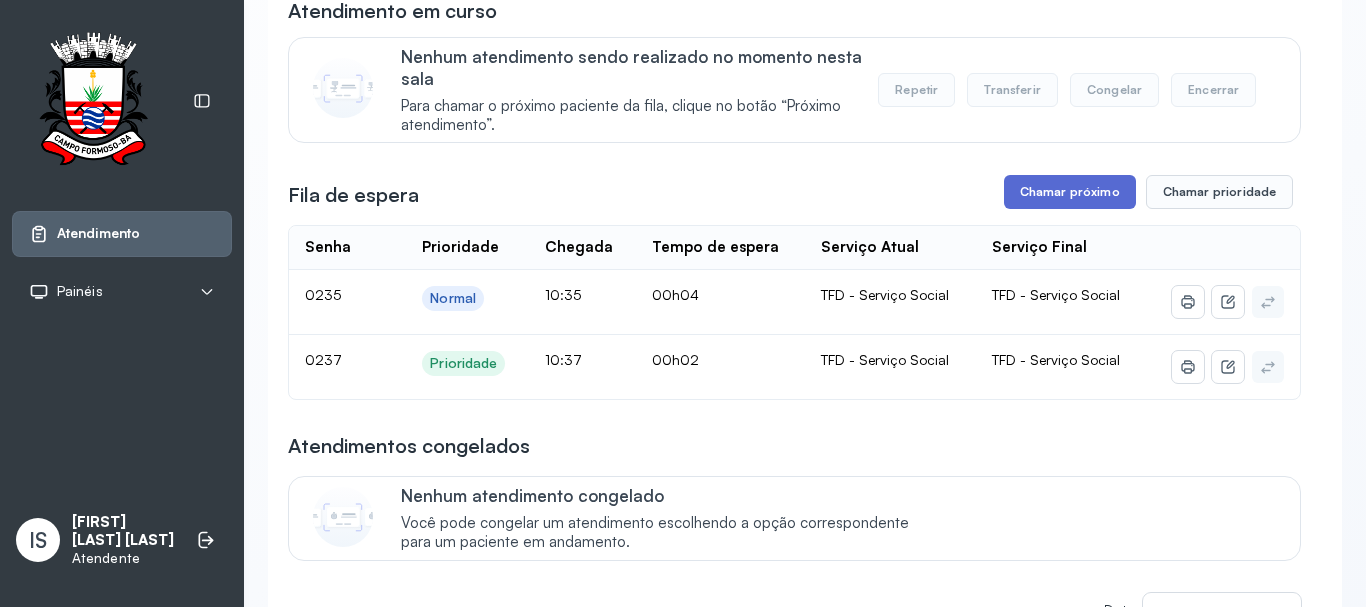 click on "Chamar próximo" at bounding box center (1070, 192) 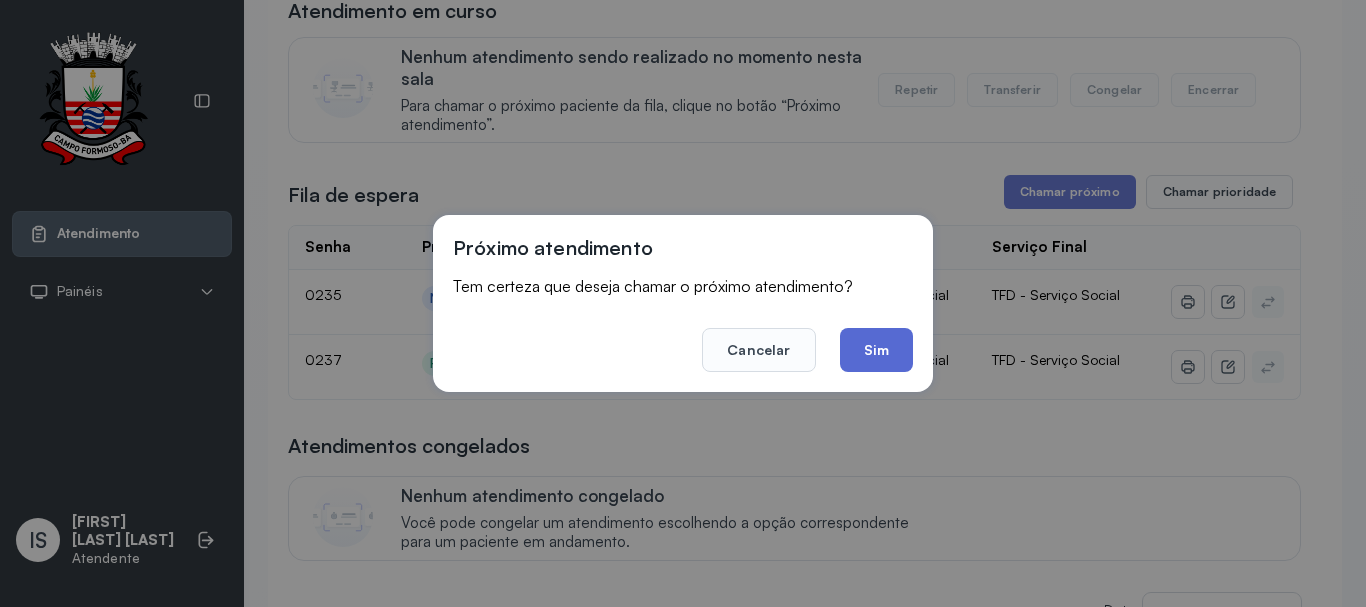 click on "Sim" 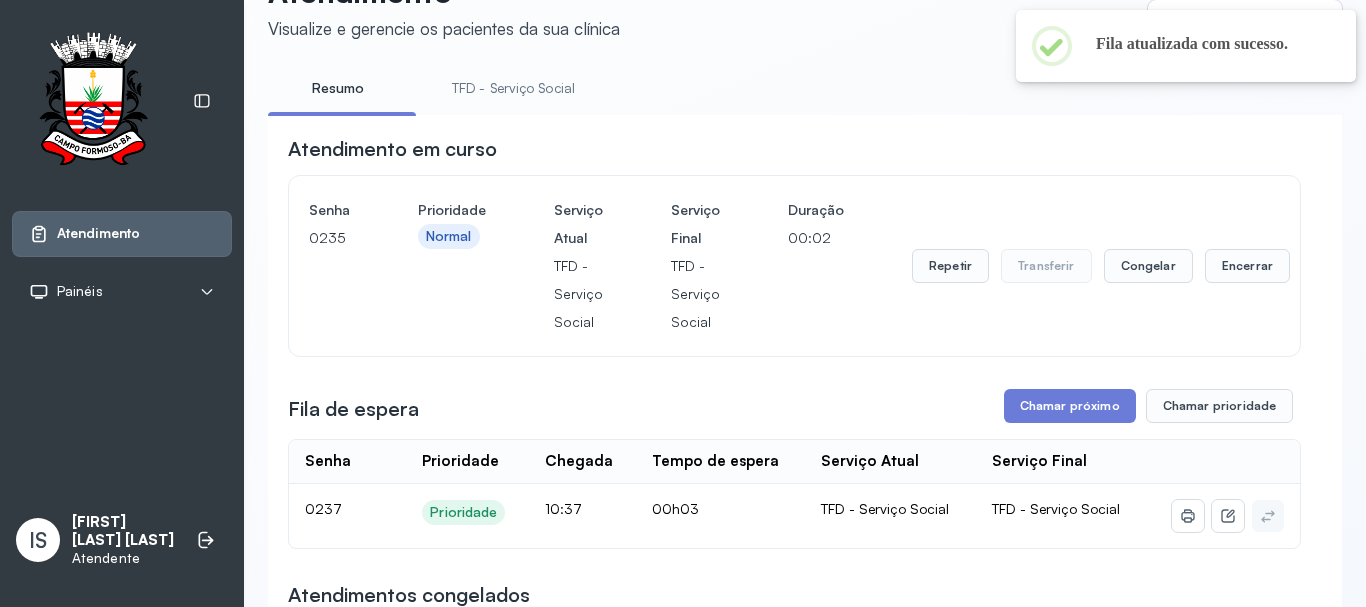 scroll, scrollTop: 200, scrollLeft: 0, axis: vertical 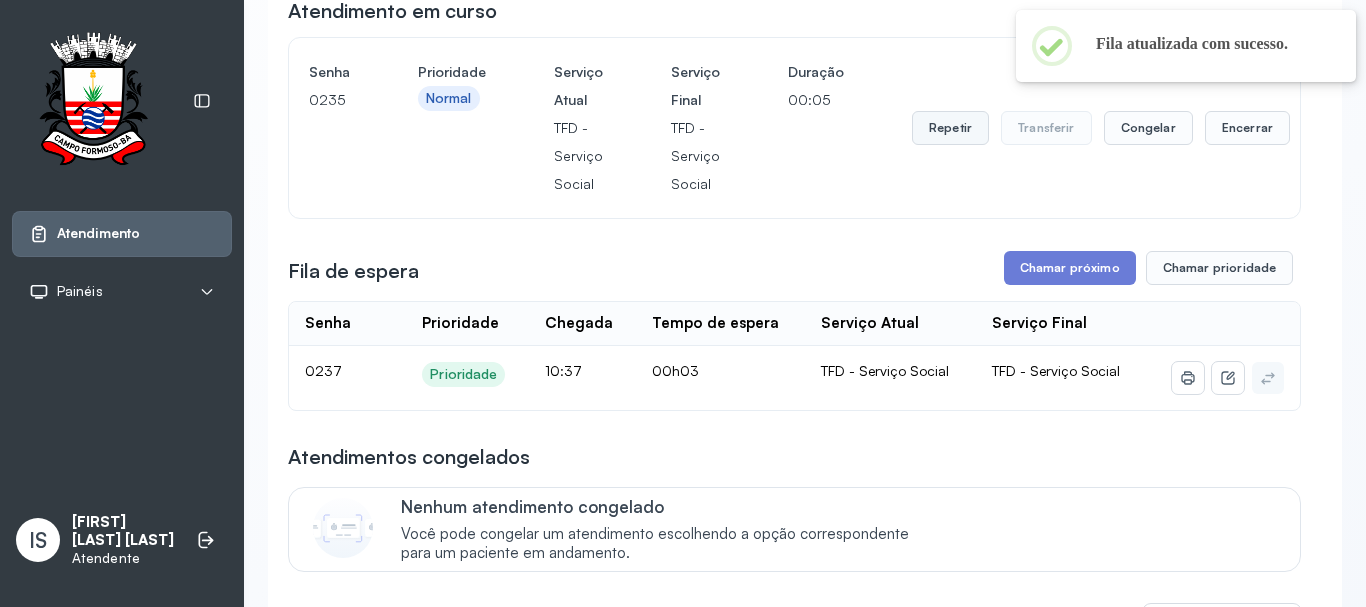 click on "Repetir" at bounding box center [950, 128] 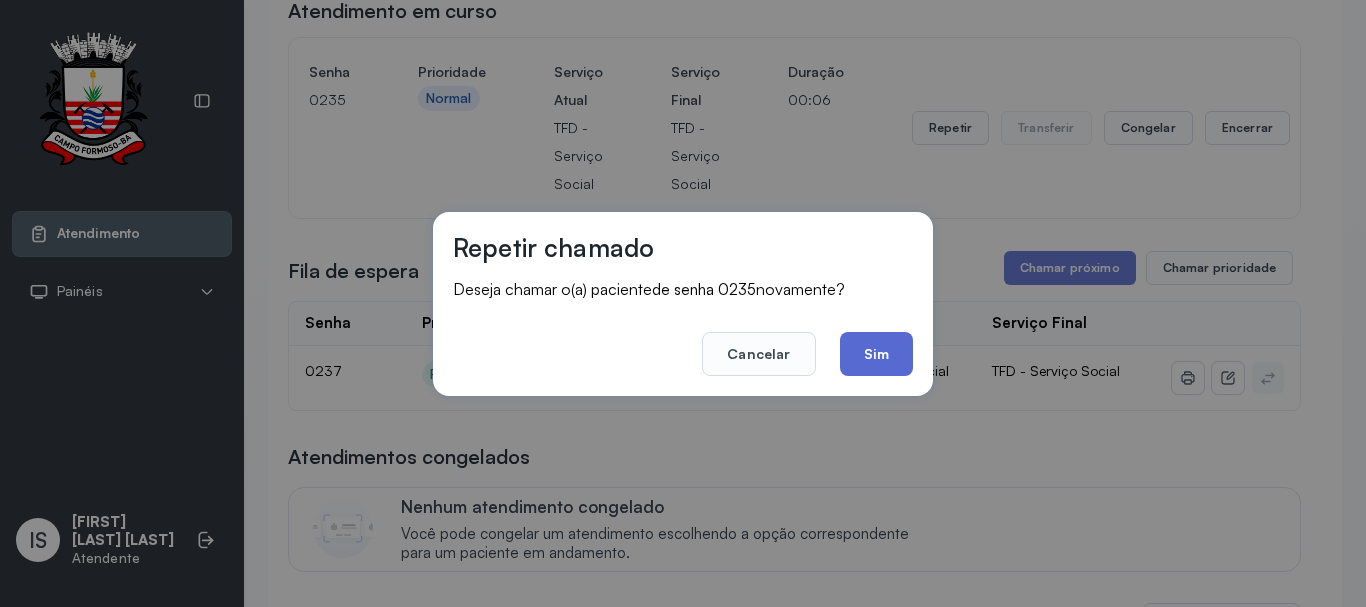 click on "Sim" 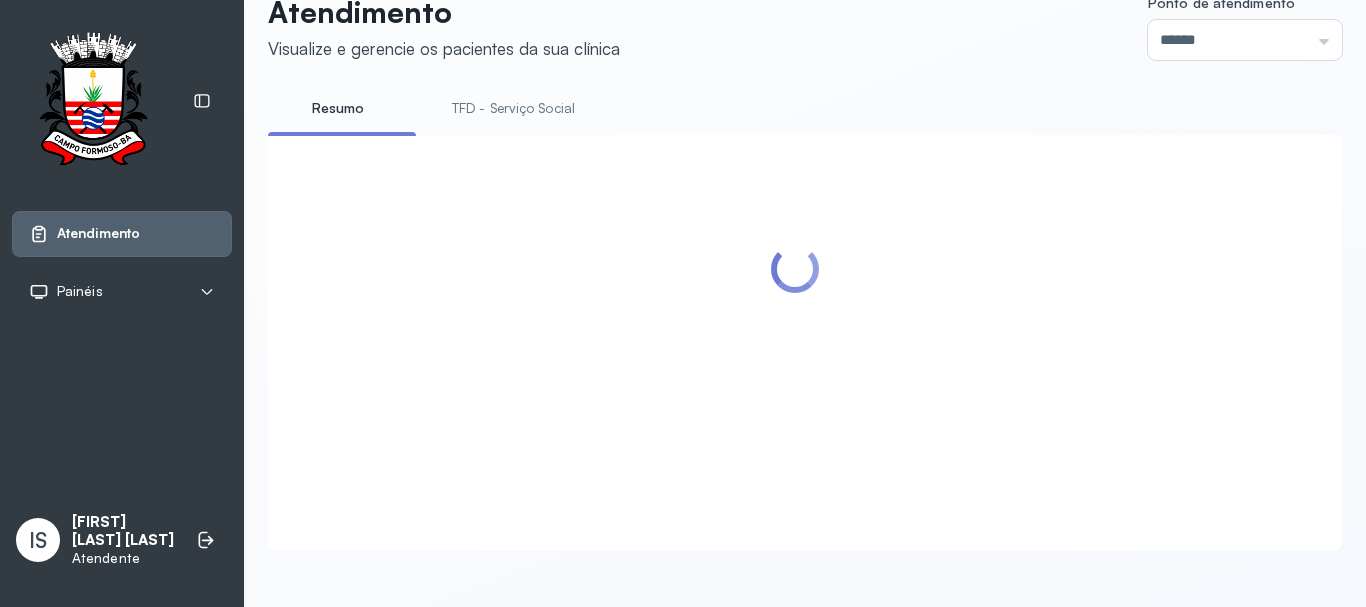scroll, scrollTop: 200, scrollLeft: 0, axis: vertical 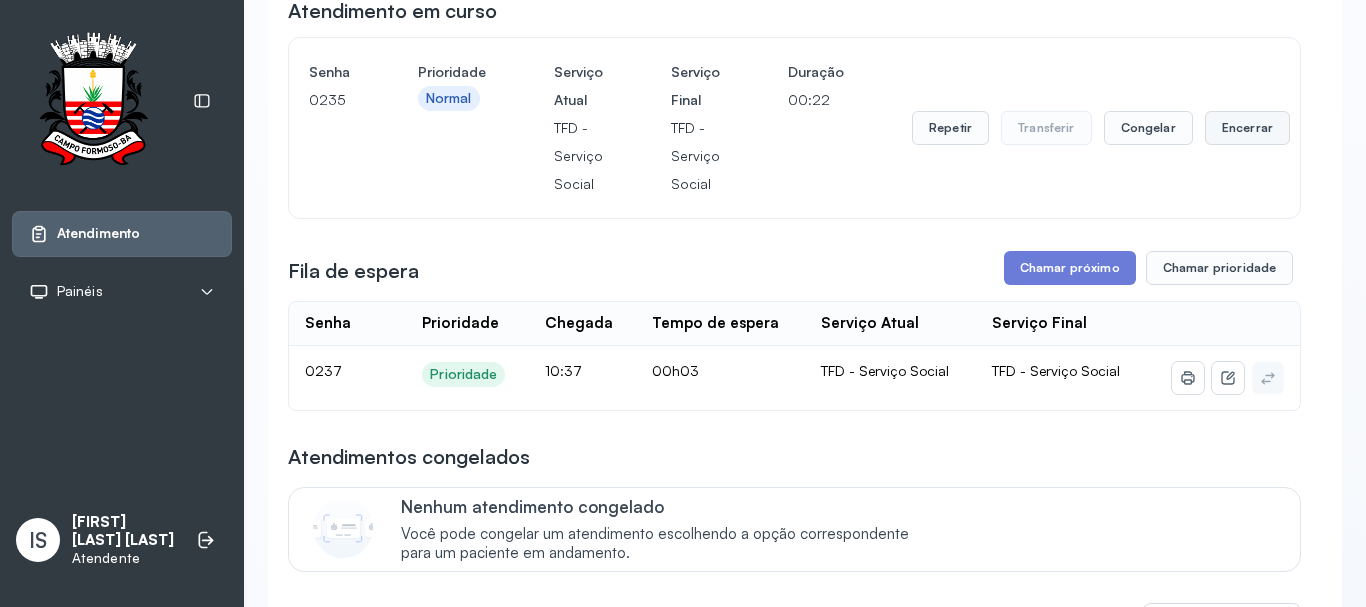 click on "Encerrar" at bounding box center (1247, 128) 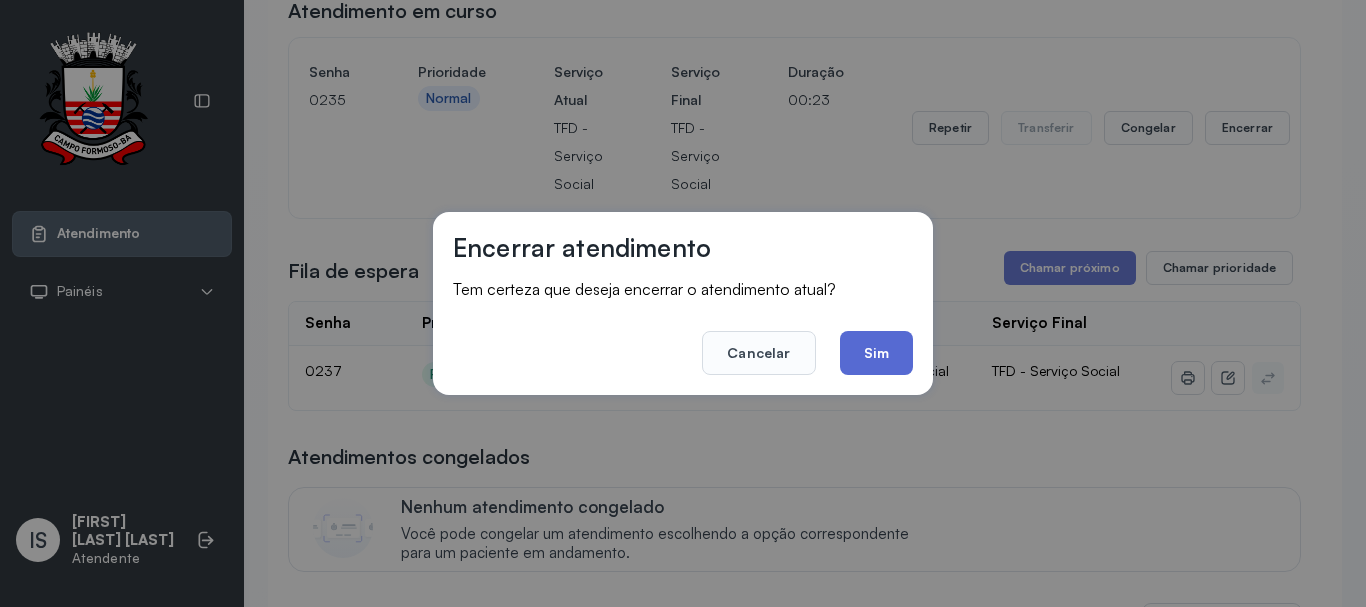 click on "Sim" 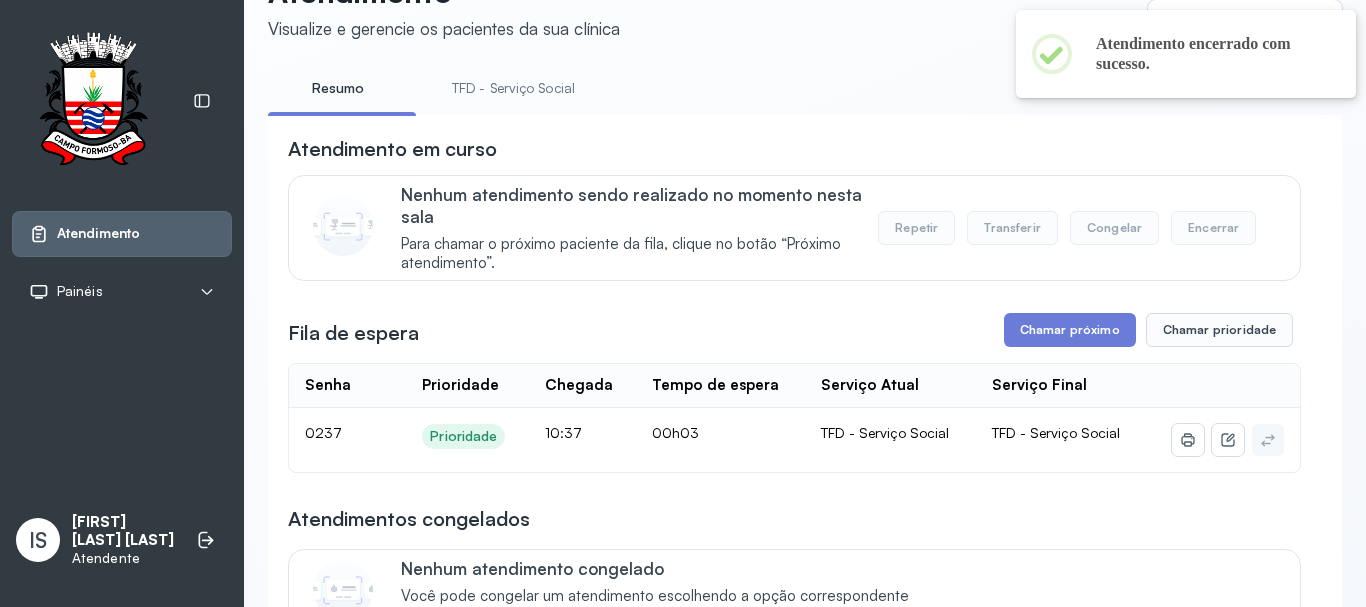 scroll, scrollTop: 200, scrollLeft: 0, axis: vertical 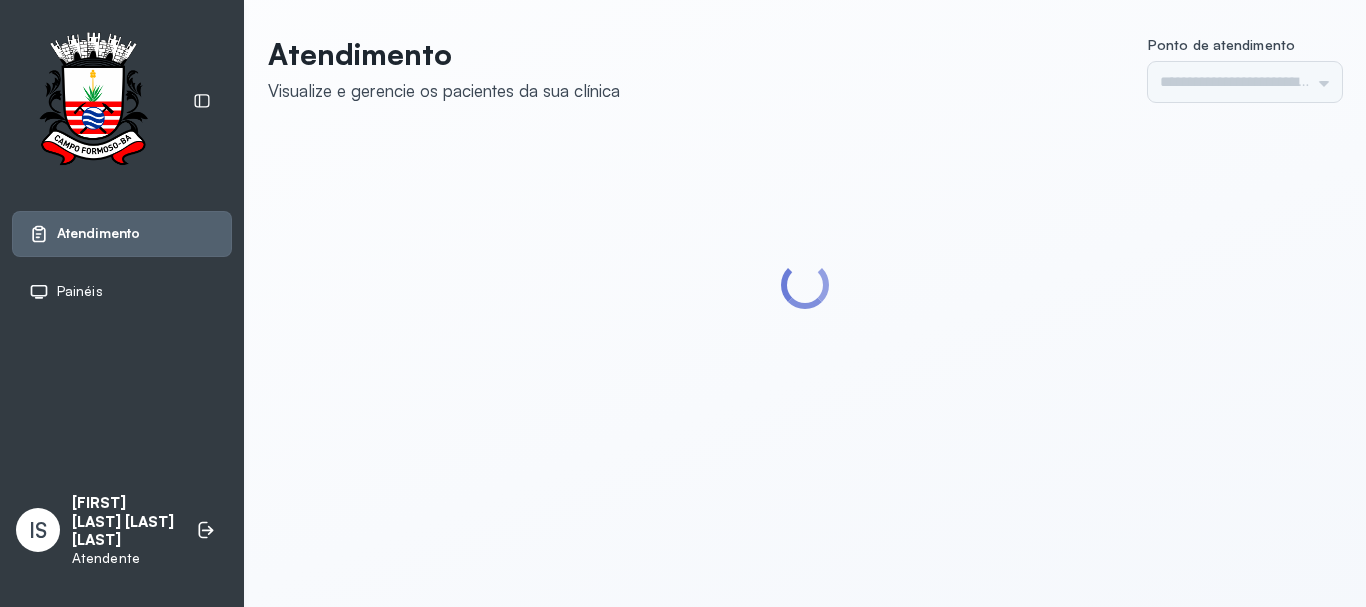 type on "******" 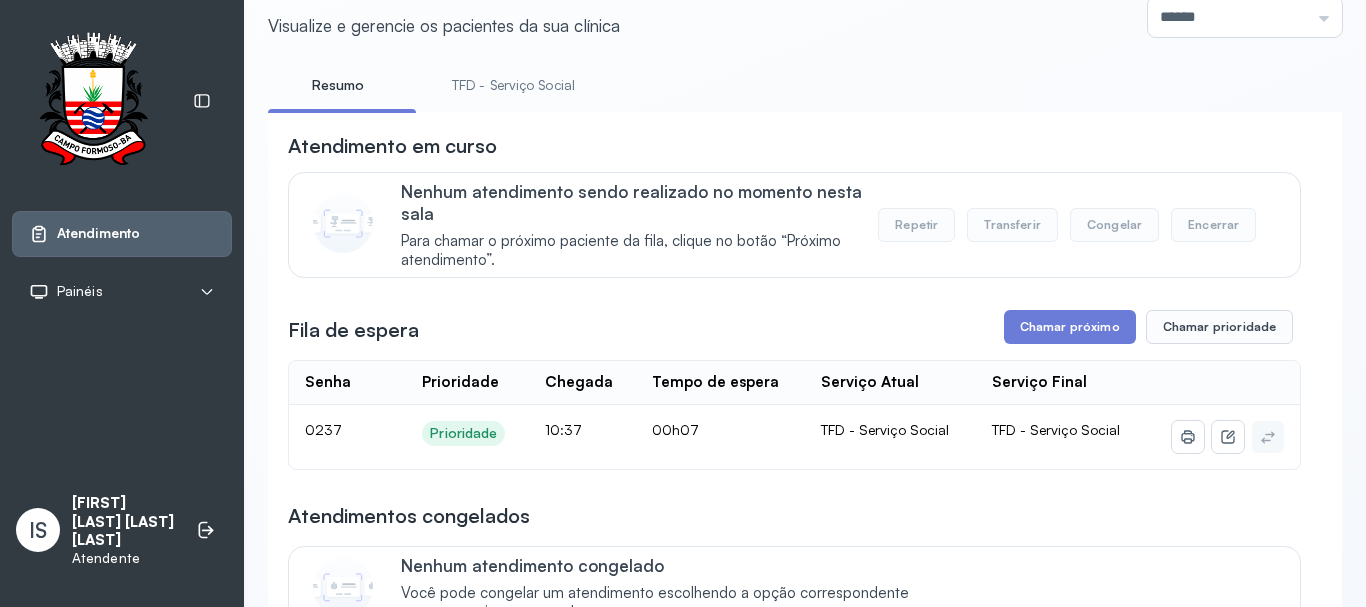 scroll, scrollTop: 100, scrollLeft: 0, axis: vertical 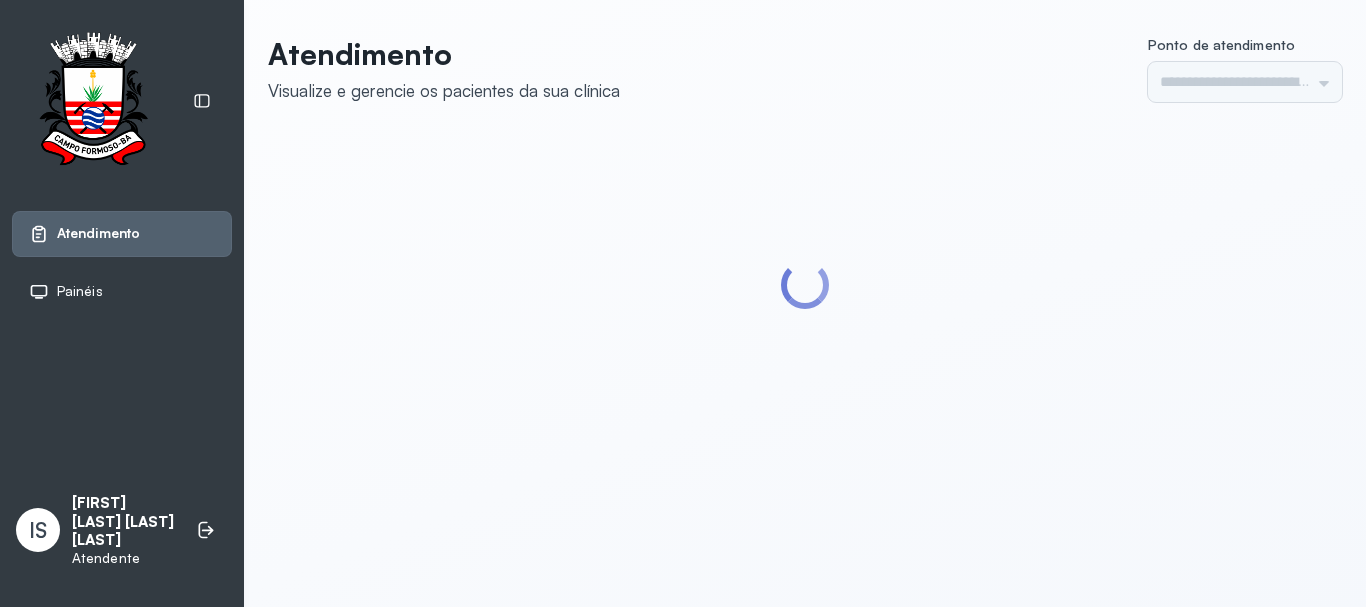 type on "******" 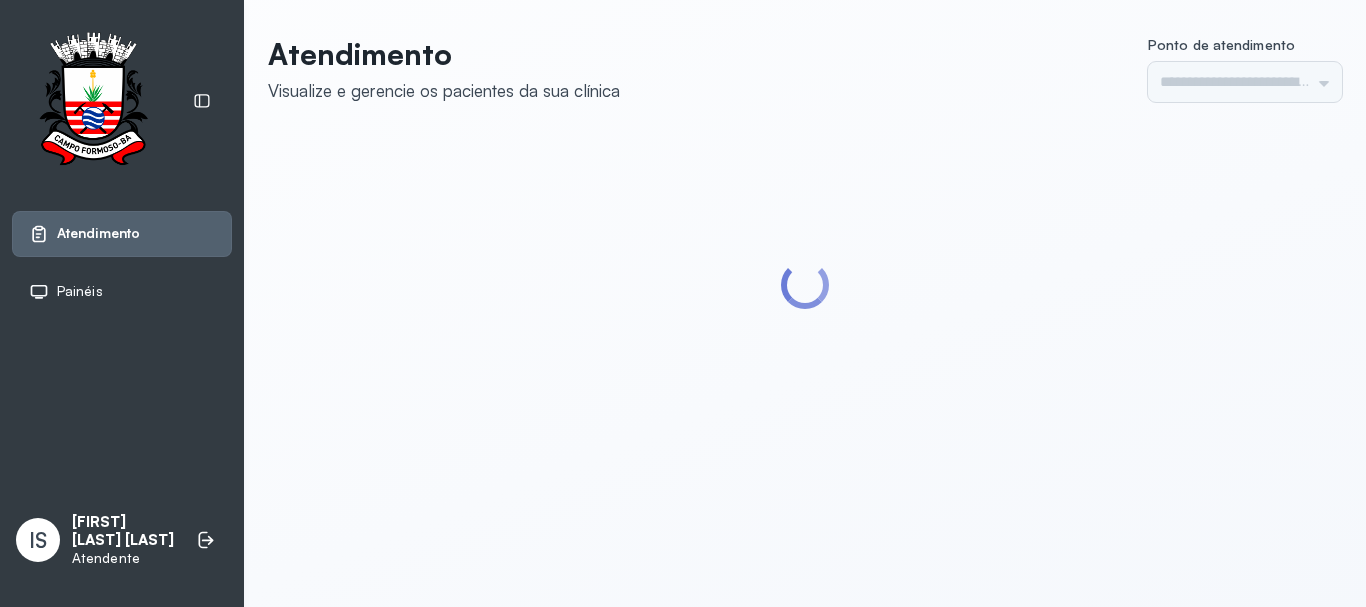 scroll, scrollTop: 0, scrollLeft: 0, axis: both 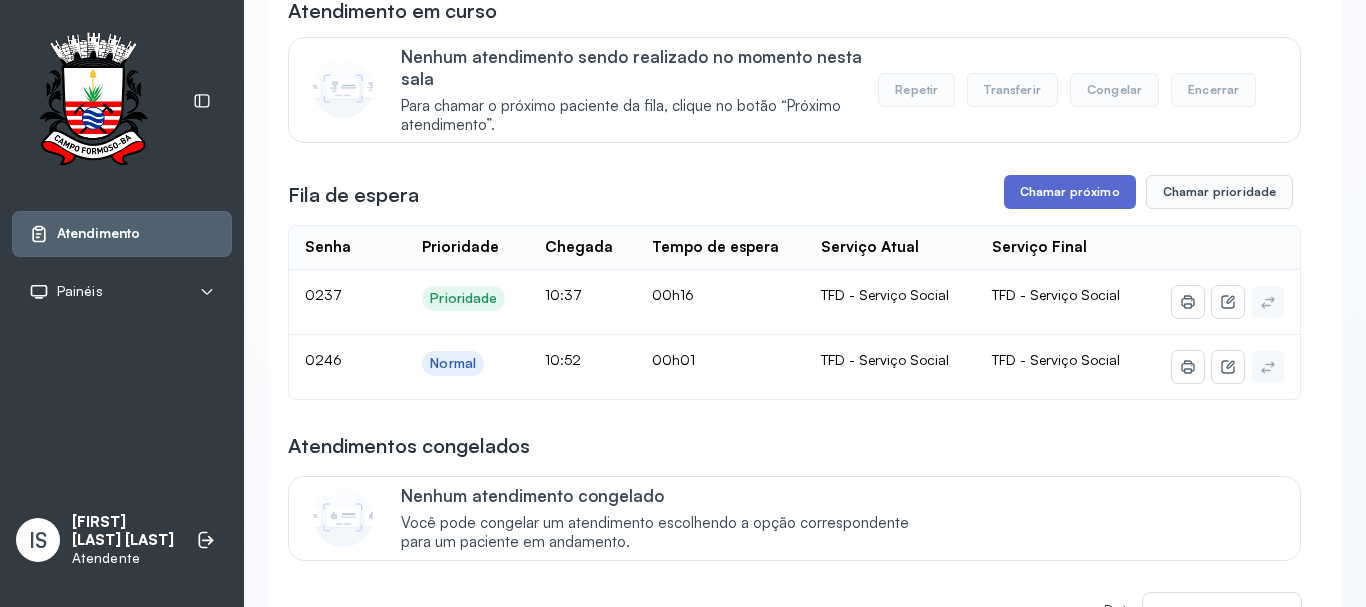 click on "Chamar próximo" at bounding box center (1070, 192) 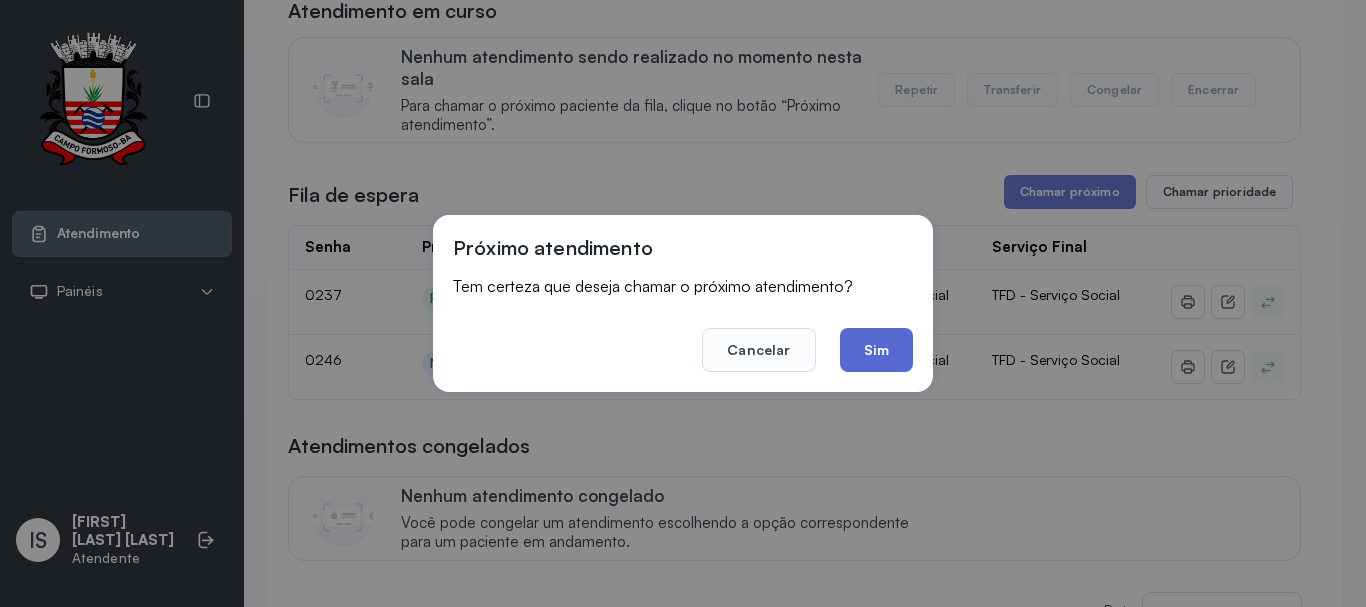 click on "Sim" 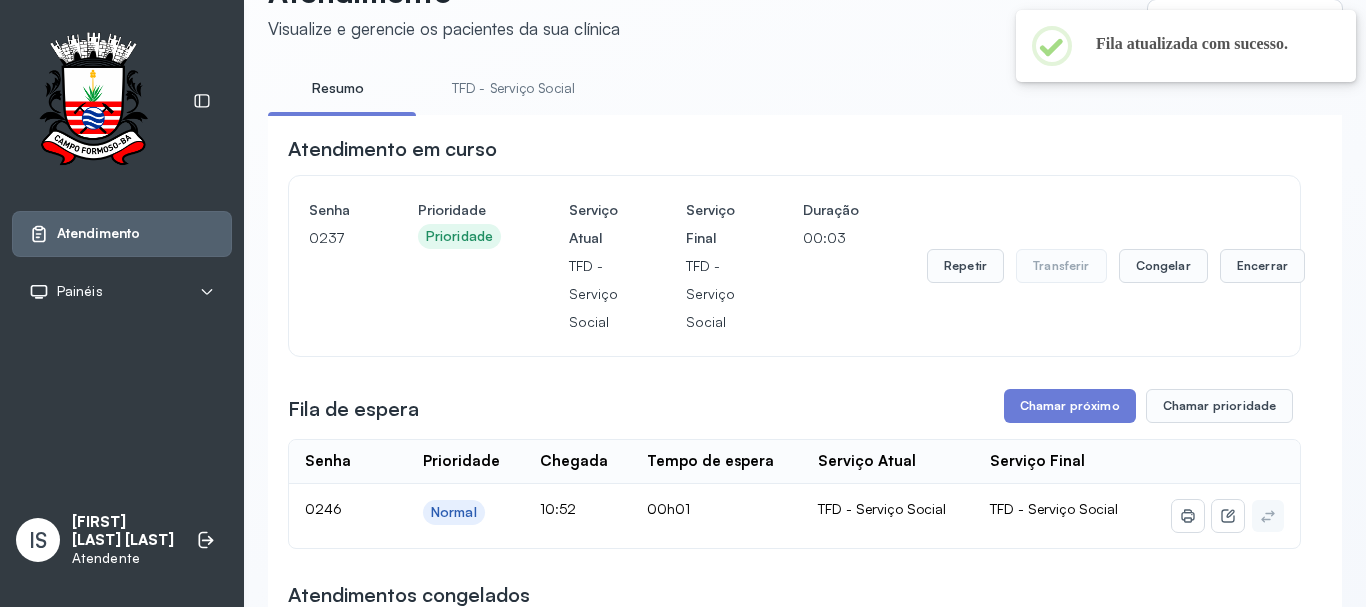 scroll, scrollTop: 200, scrollLeft: 0, axis: vertical 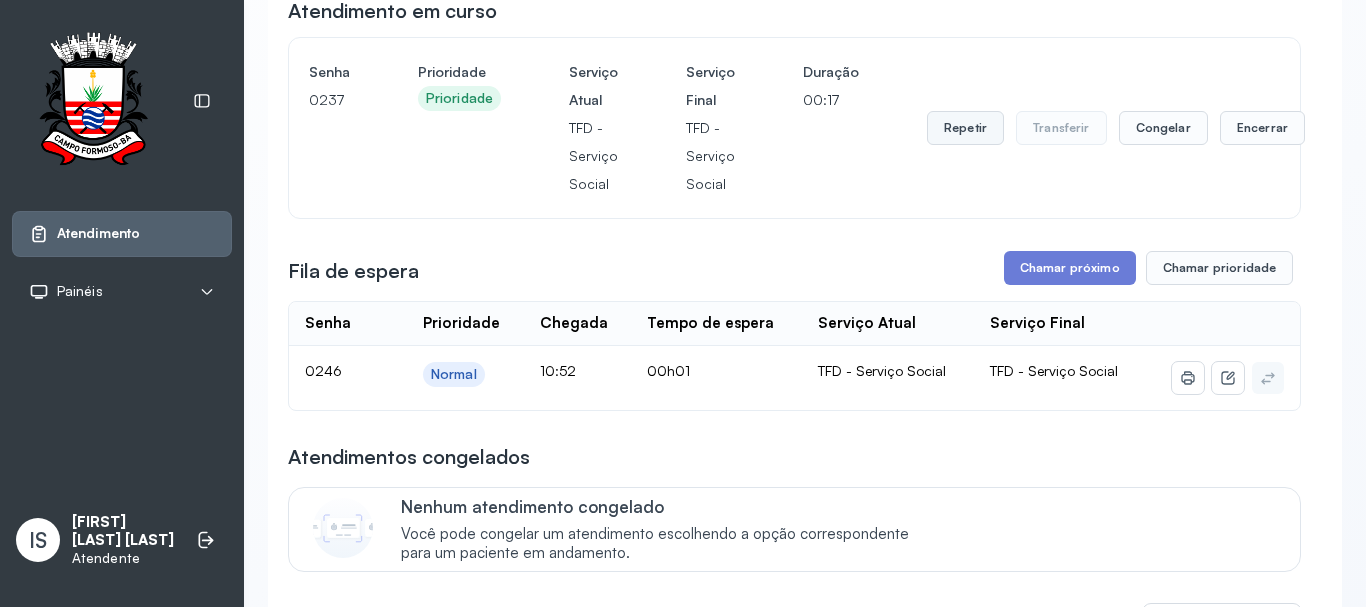 click on "Repetir" at bounding box center (965, 128) 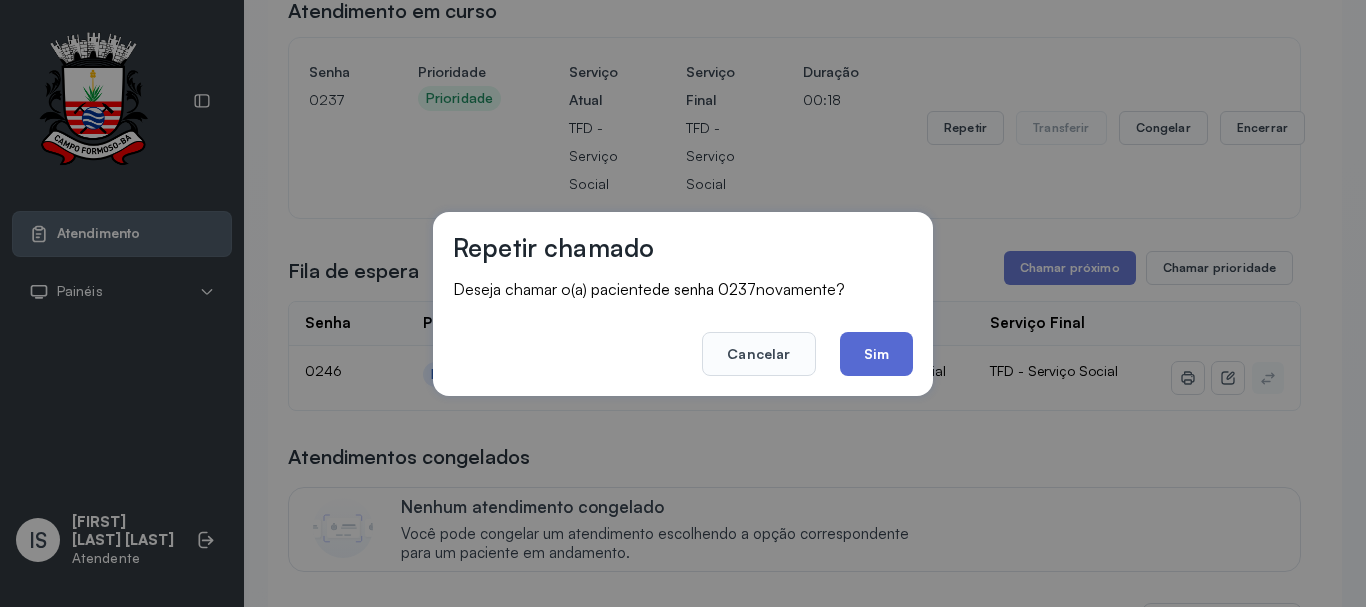 click on "Sim" 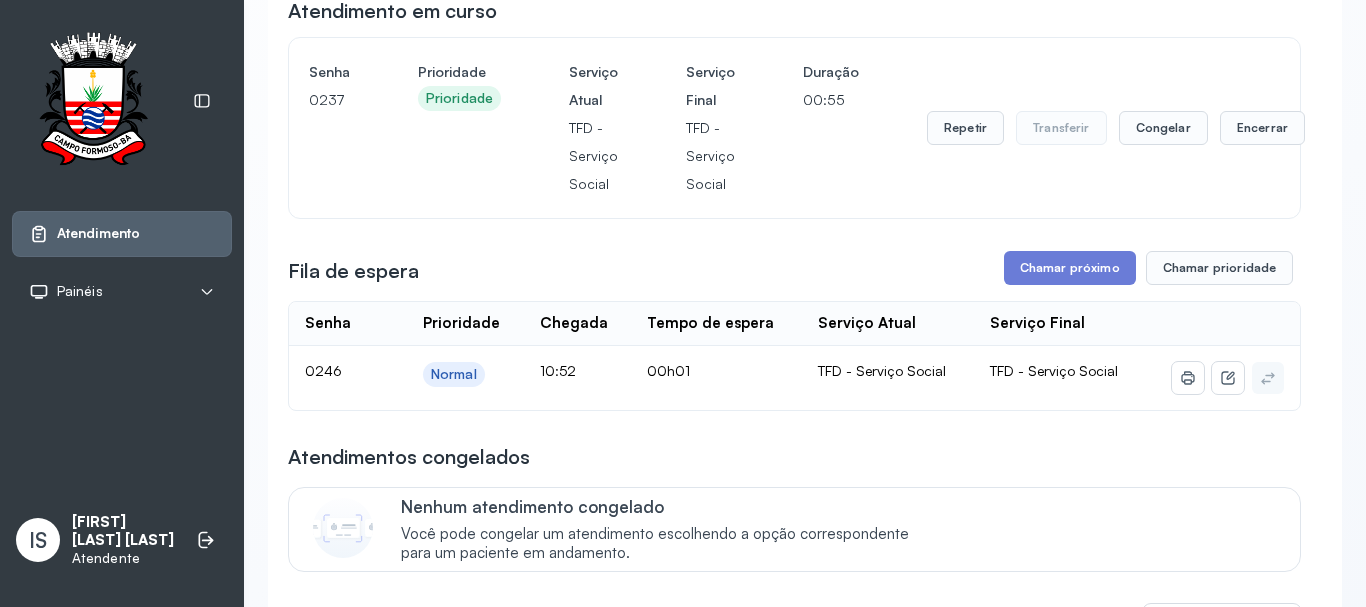 click on "Repetir Transferir Congelar Encerrar" at bounding box center [1116, 128] 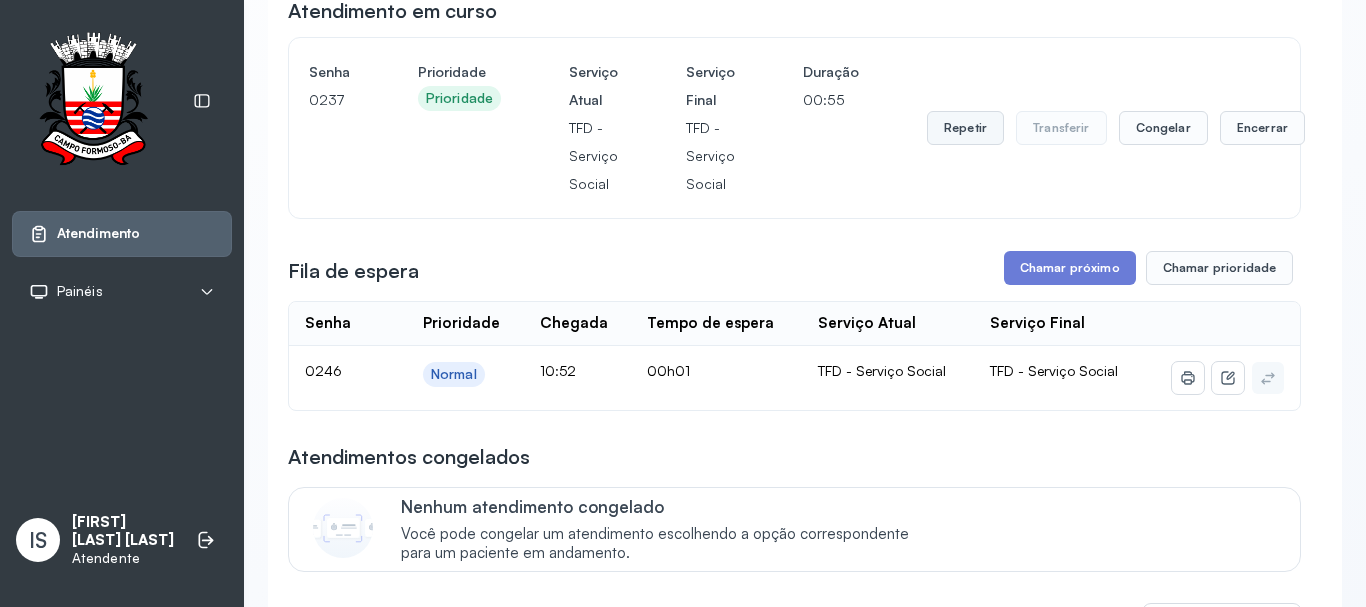 drag, startPoint x: 966, startPoint y: 152, endPoint x: 958, endPoint y: 136, distance: 17.888544 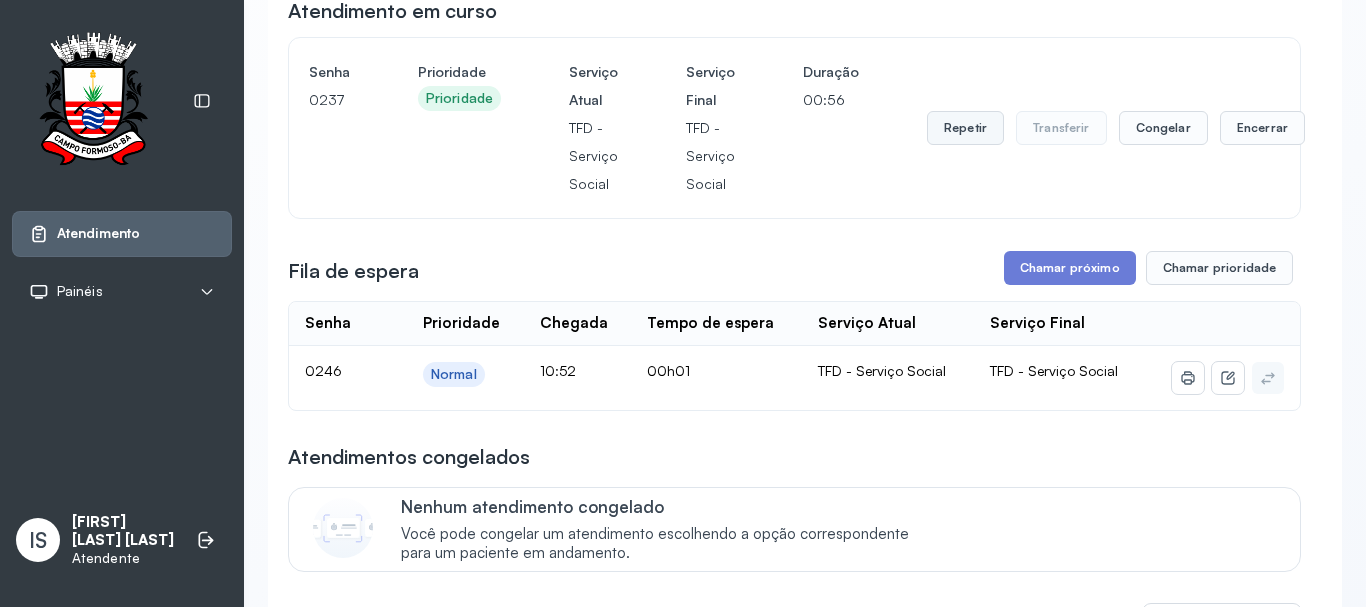 click on "Repetir" at bounding box center (965, 128) 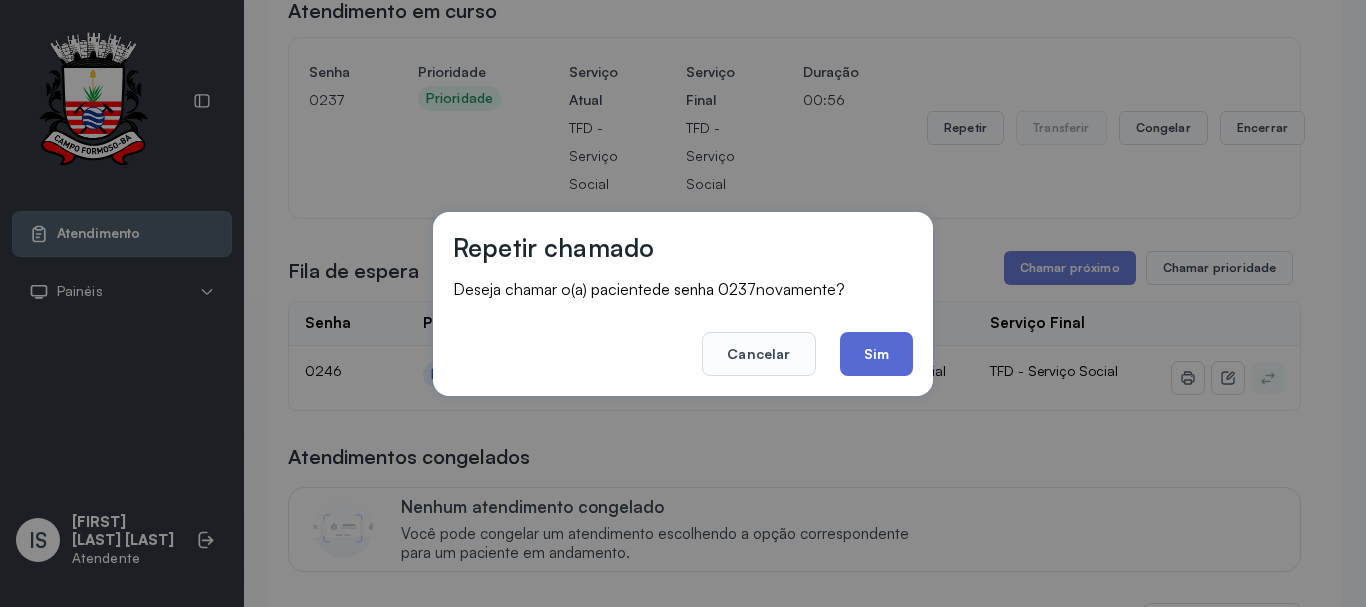 click on "Sim" 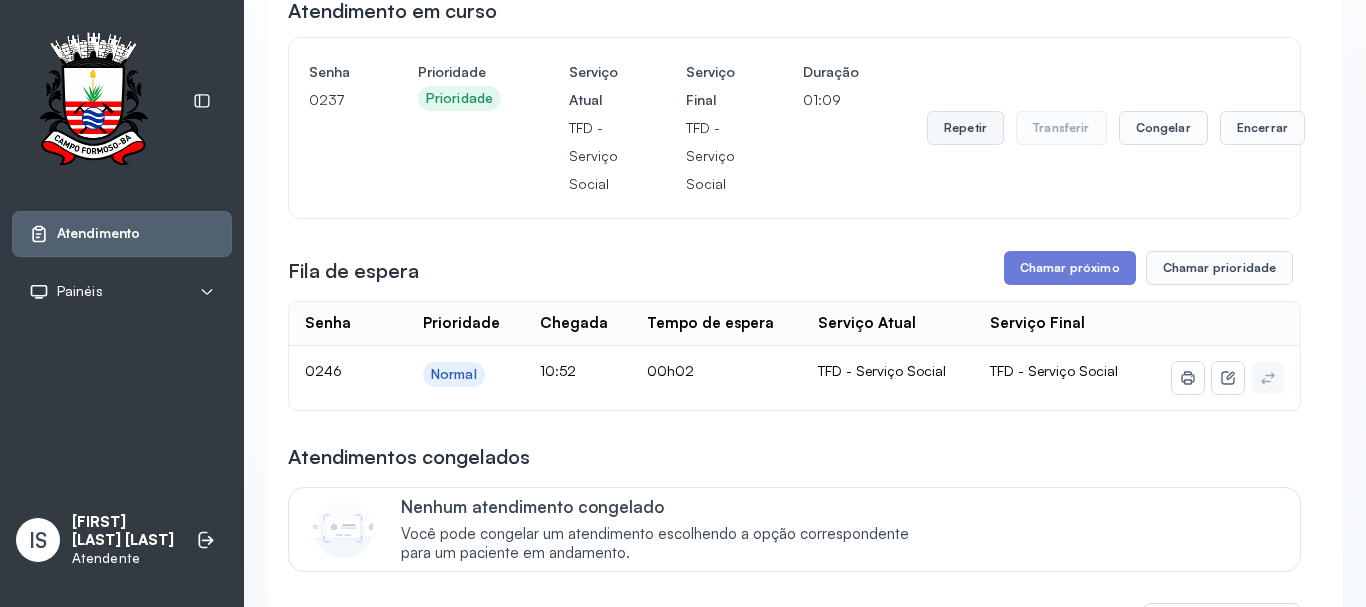 click on "Repetir" at bounding box center [965, 128] 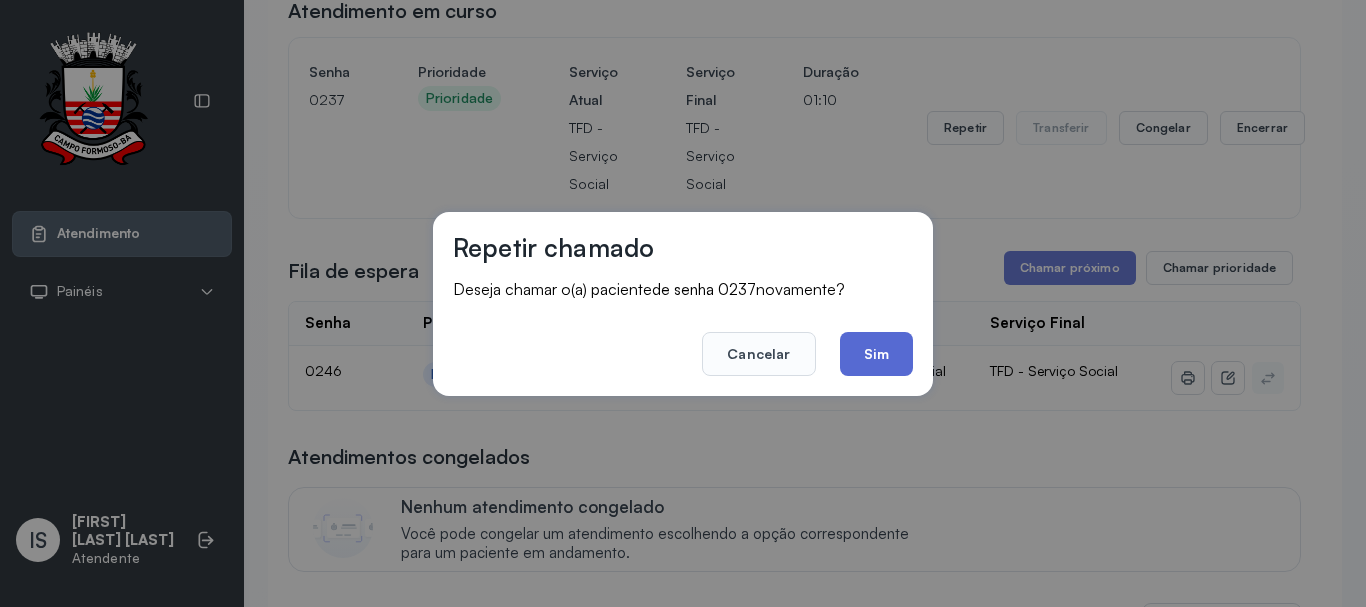 click on "Sim" 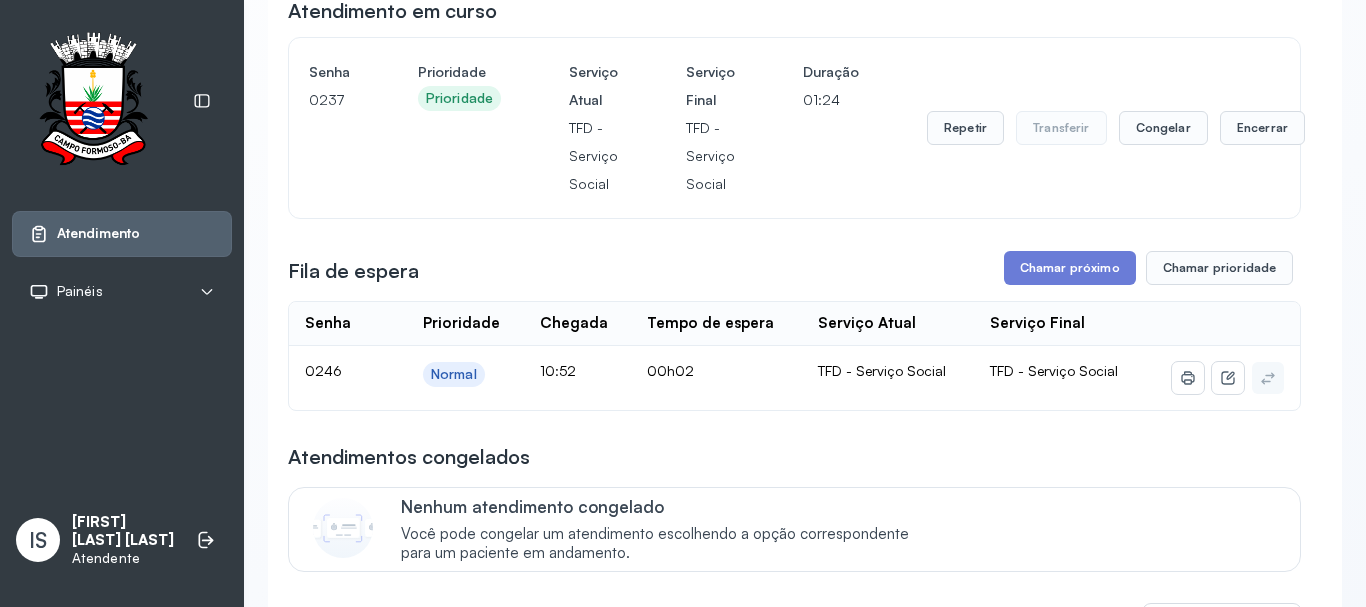 drag, startPoint x: 1220, startPoint y: 116, endPoint x: 1208, endPoint y: 112, distance: 12.649111 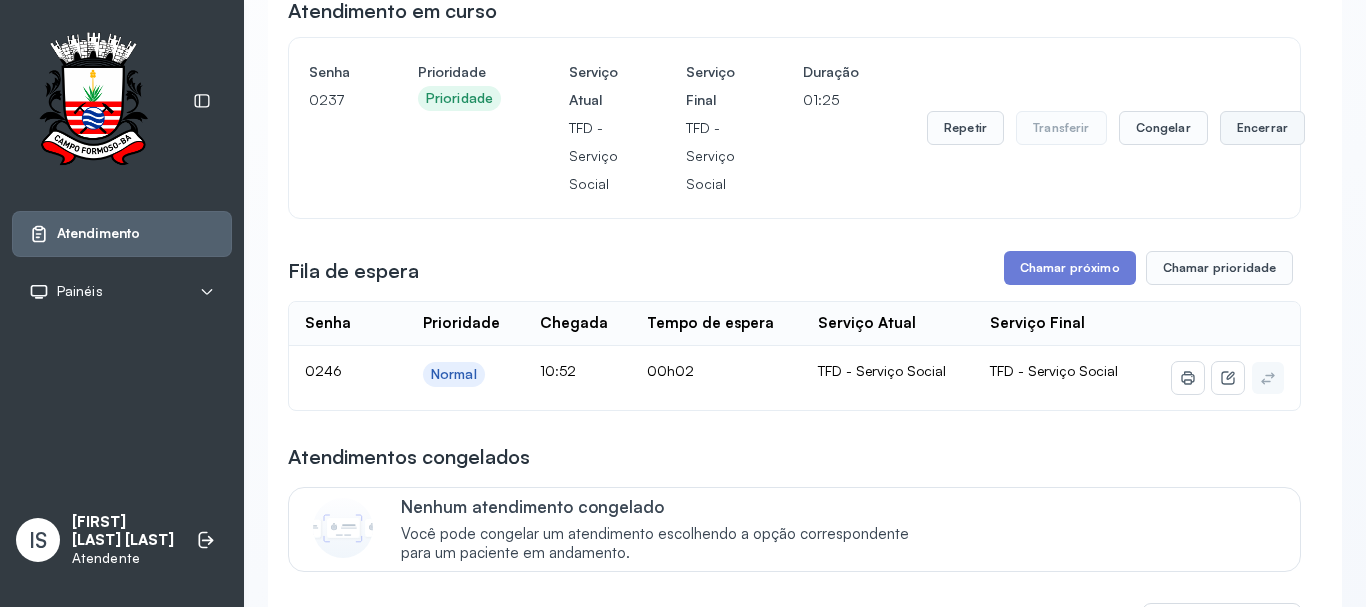 click on "Encerrar" at bounding box center [1262, 128] 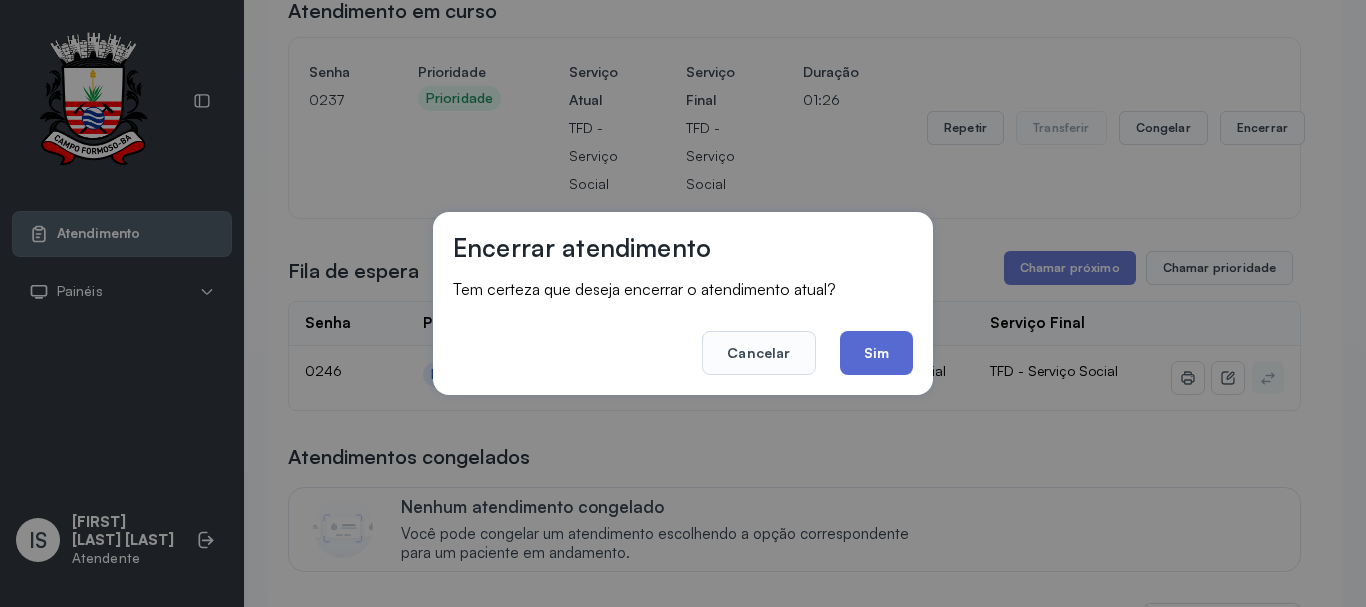 click on "Sim" 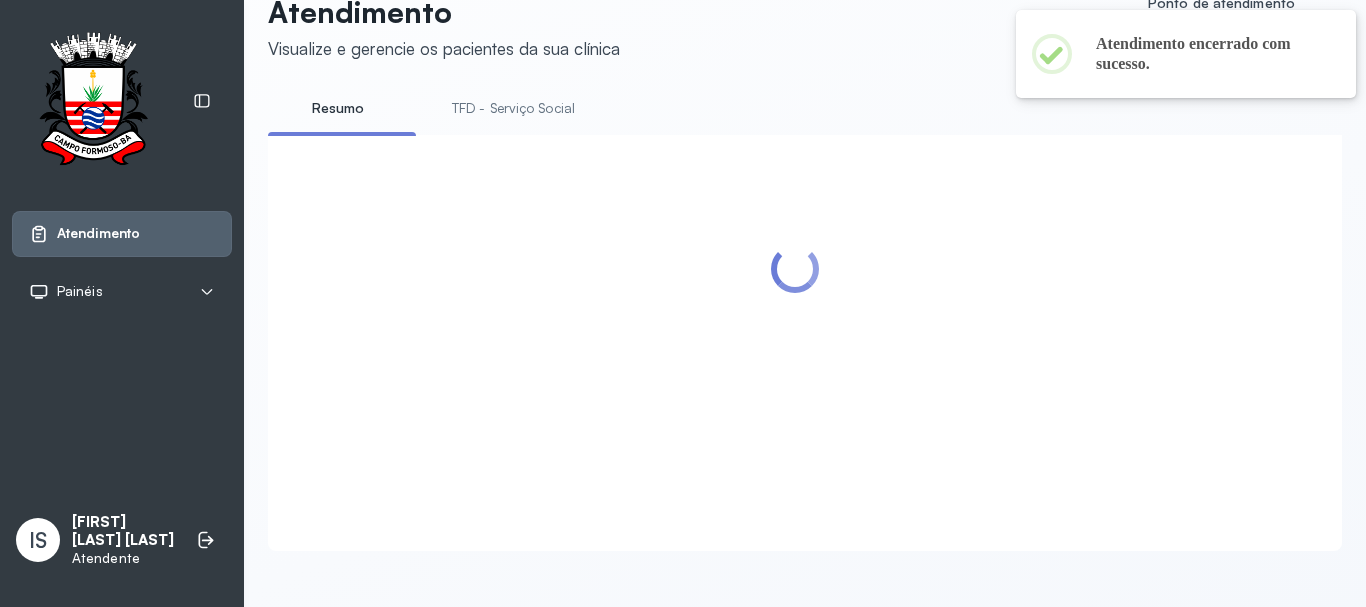 scroll, scrollTop: 200, scrollLeft: 0, axis: vertical 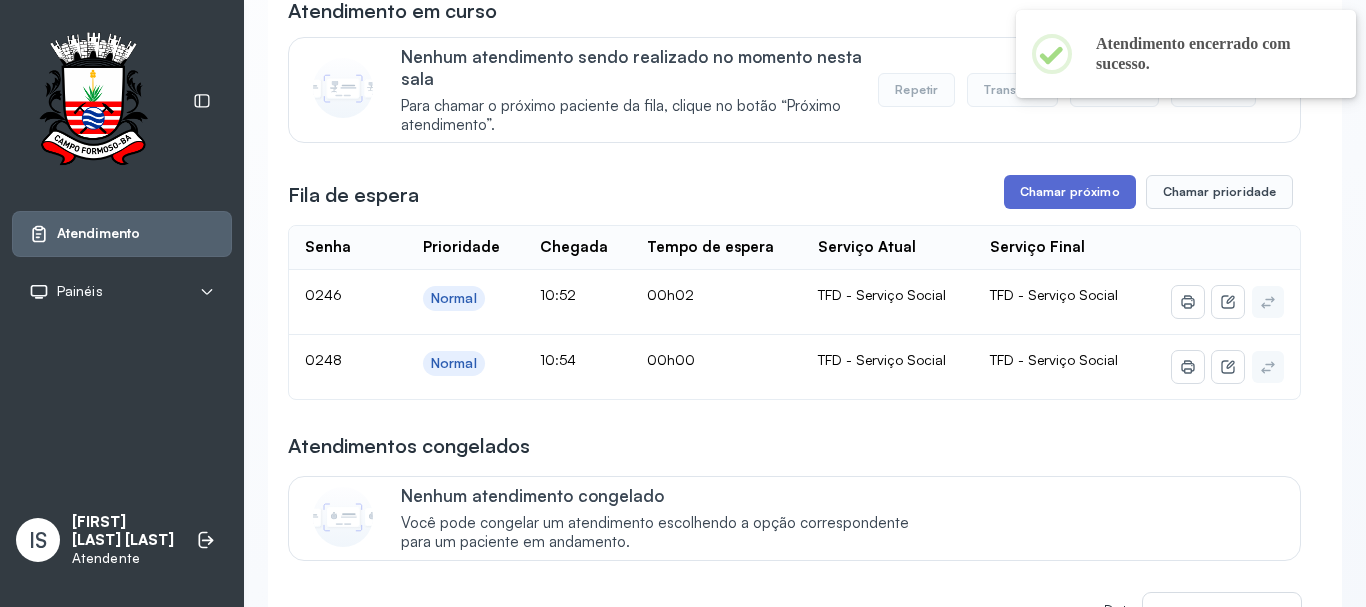 click on "Chamar próximo" at bounding box center (1070, 192) 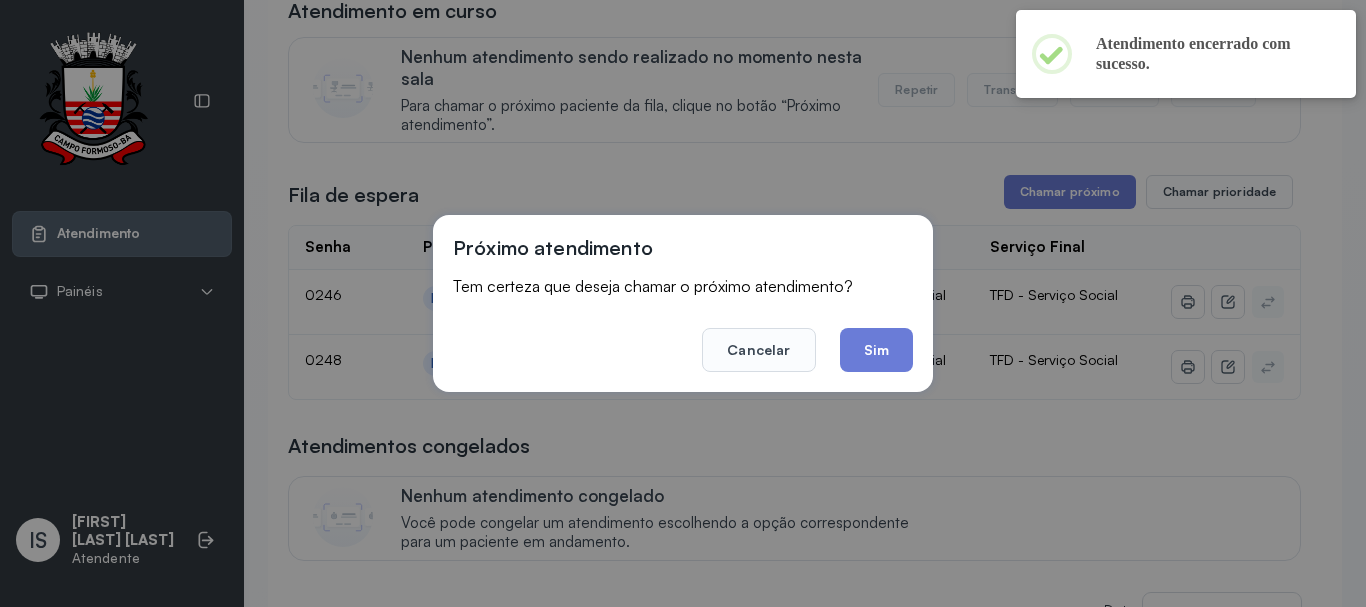 click on "Próximo atendimento Tem certeza que deseja chamar o próximo atendimento? Cancelar Sim" at bounding box center [683, 303] 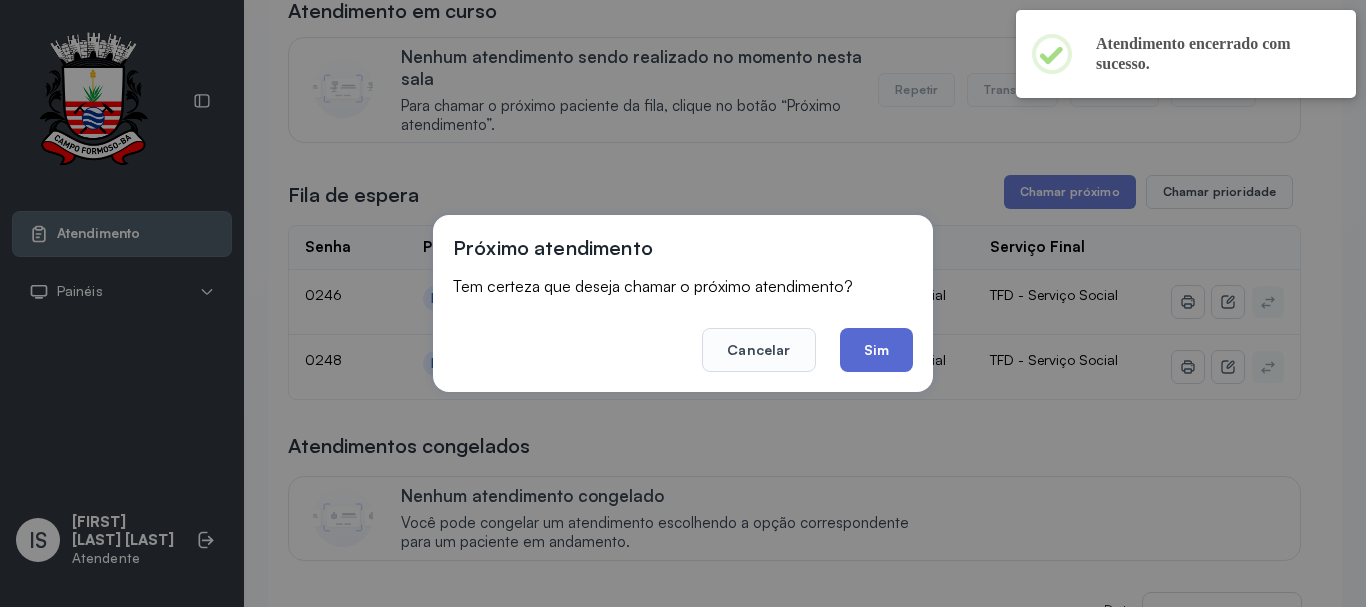 click on "Sim" 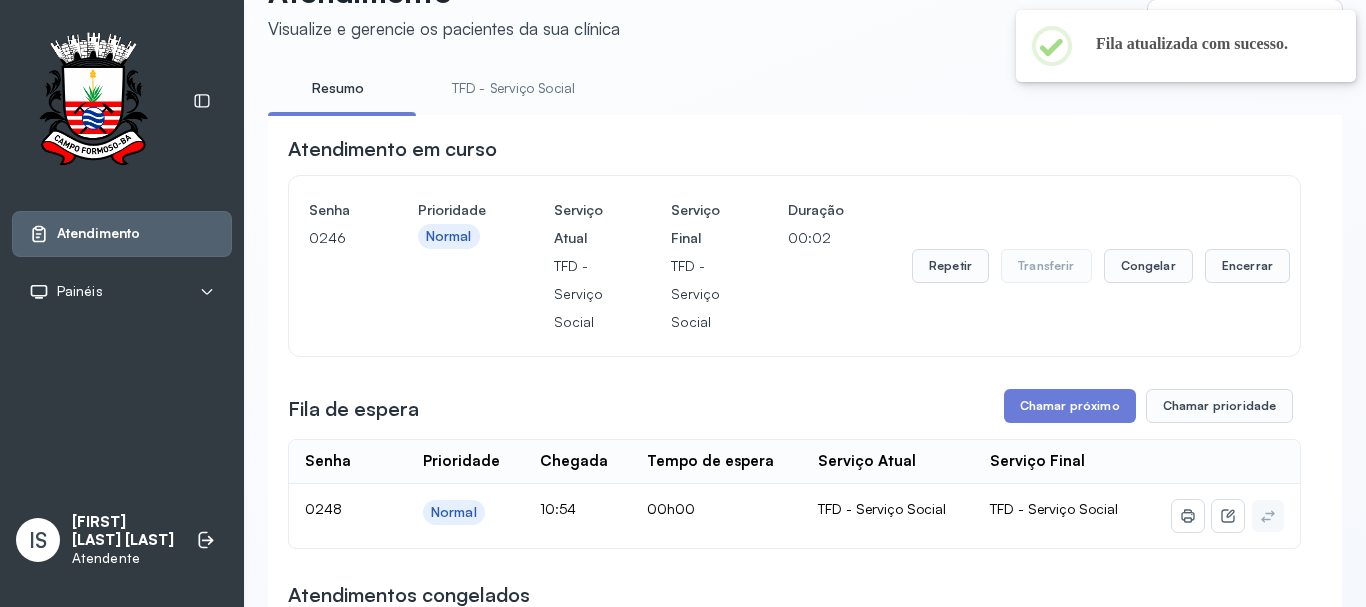 scroll, scrollTop: 200, scrollLeft: 0, axis: vertical 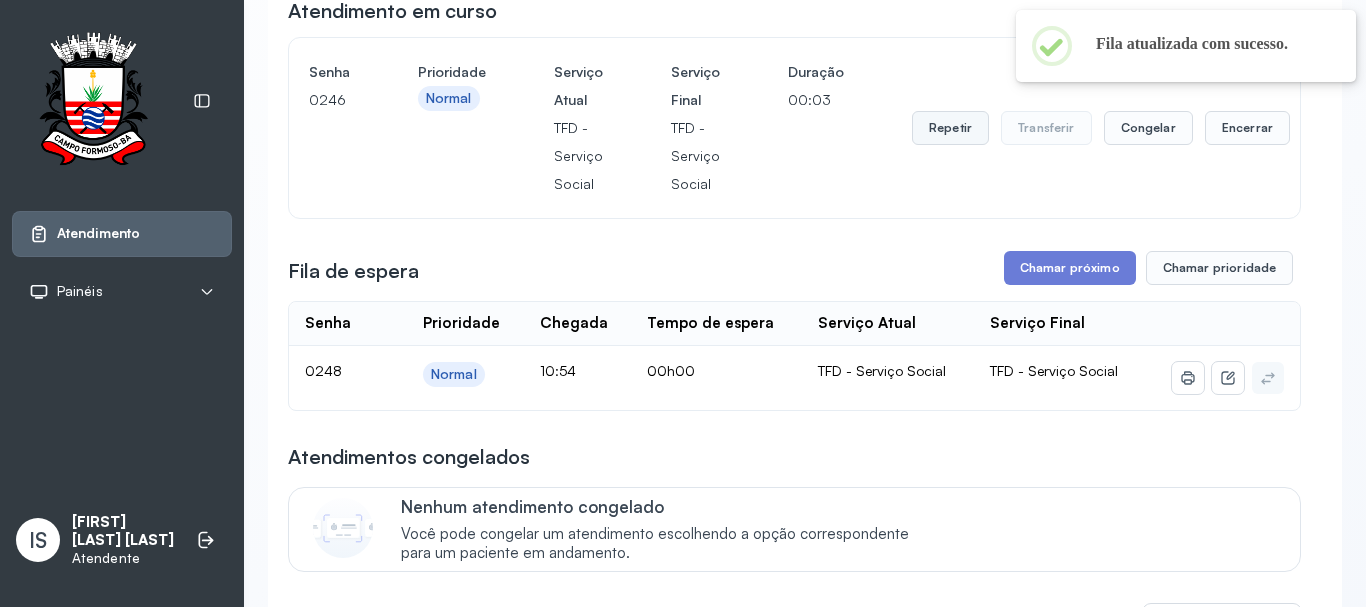 click on "Repetir" at bounding box center (950, 128) 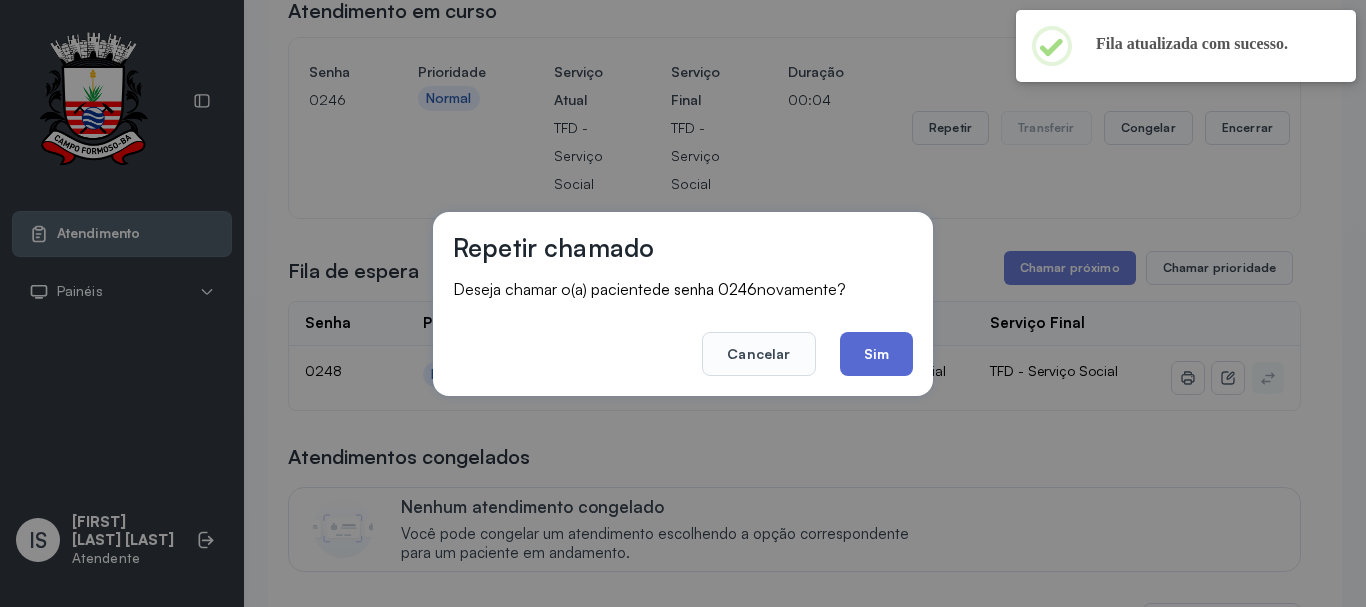 click on "Sim" 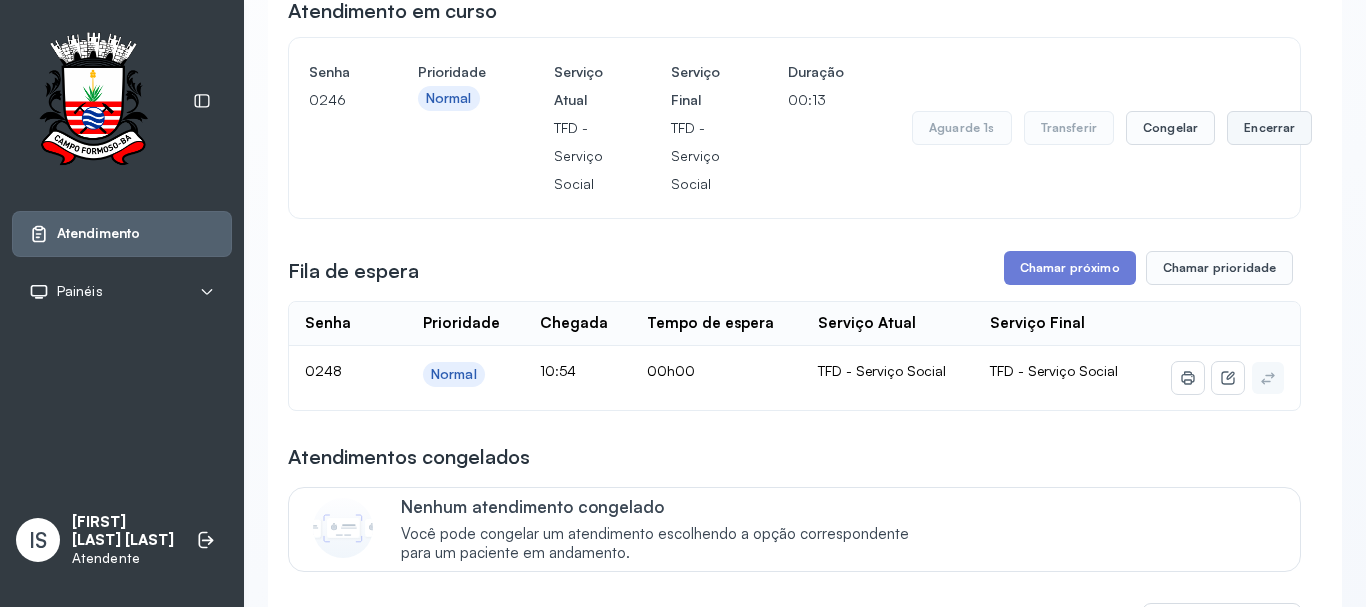 click on "Encerrar" at bounding box center [1269, 128] 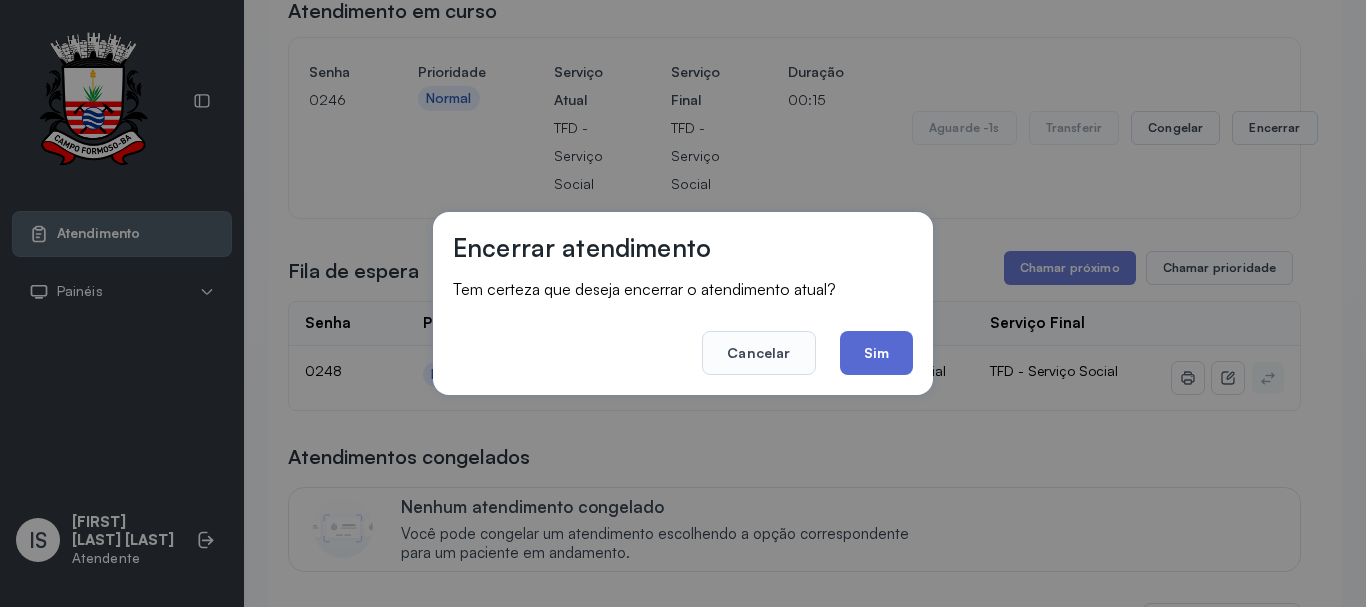 click on "Sim" 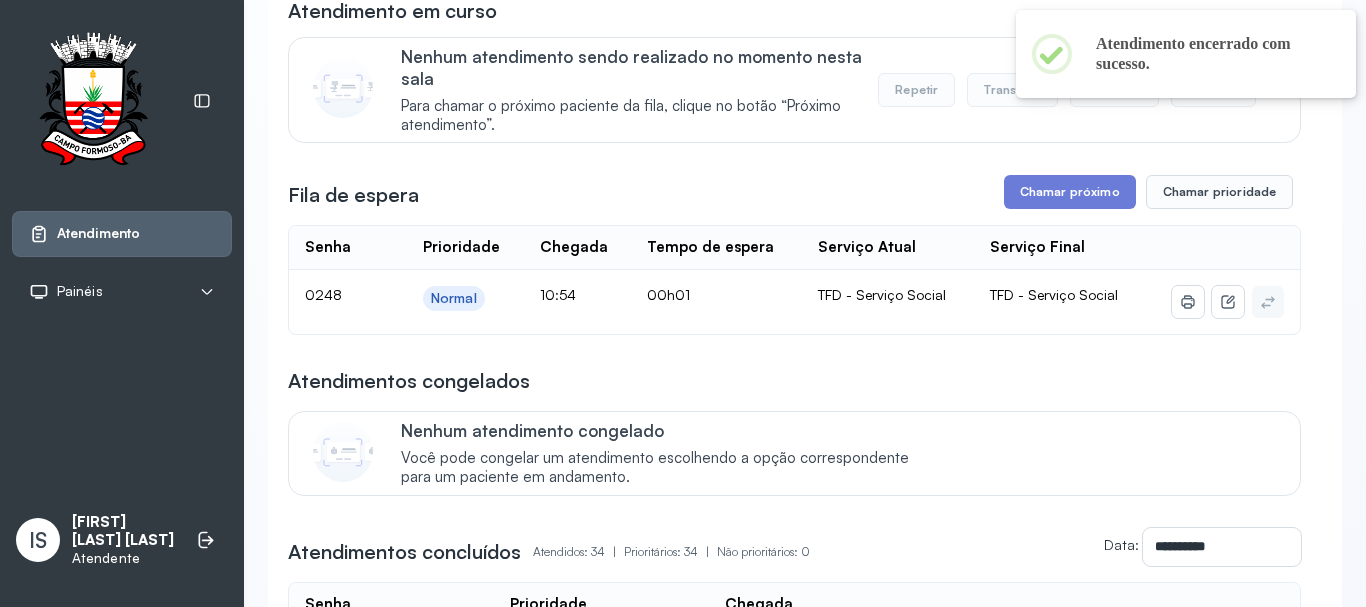 scroll, scrollTop: 100, scrollLeft: 0, axis: vertical 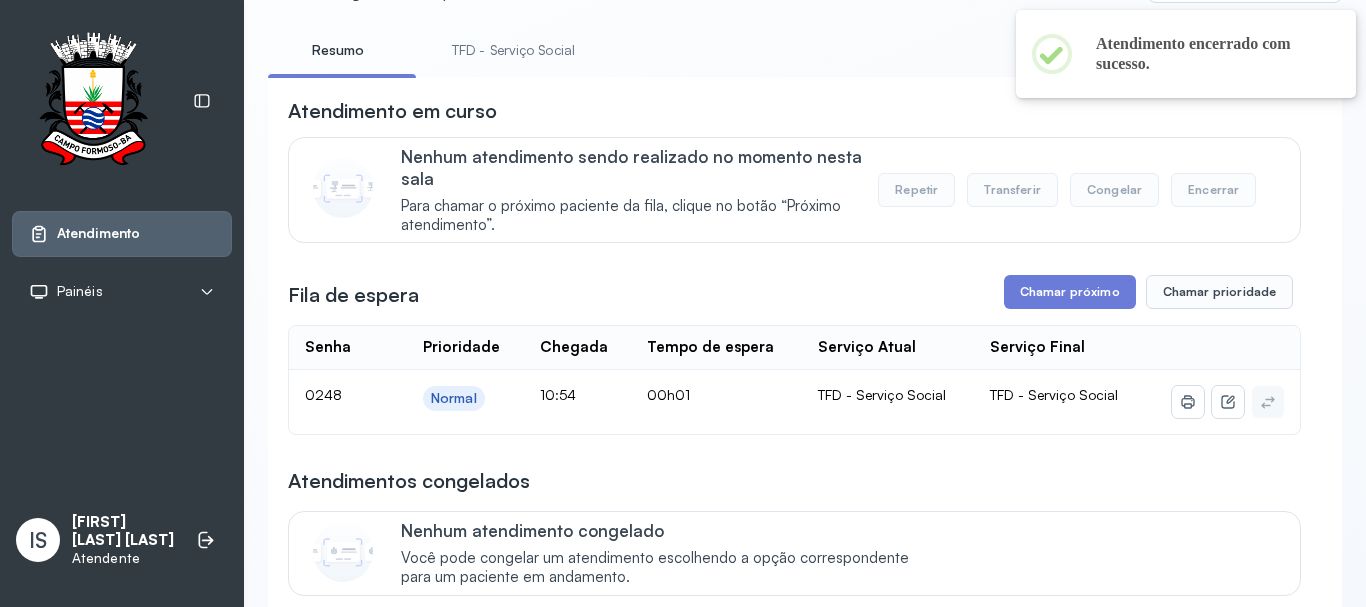 click on "TFD - Serviço Social" at bounding box center (513, 50) 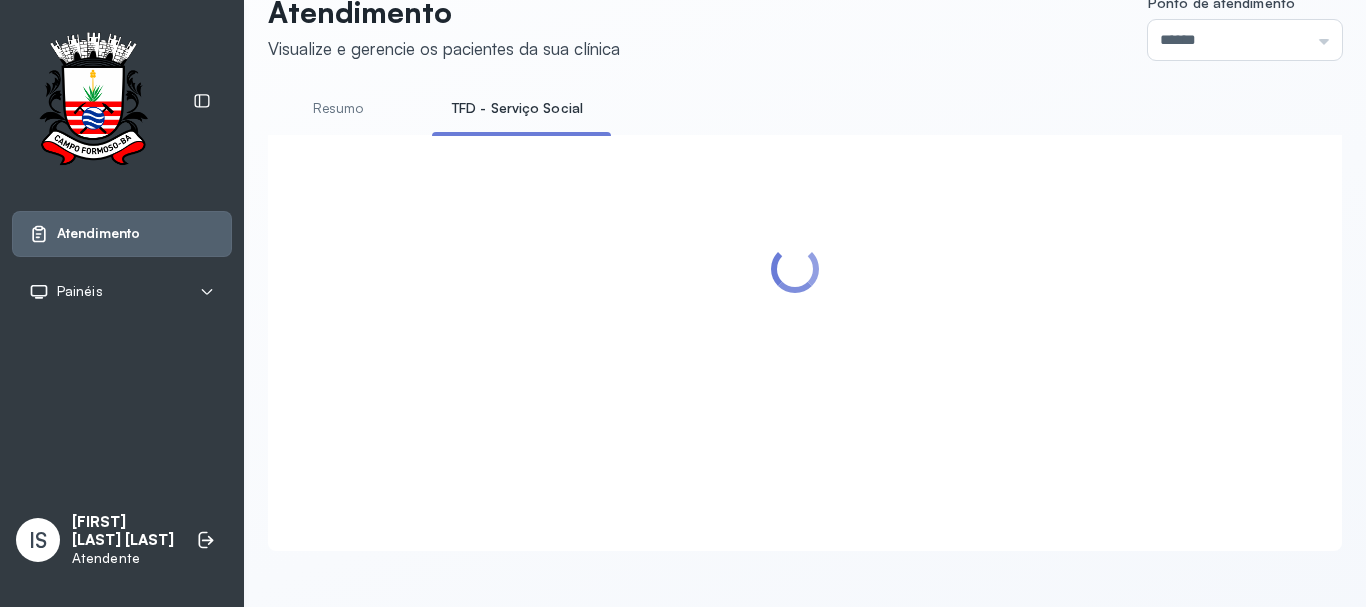 scroll, scrollTop: 200, scrollLeft: 0, axis: vertical 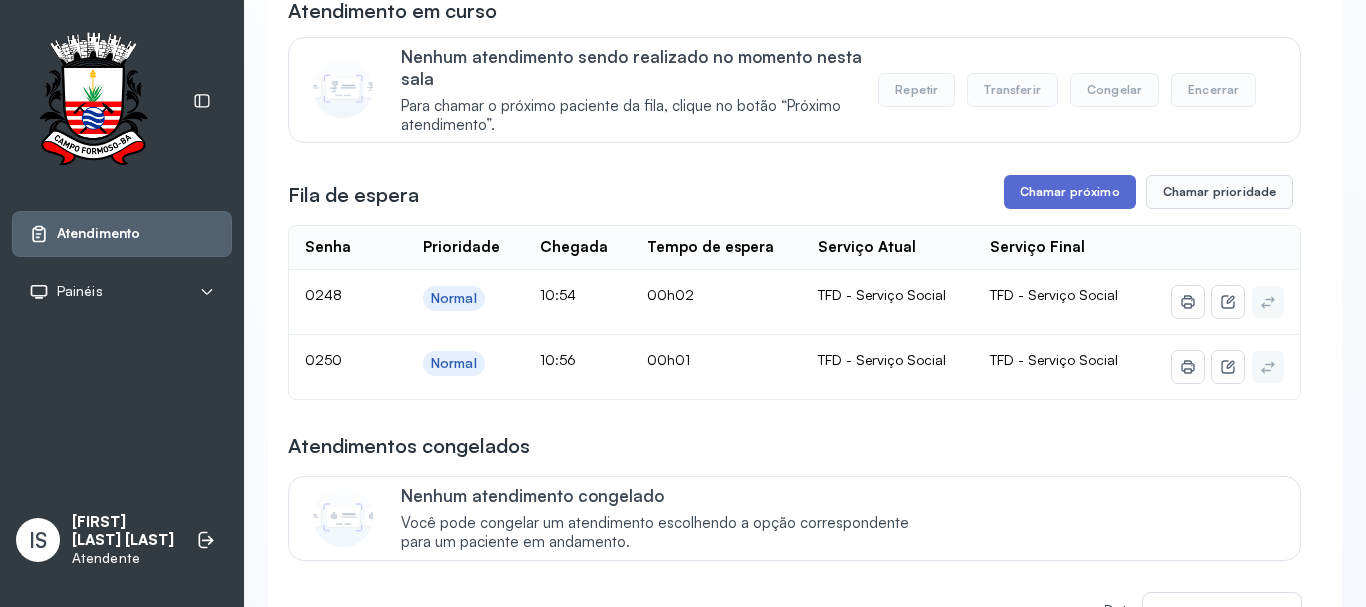 click on "Chamar próximo" at bounding box center [1070, 192] 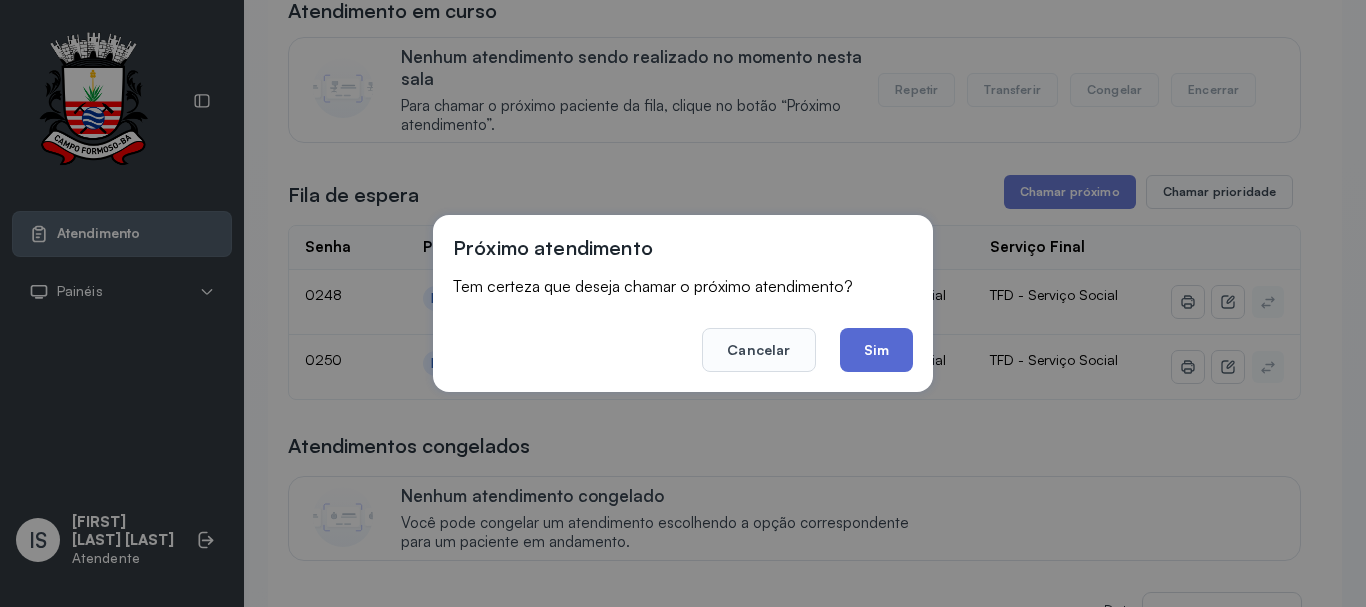 click on "Sim" 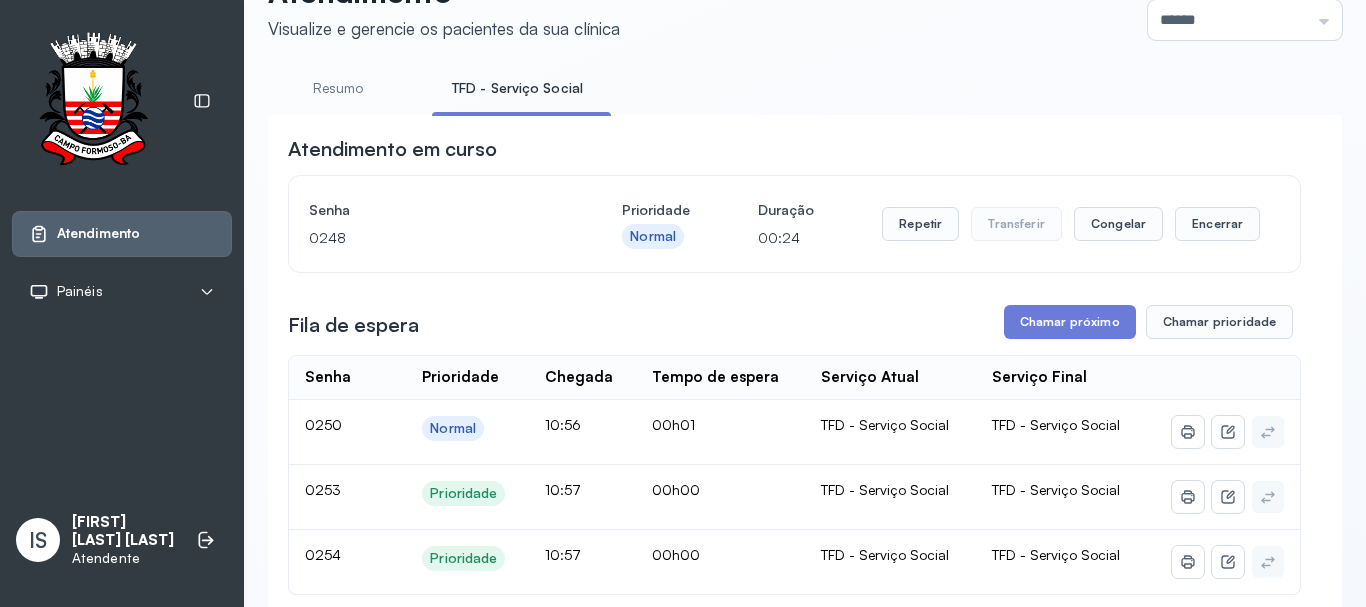 scroll, scrollTop: 200, scrollLeft: 0, axis: vertical 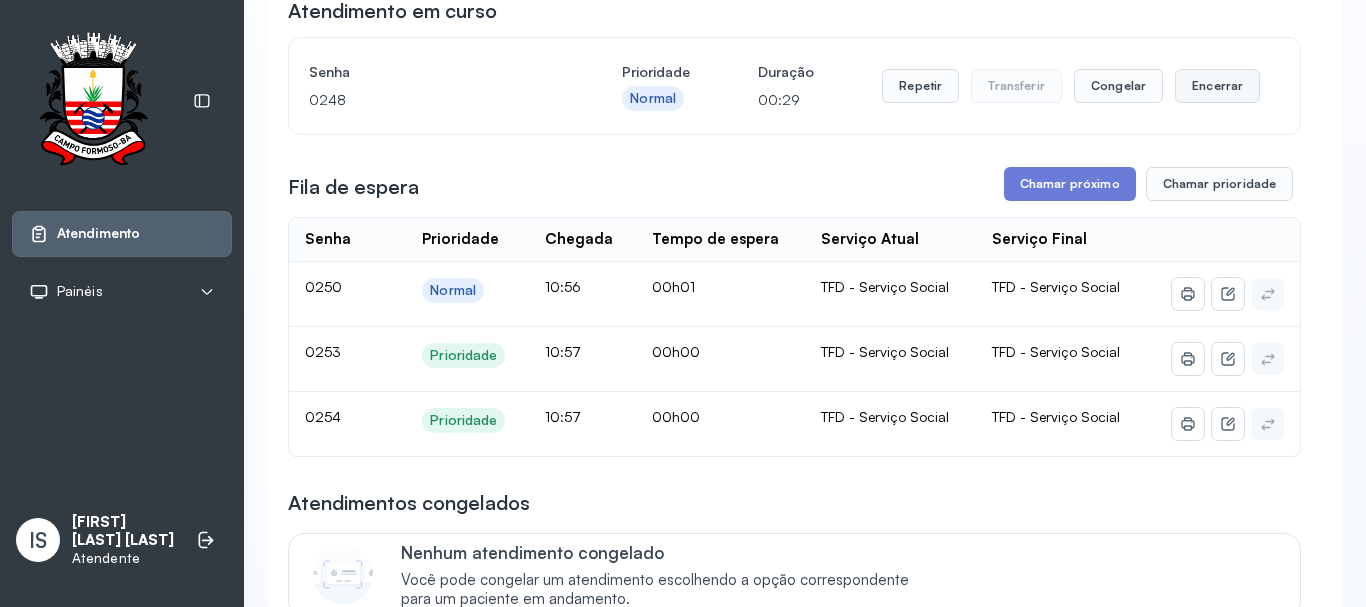 click on "Encerrar" at bounding box center (1217, 86) 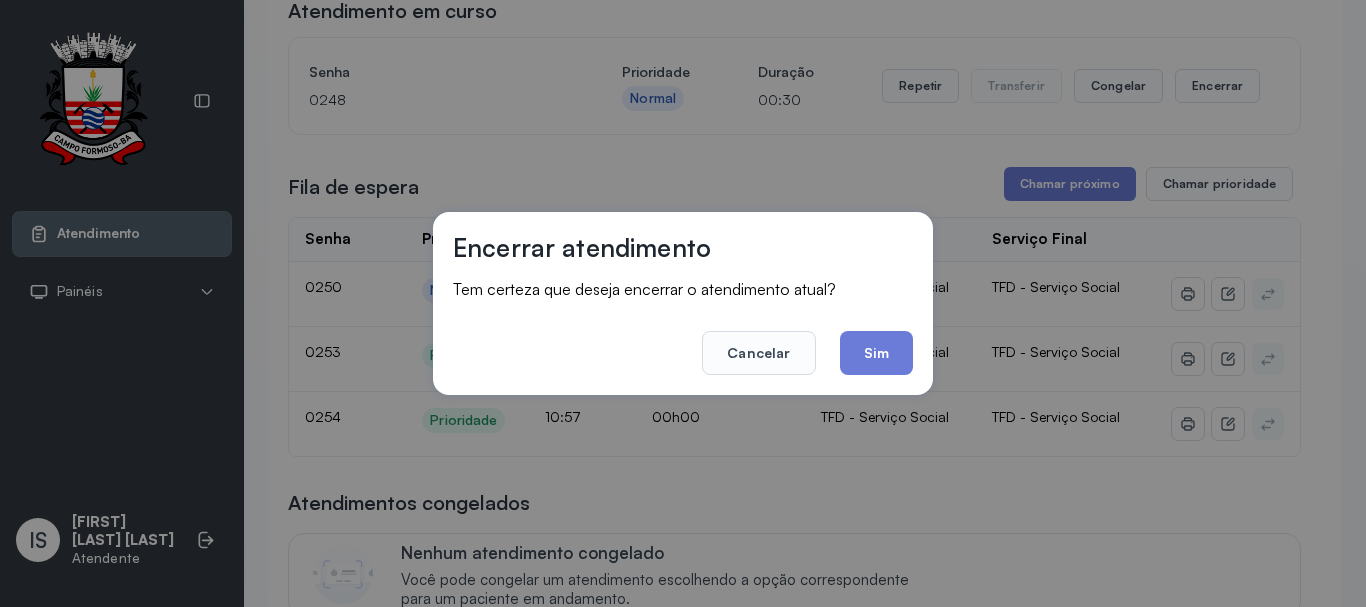 click on "Sim" 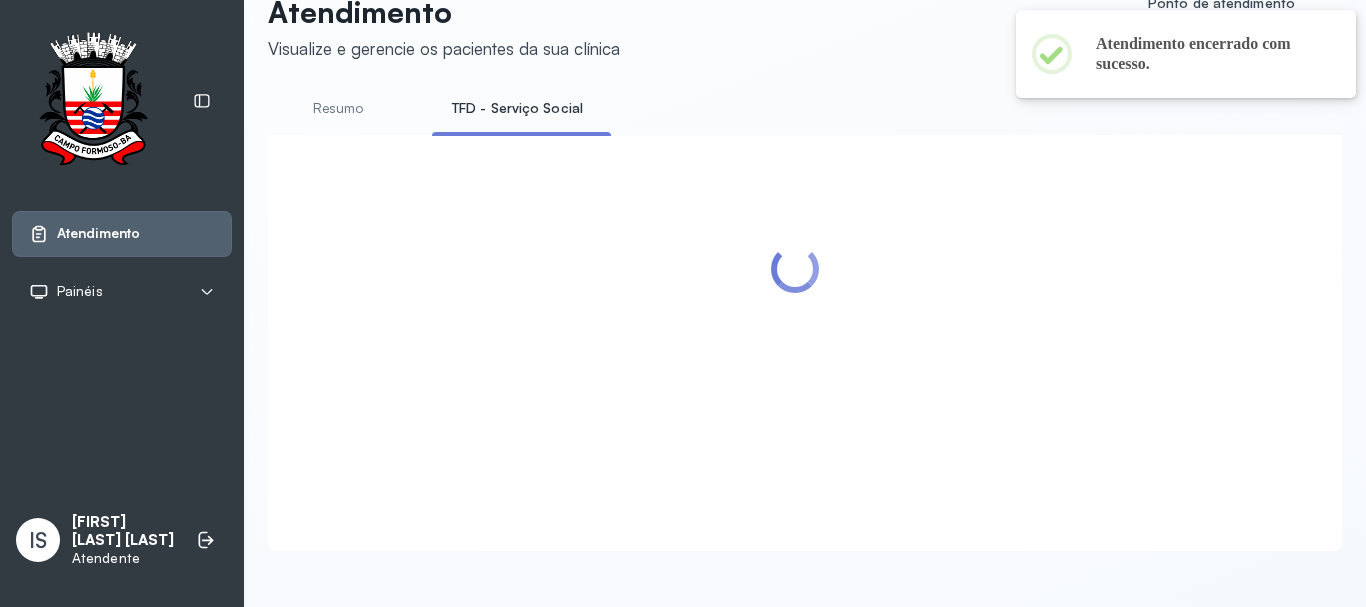 scroll, scrollTop: 200, scrollLeft: 0, axis: vertical 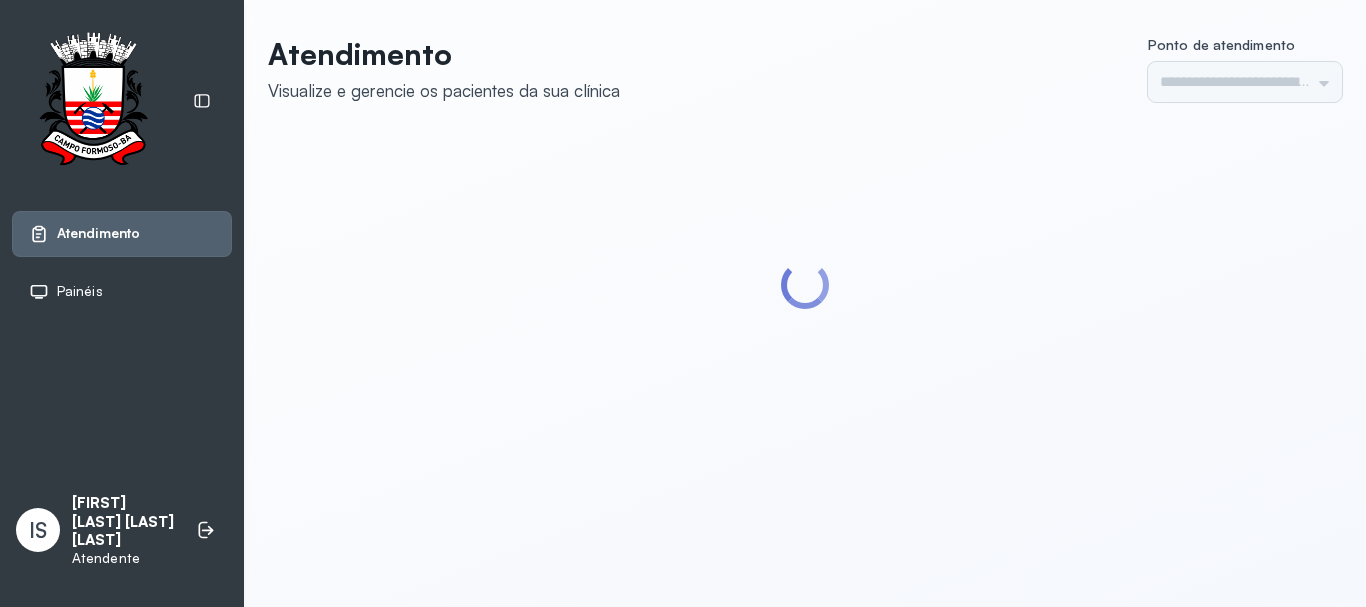type on "******" 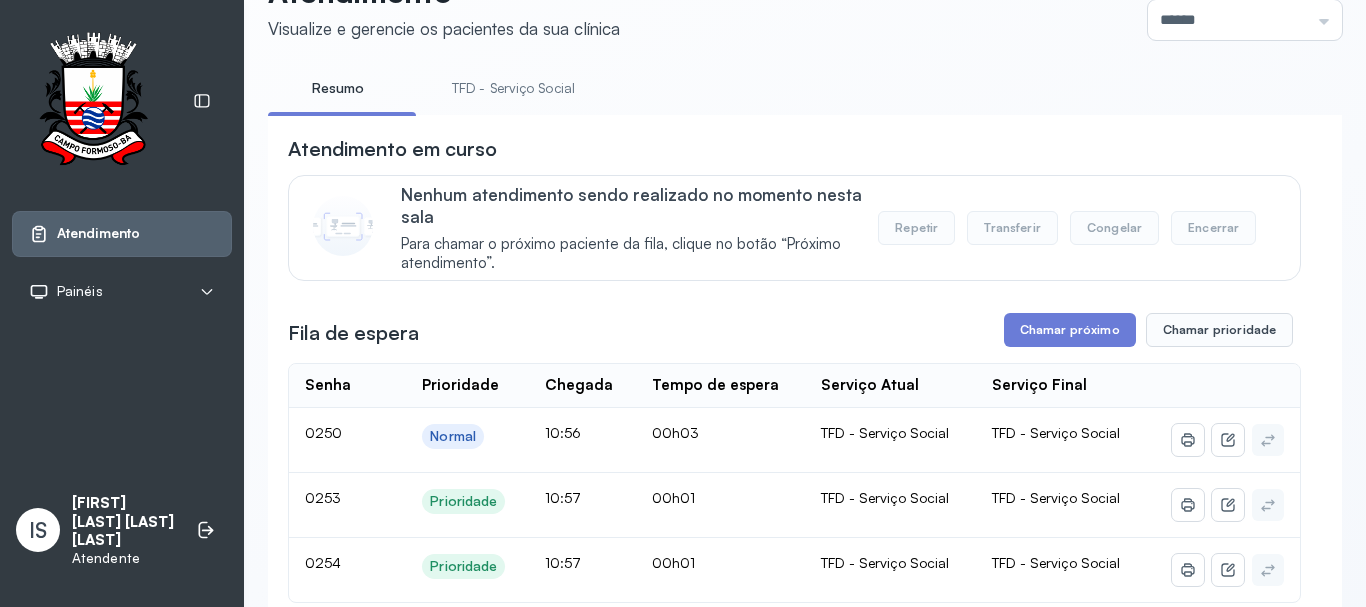 scroll, scrollTop: 300, scrollLeft: 0, axis: vertical 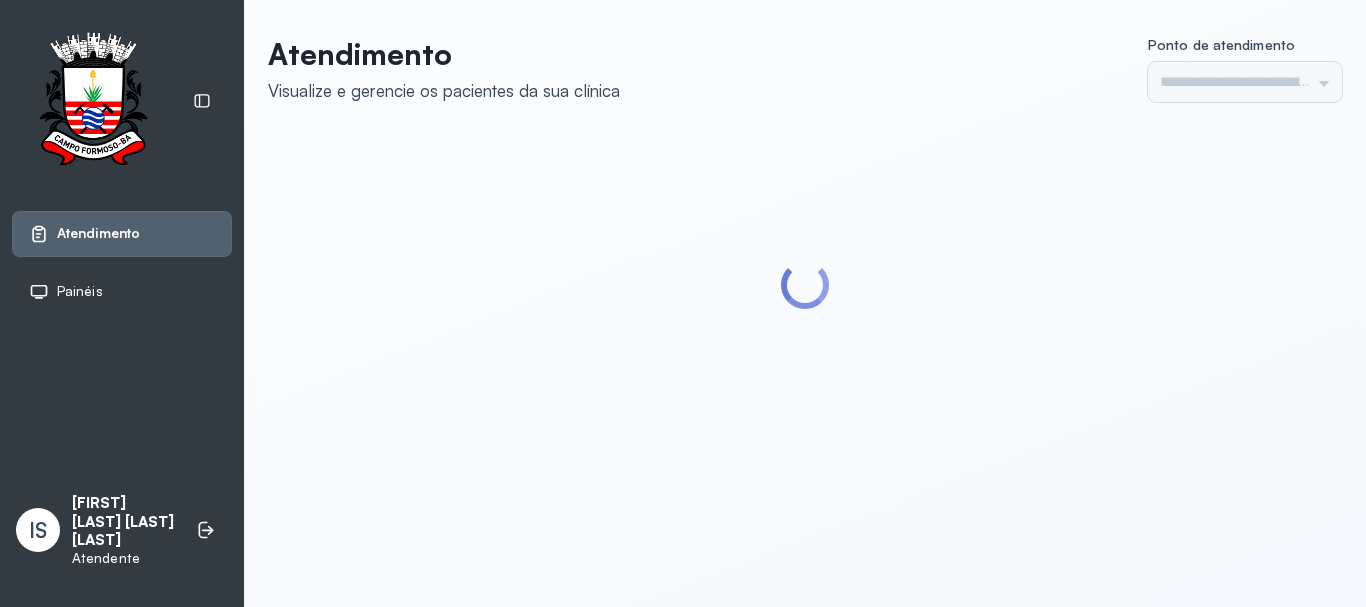 type on "******" 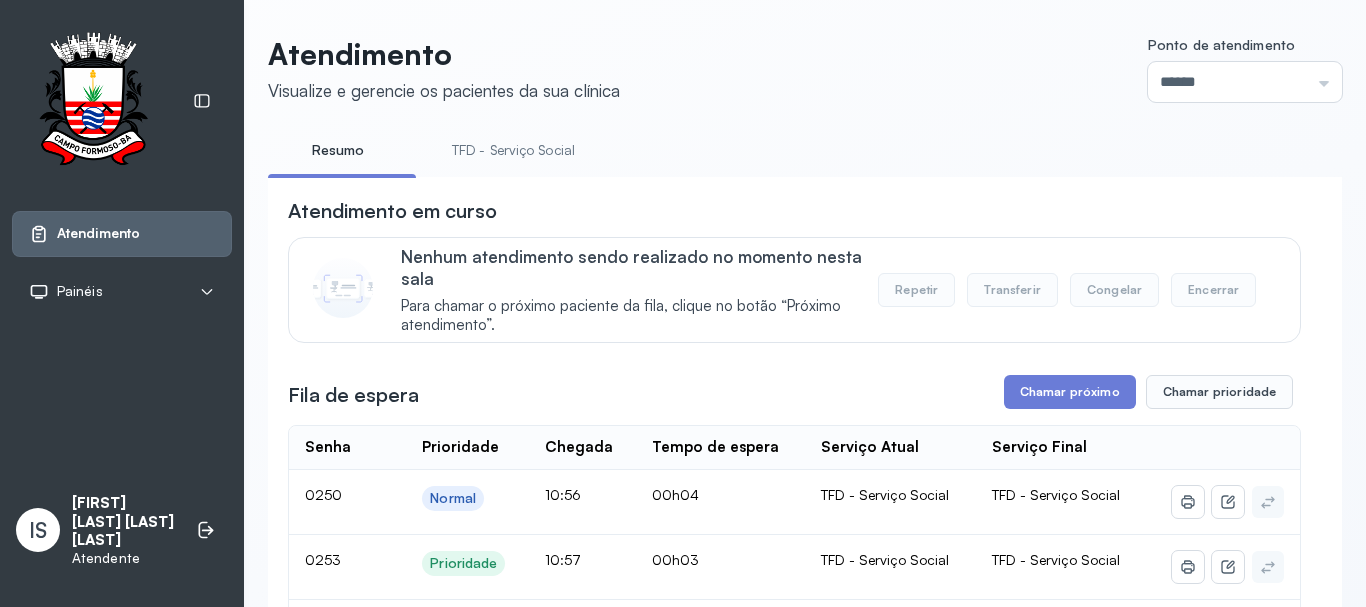 scroll, scrollTop: 0, scrollLeft: 0, axis: both 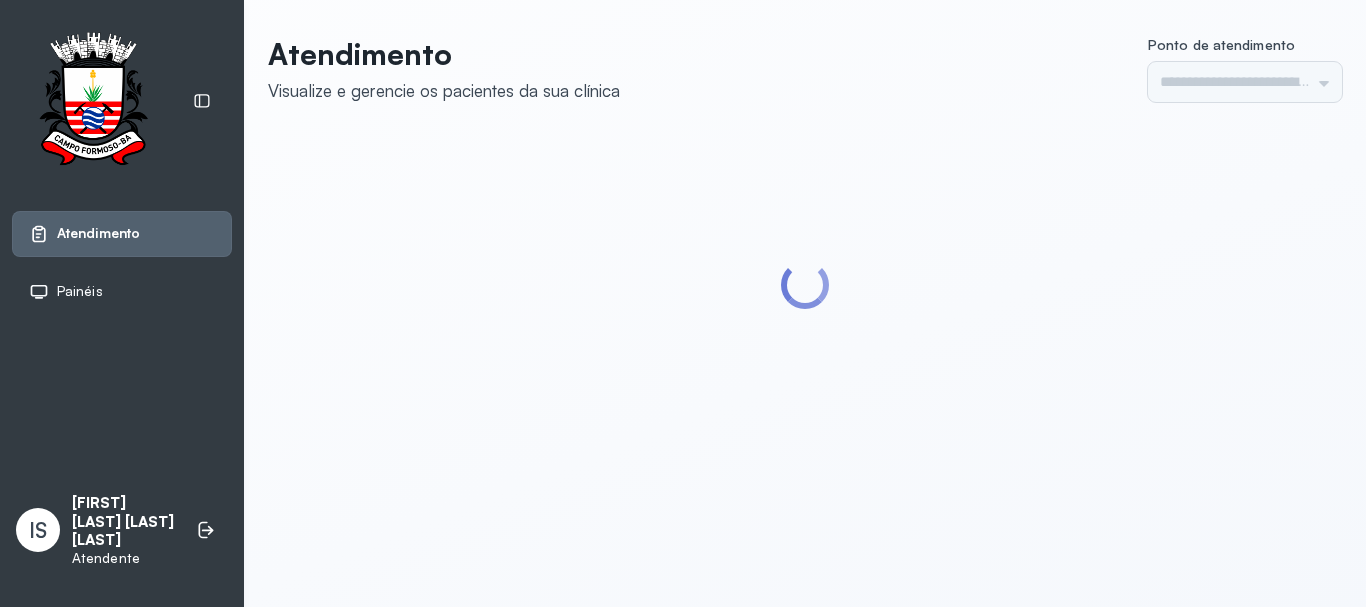 type on "******" 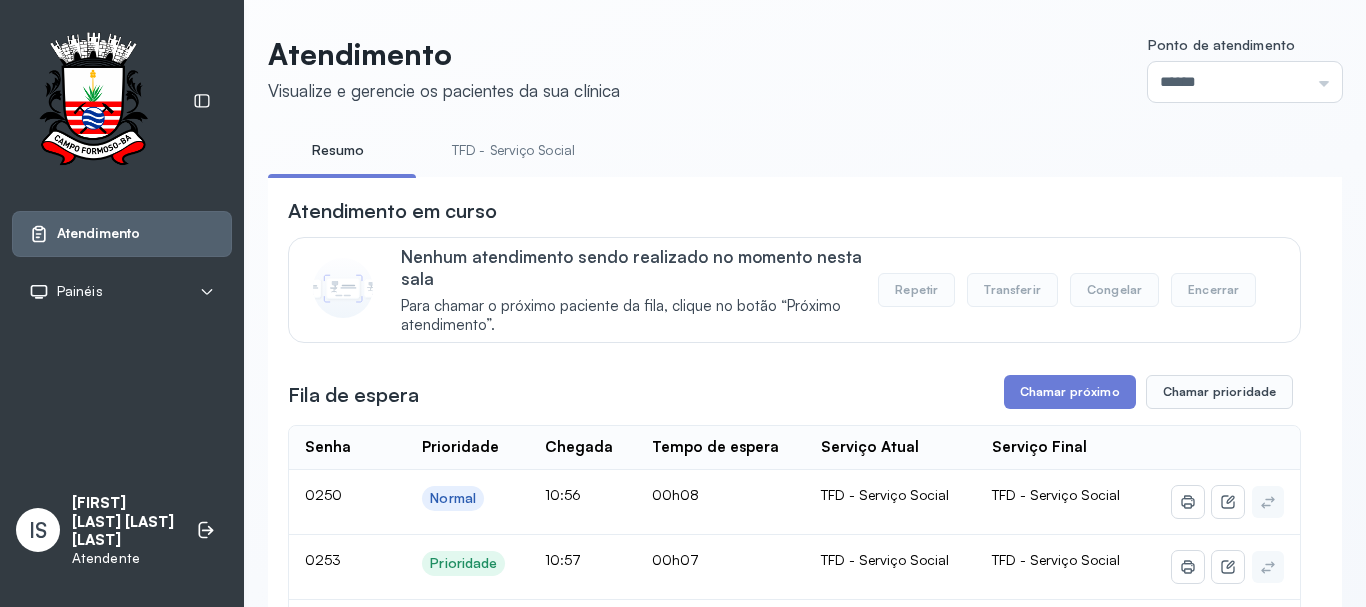 scroll, scrollTop: 0, scrollLeft: 0, axis: both 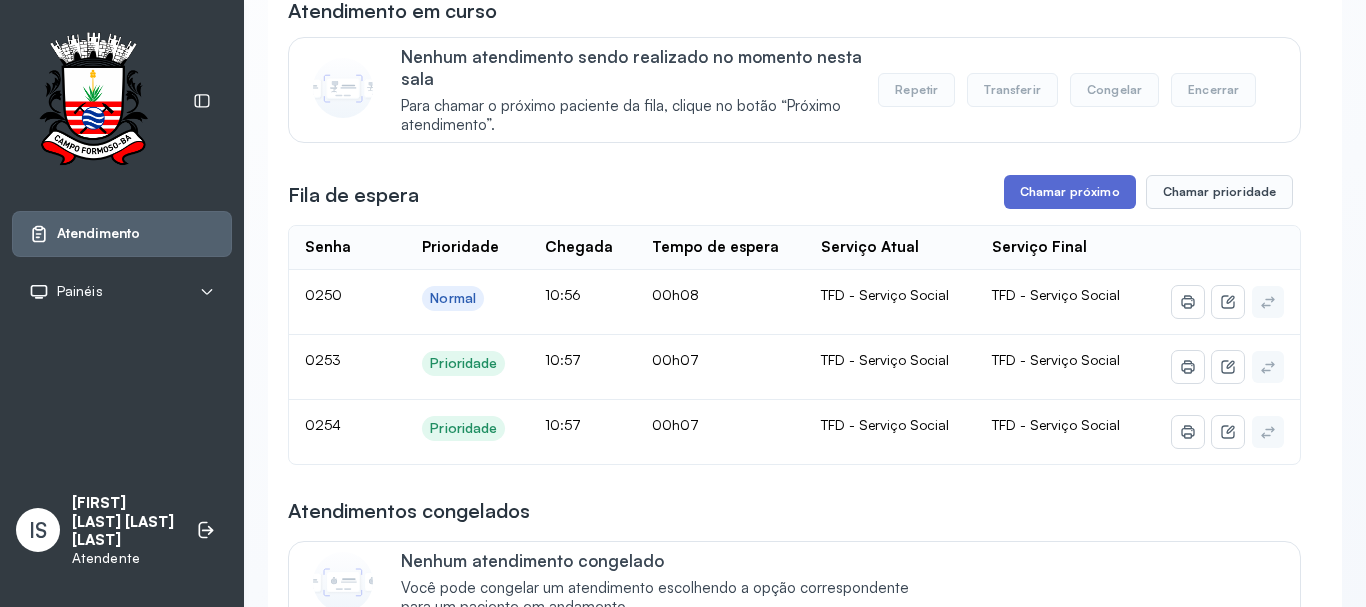 click on "Chamar próximo" at bounding box center [1070, 192] 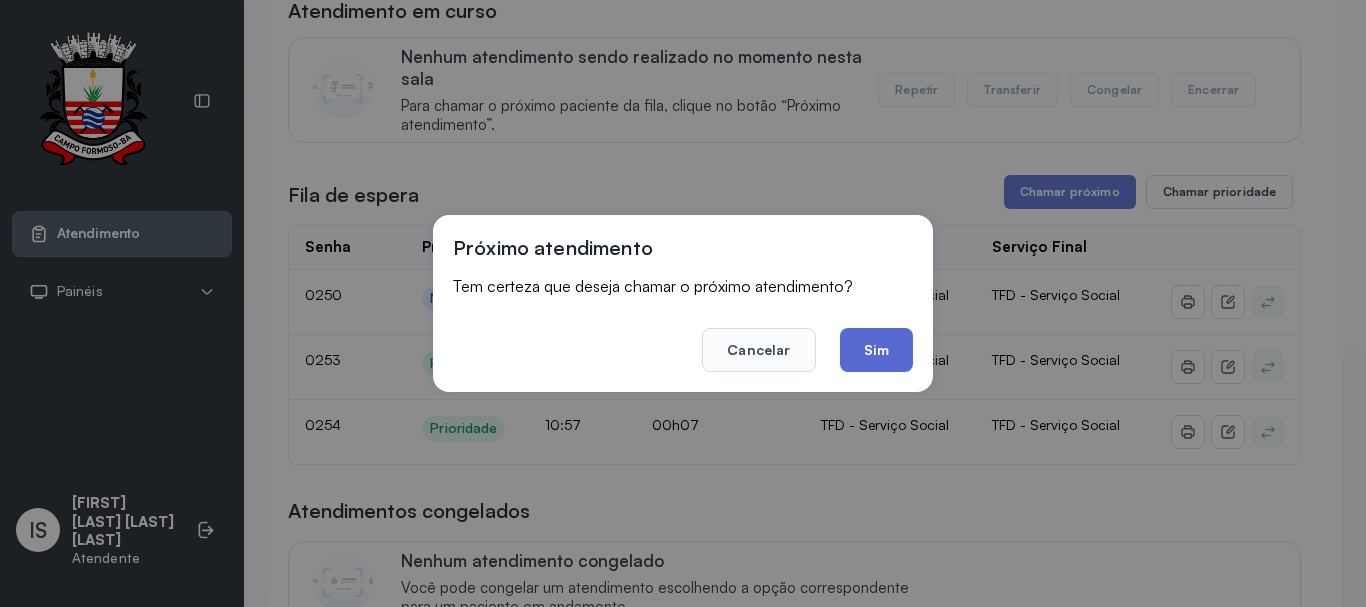 click on "Sim" 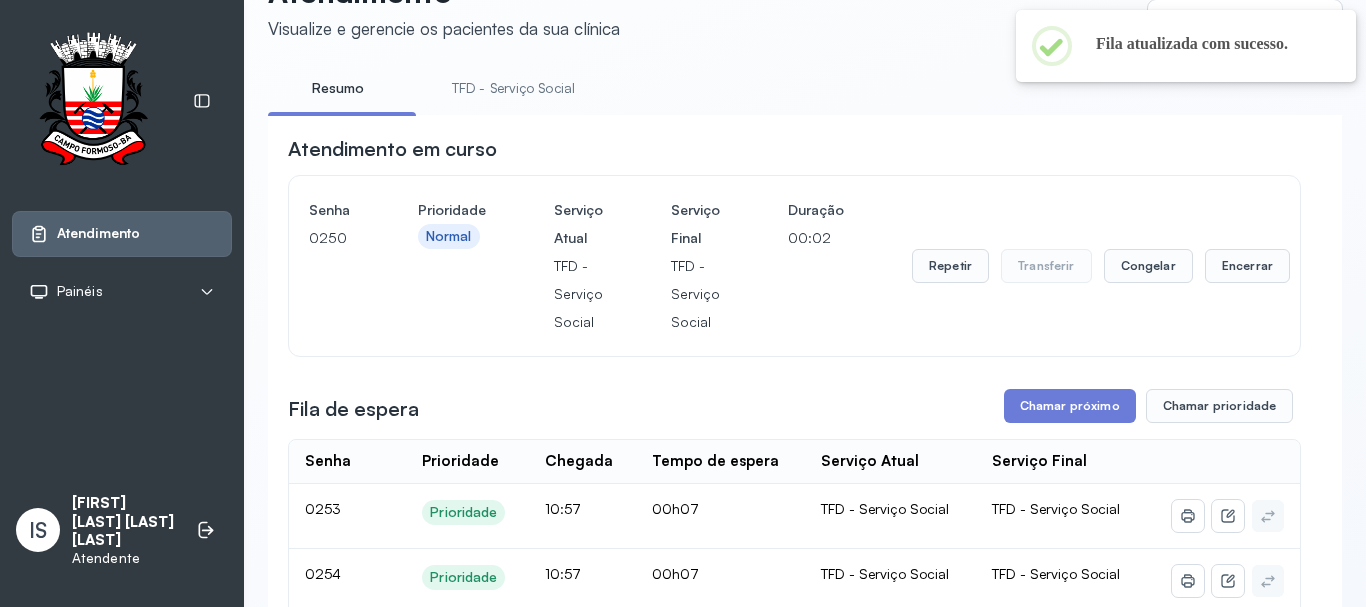 scroll, scrollTop: 200, scrollLeft: 0, axis: vertical 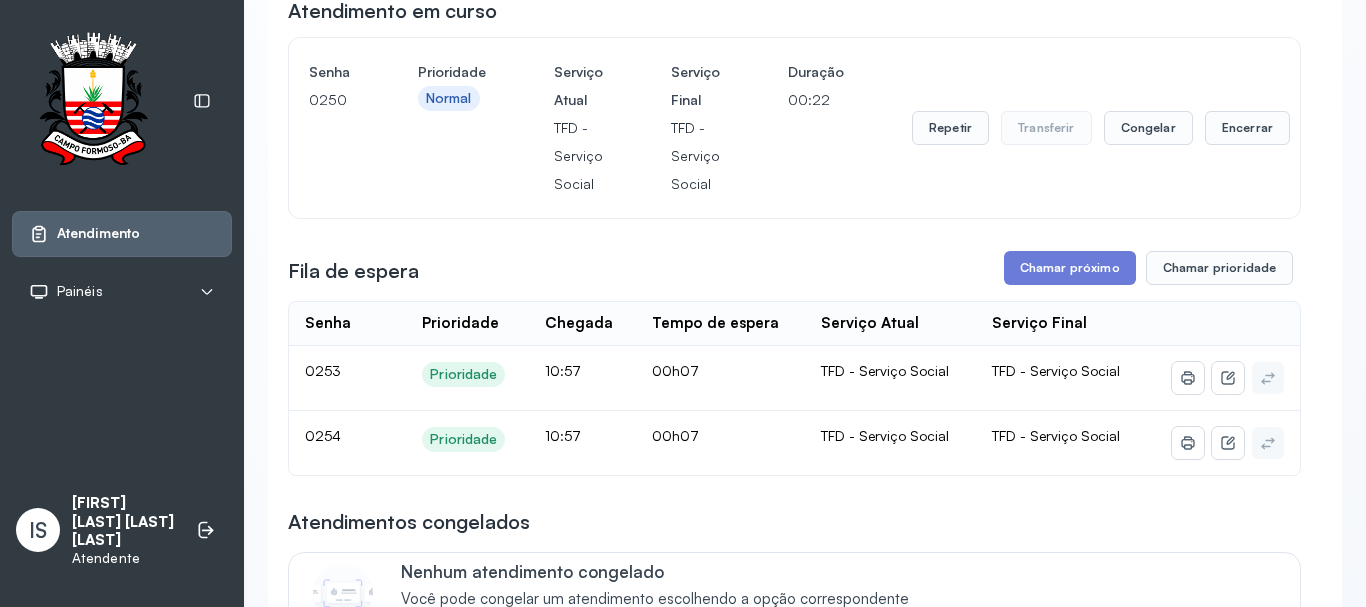 click on "Repetir Transferir Congelar Encerrar" at bounding box center (1101, 128) 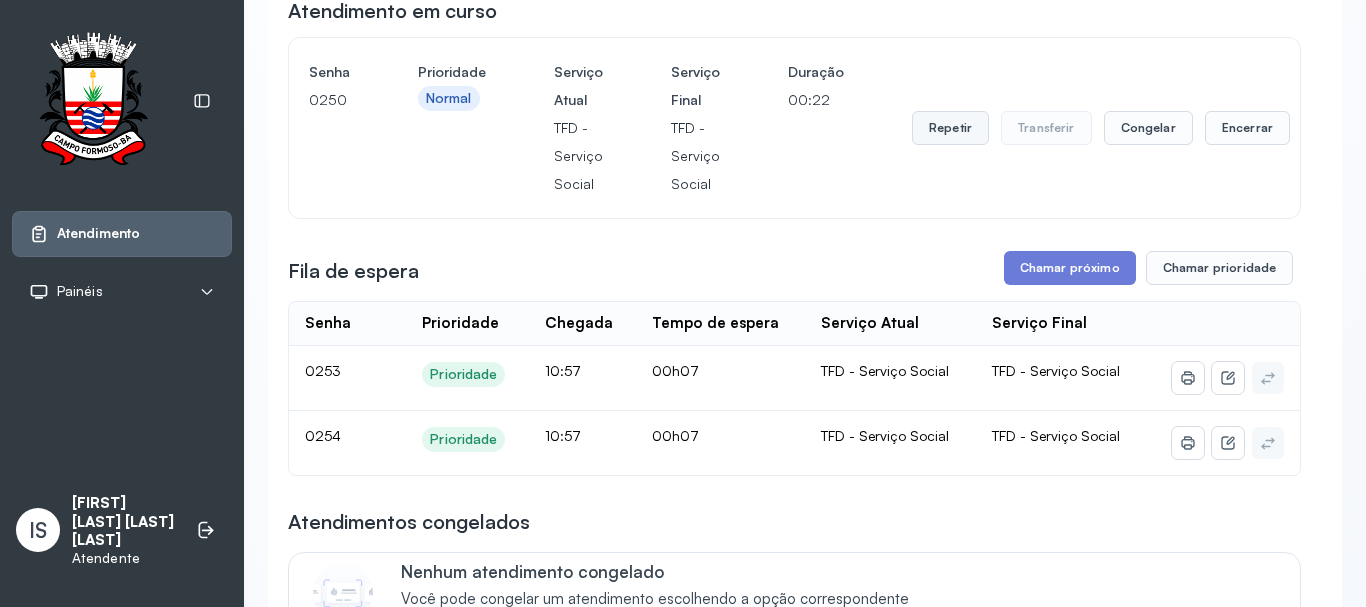 click on "Repetir" at bounding box center (950, 128) 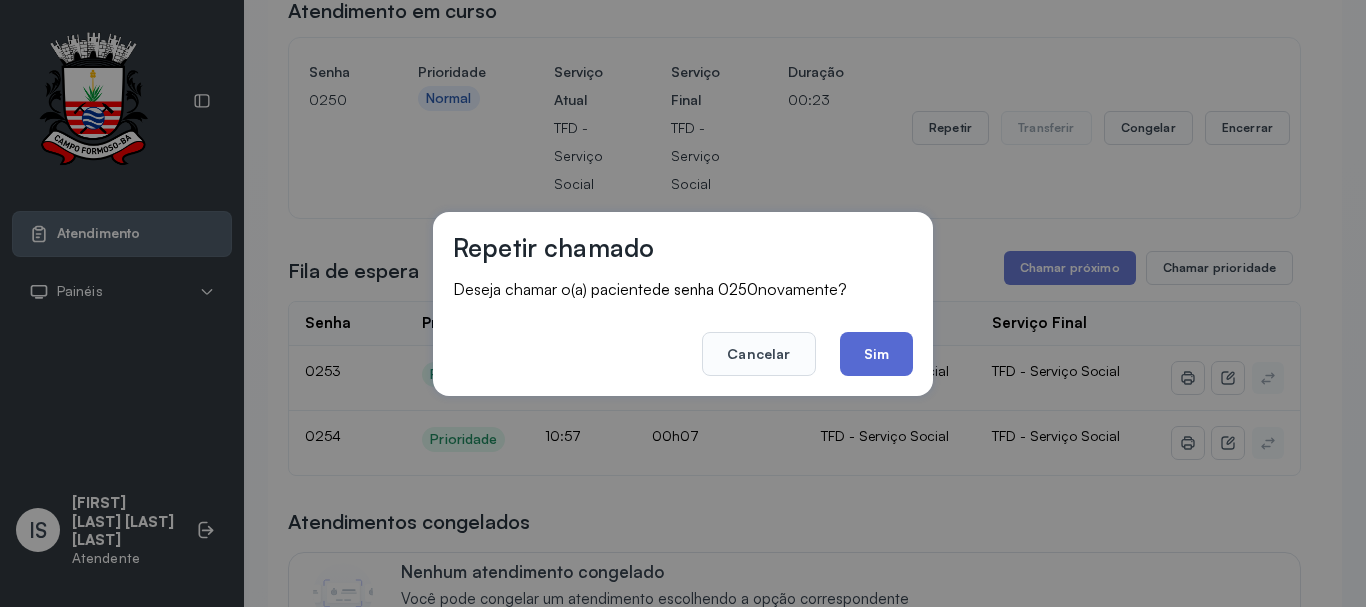 click on "Sim" 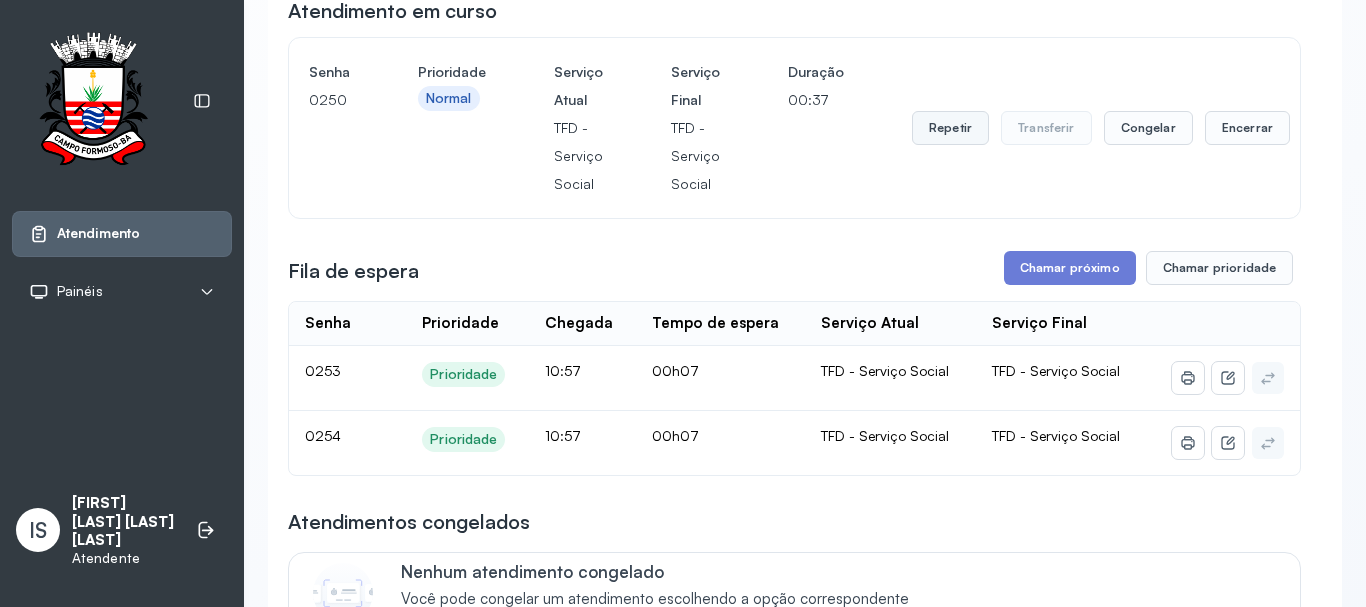 click on "Repetir" at bounding box center (950, 128) 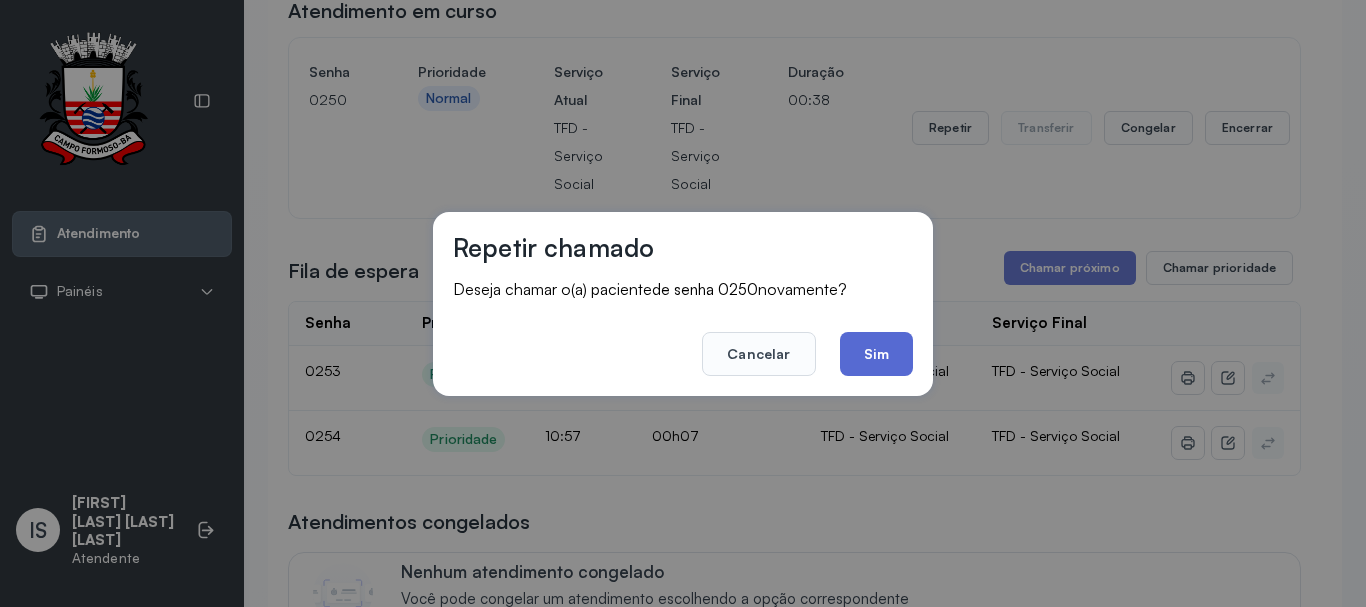 click on "Sim" 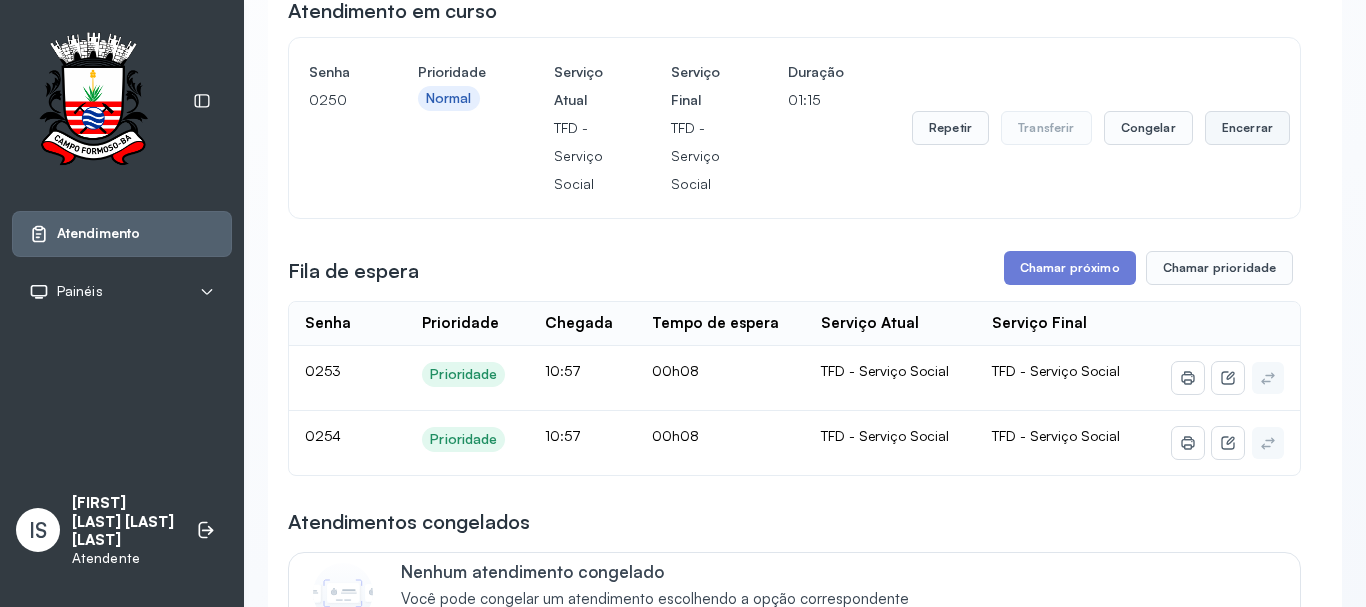 click on "Encerrar" at bounding box center [1247, 128] 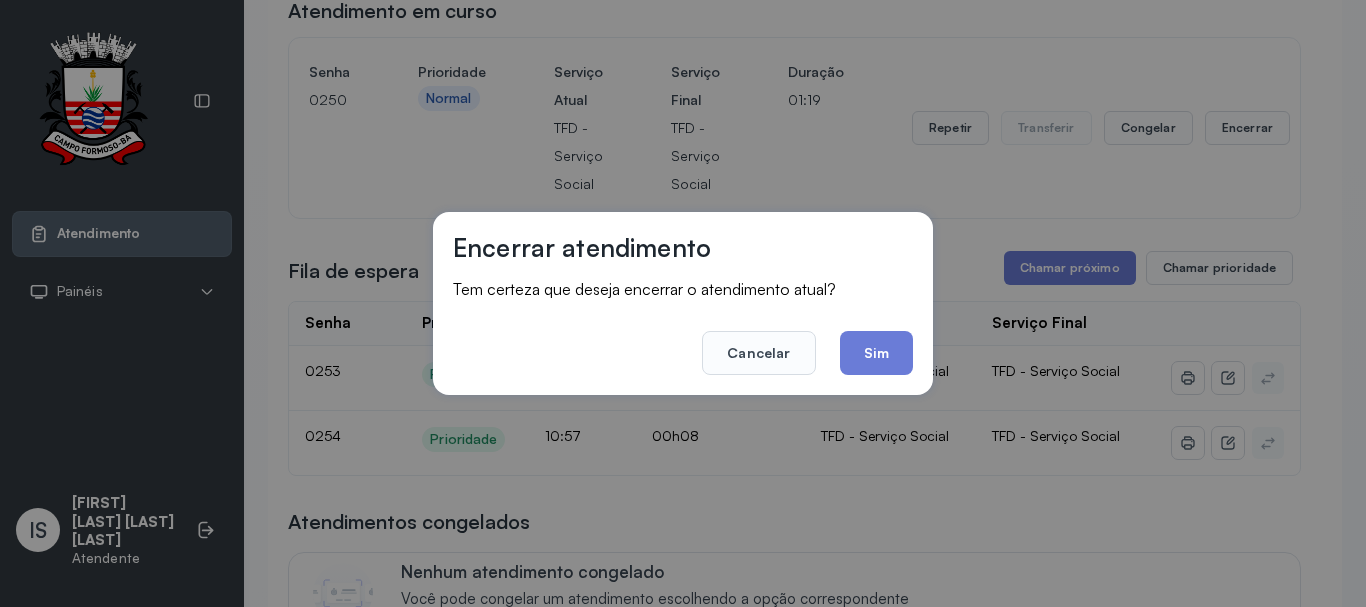 click on "Sim" 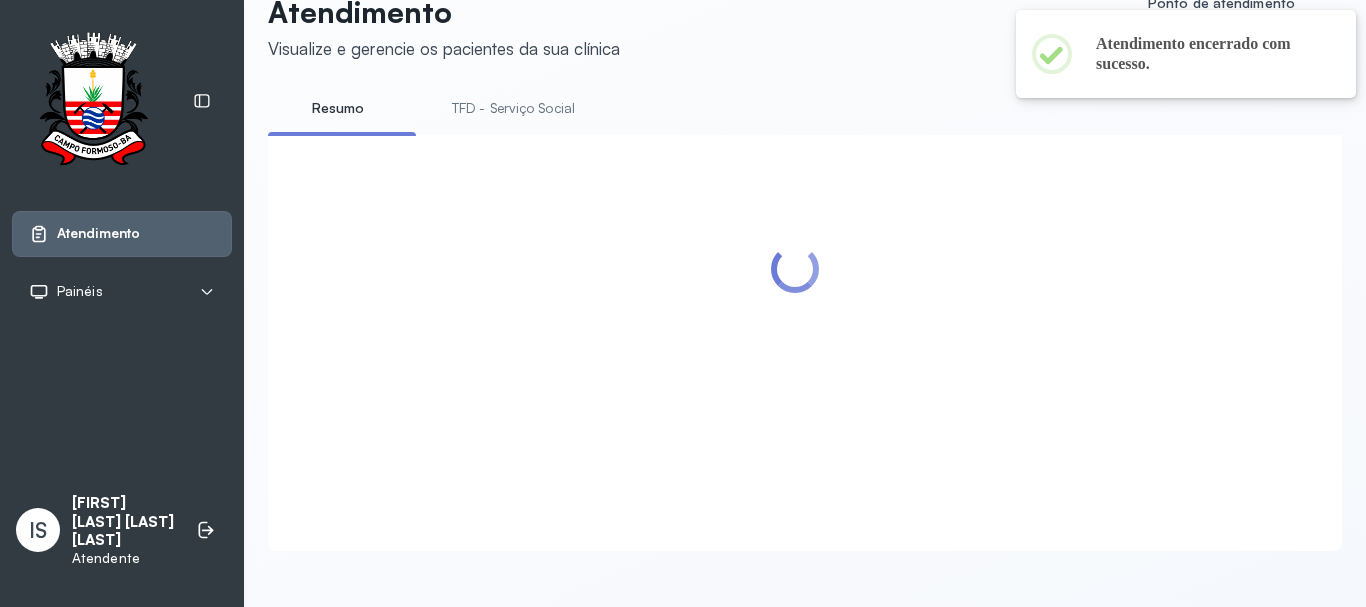 scroll, scrollTop: 200, scrollLeft: 0, axis: vertical 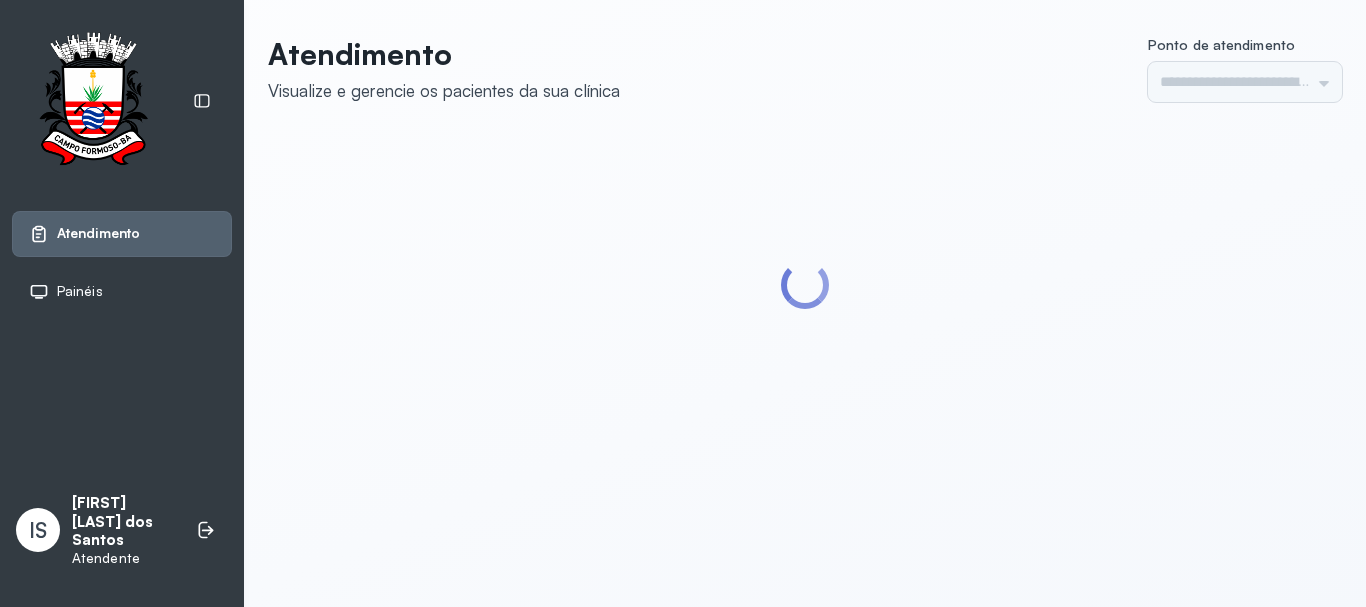 type on "******" 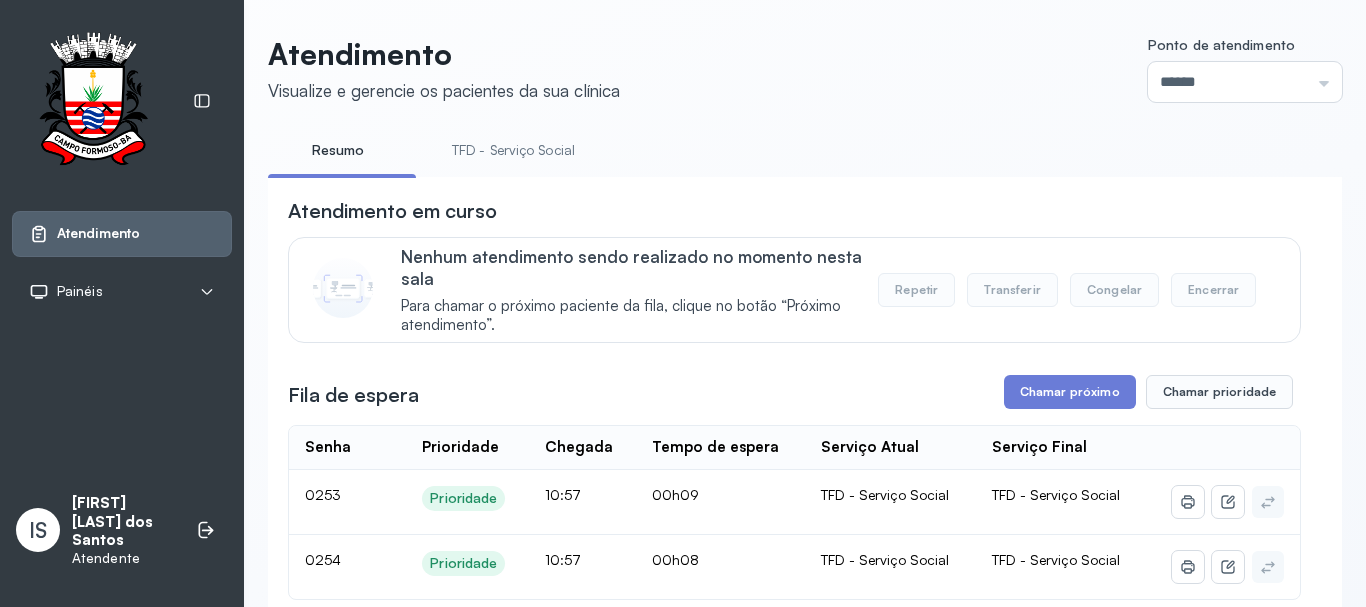 scroll, scrollTop: 200, scrollLeft: 0, axis: vertical 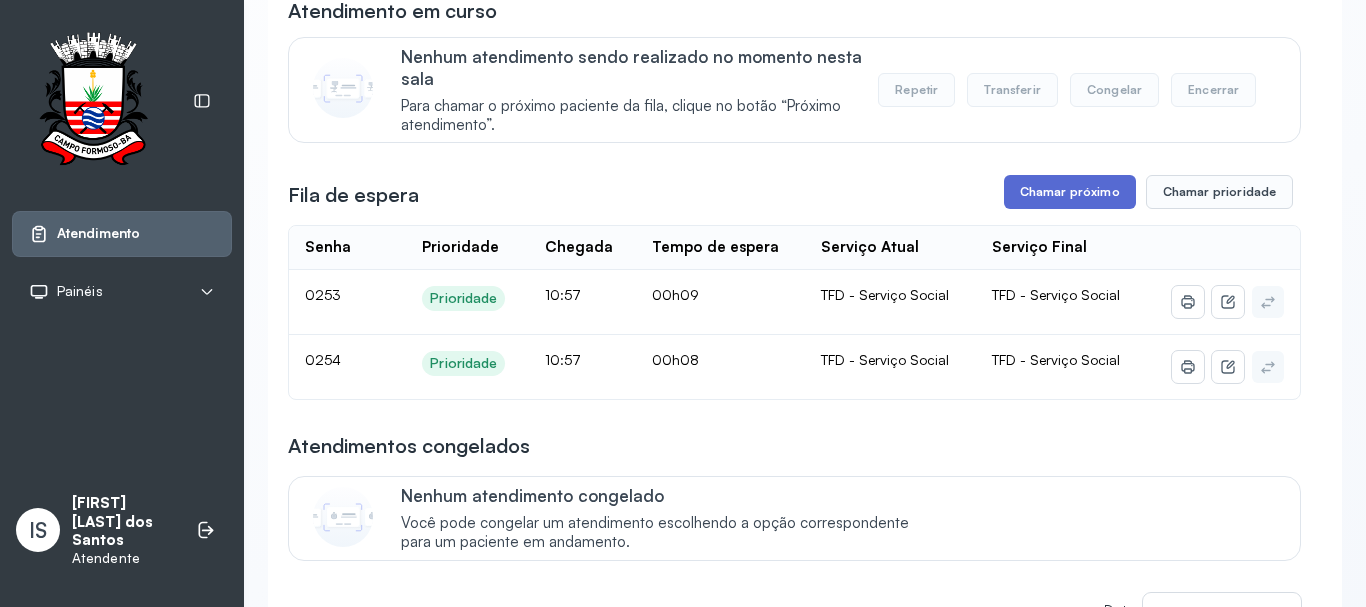 click on "Chamar próximo" at bounding box center (1070, 192) 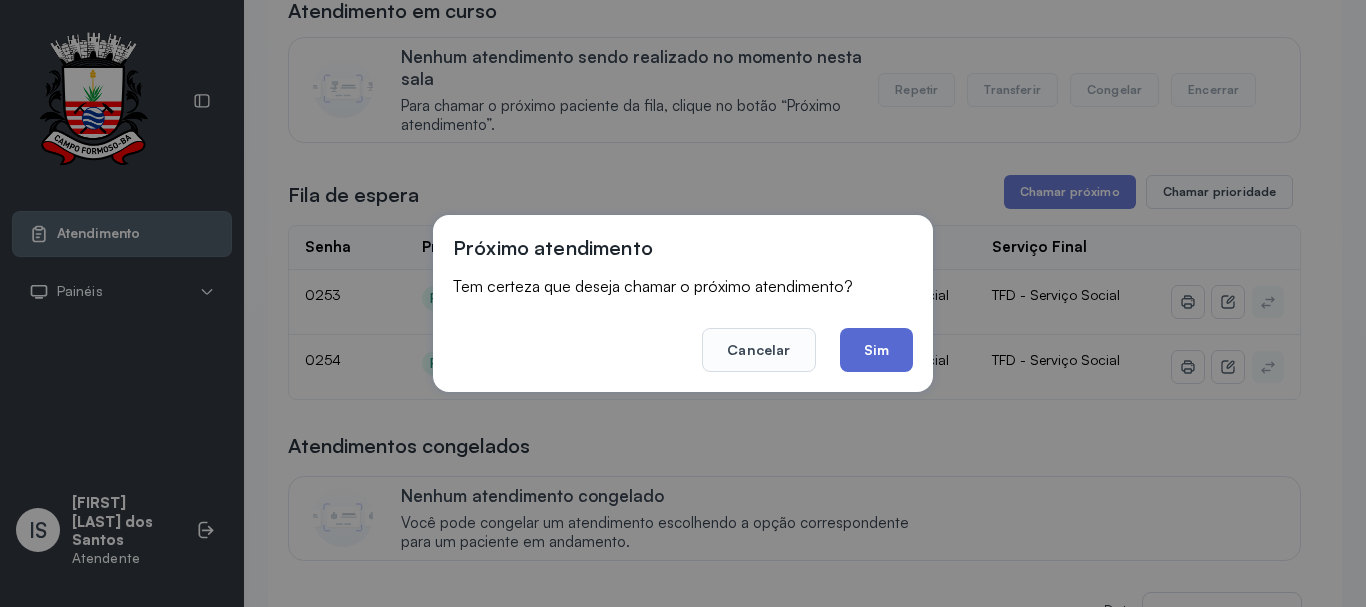click on "Sim" 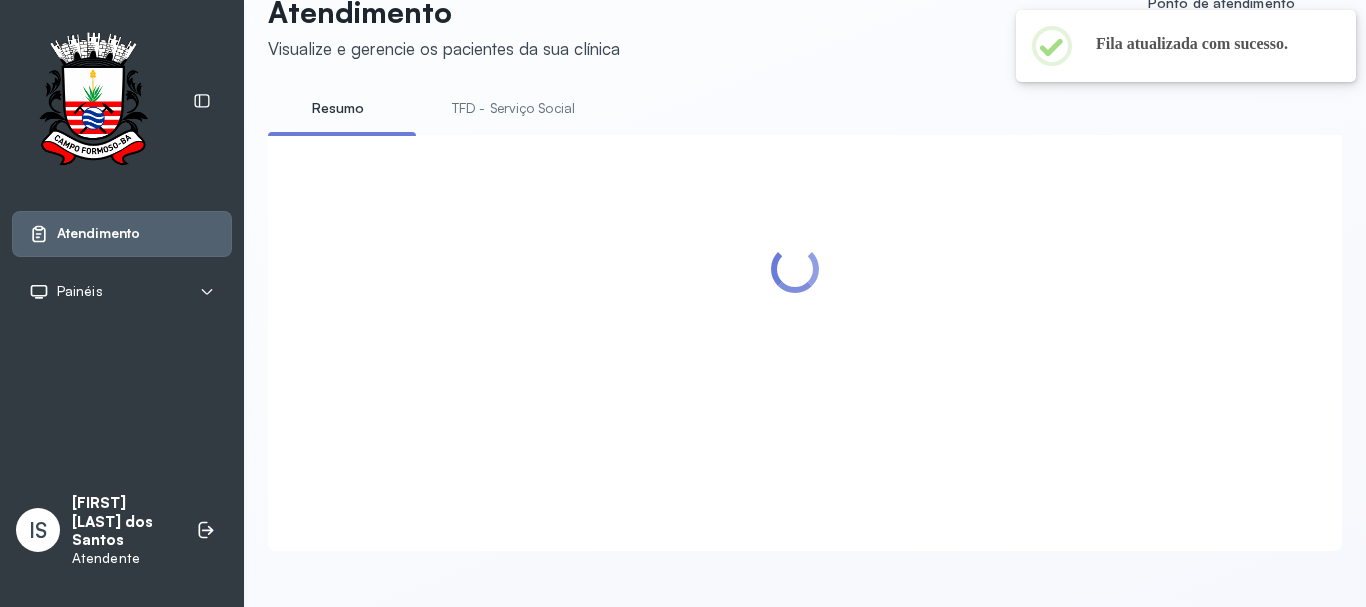 scroll, scrollTop: 200, scrollLeft: 0, axis: vertical 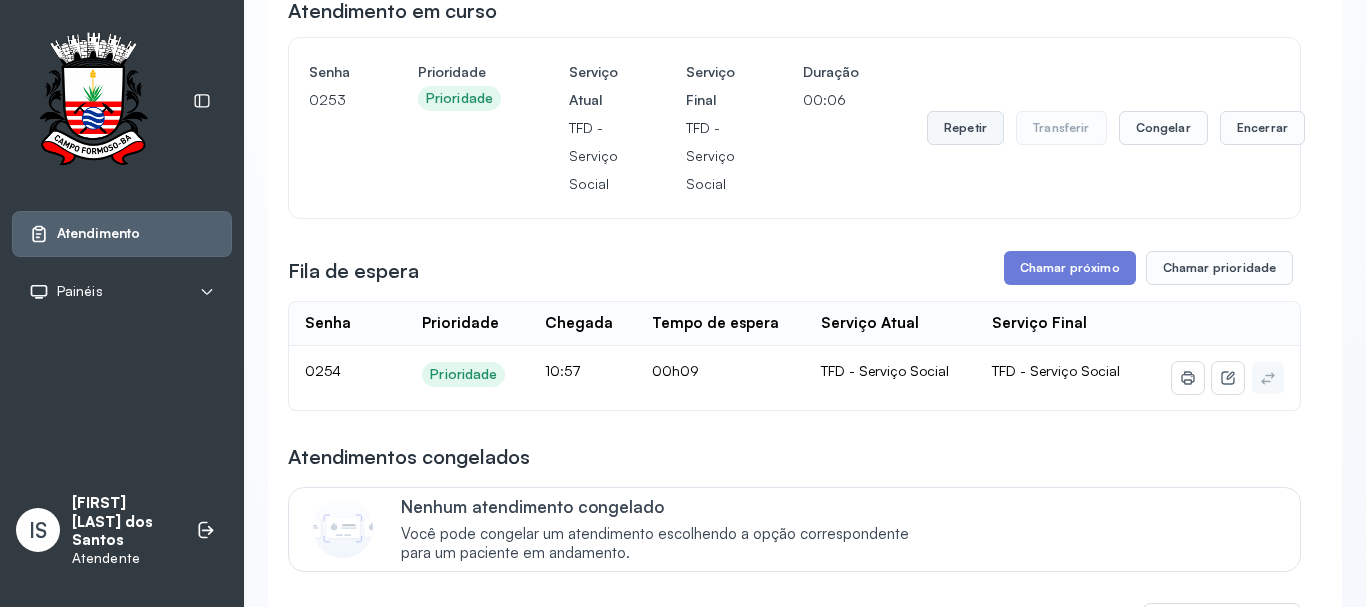 click on "Repetir" at bounding box center [965, 128] 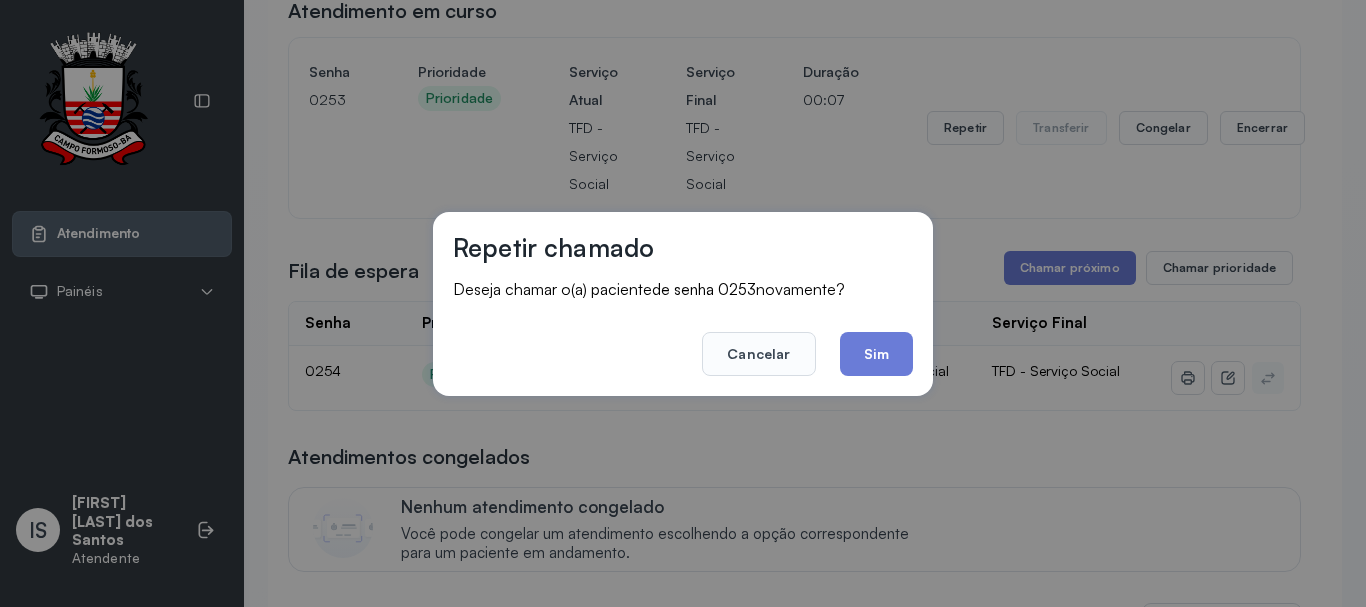click on "Repetir chamado  Deseja chamar o(a) paciente  de senha 0253  novamente?  Cancelar Sim" at bounding box center [683, 304] 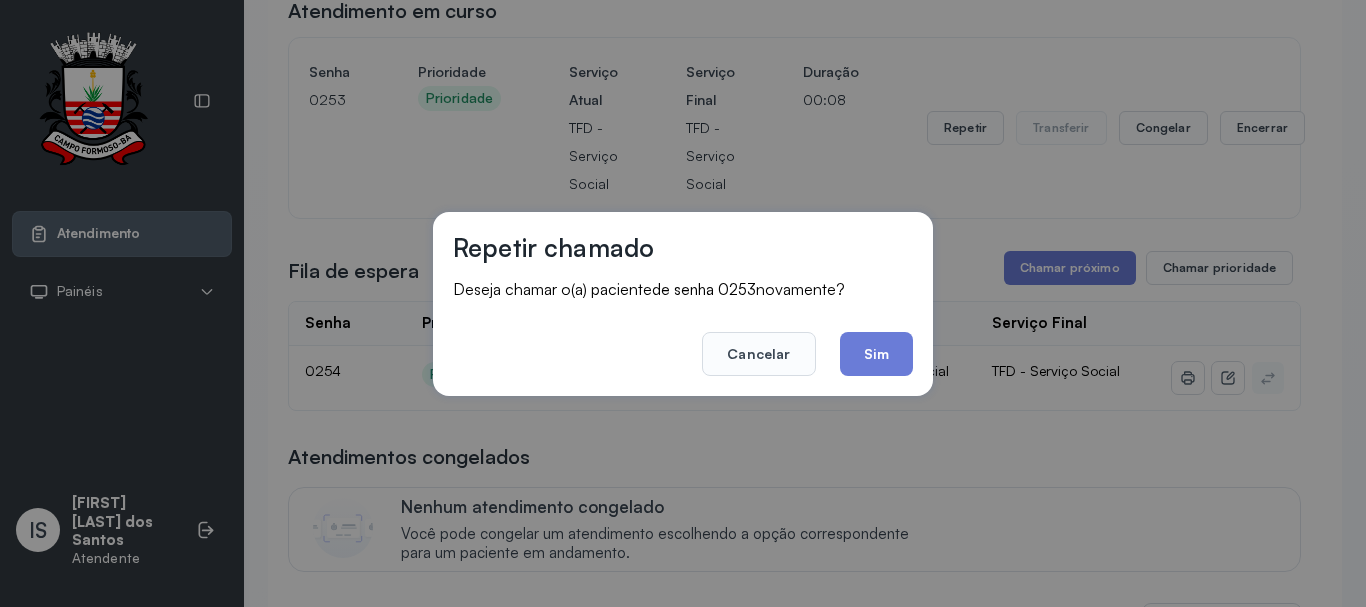 click on "Repetir chamado  Deseja chamar o(a) paciente  de senha 0253  novamente?  Cancelar Sim" at bounding box center (683, 304) 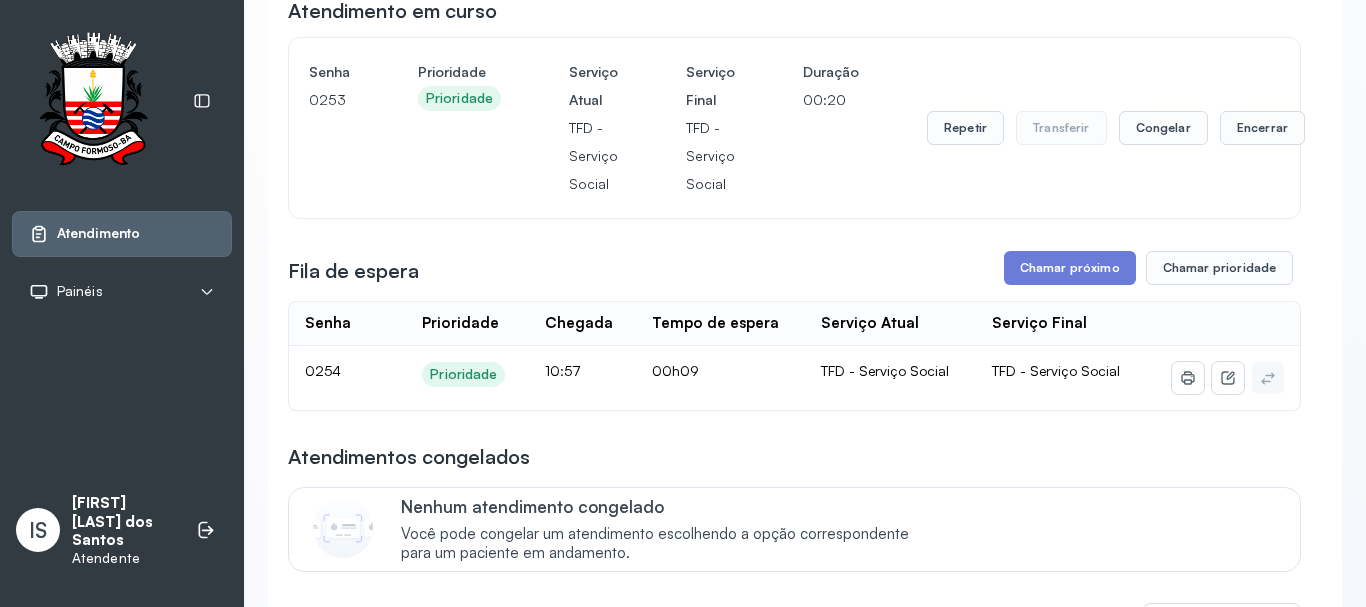 click on "Repetir" at bounding box center (965, 128) 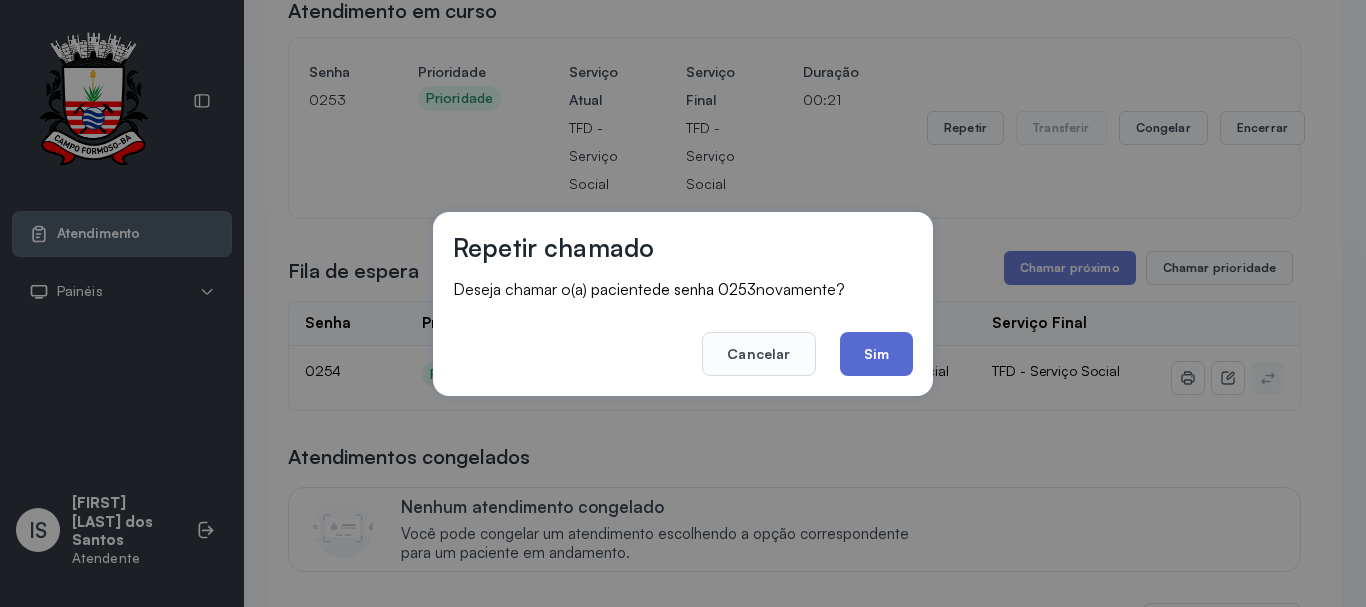 click on "Sim" 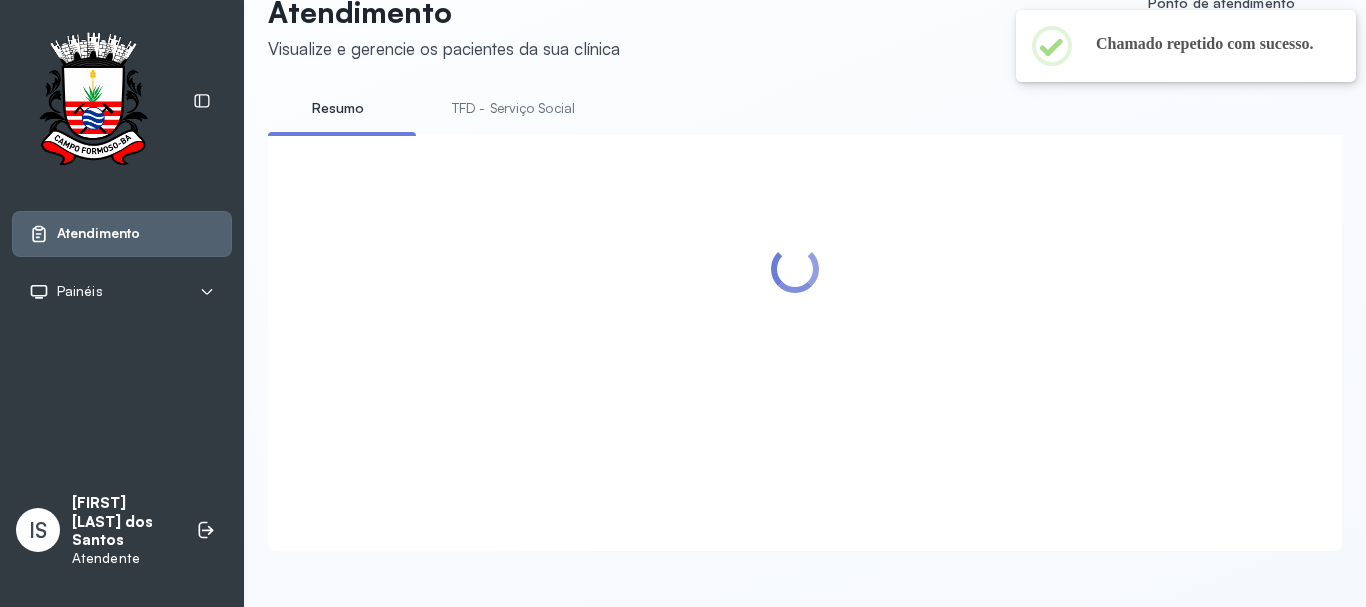 scroll, scrollTop: 200, scrollLeft: 0, axis: vertical 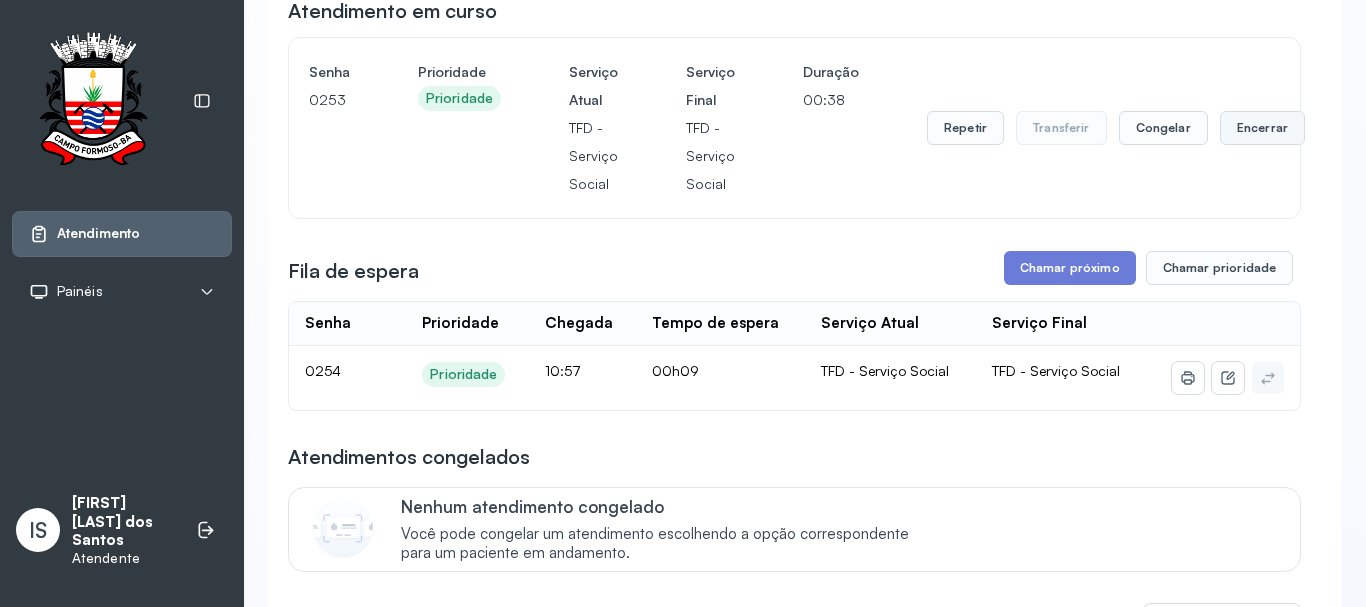 click on "Encerrar" at bounding box center [1262, 128] 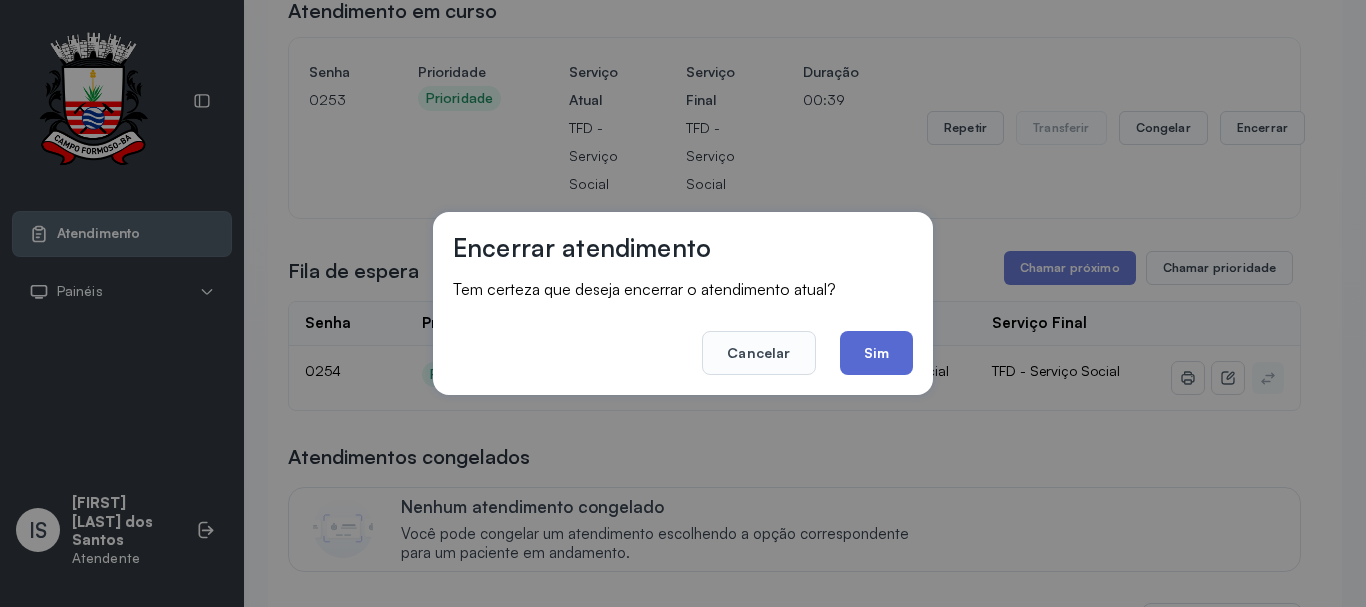 click on "Sim" 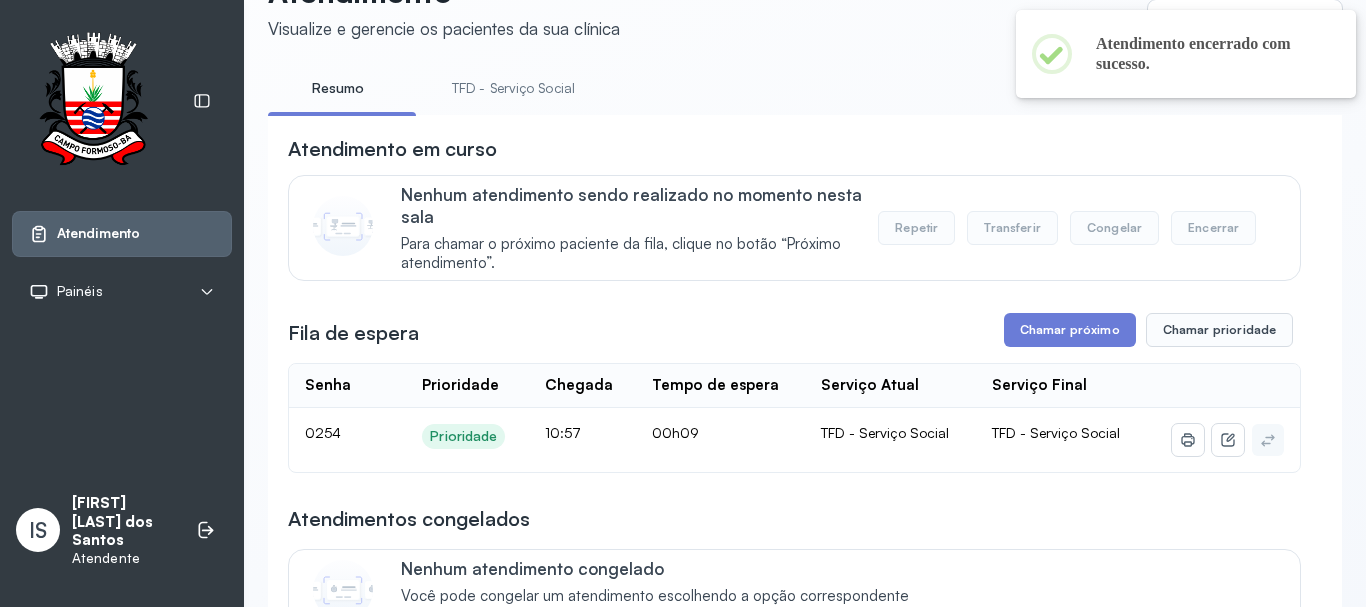 scroll, scrollTop: 200, scrollLeft: 0, axis: vertical 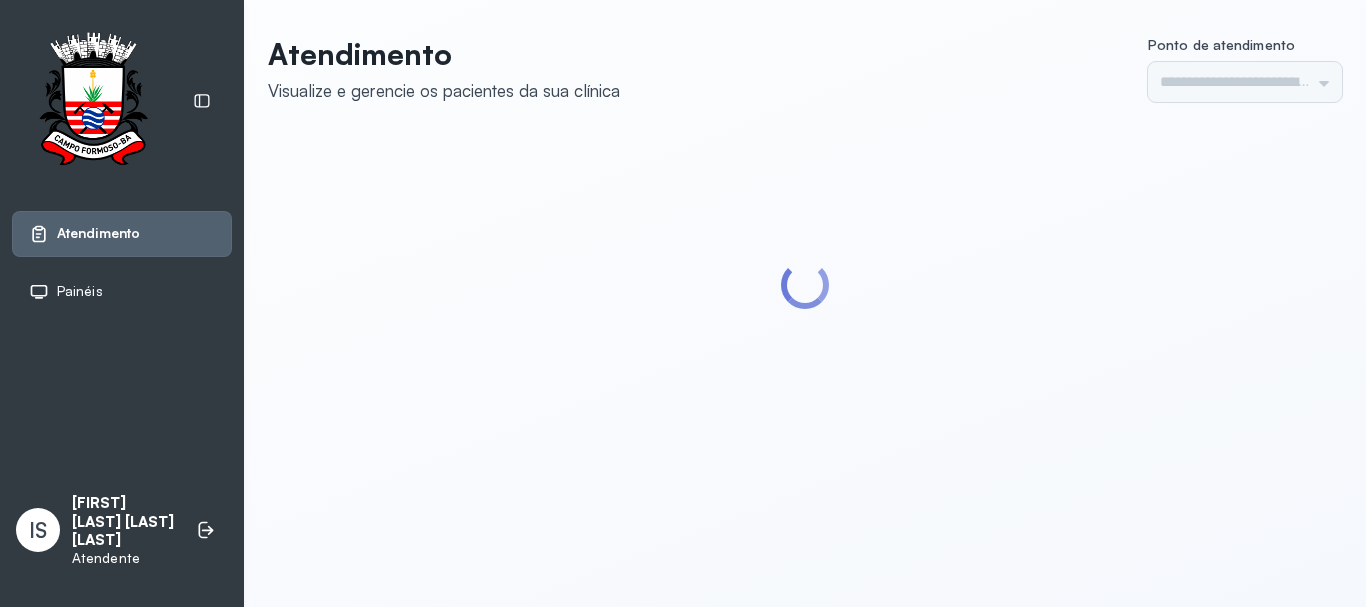 type on "******" 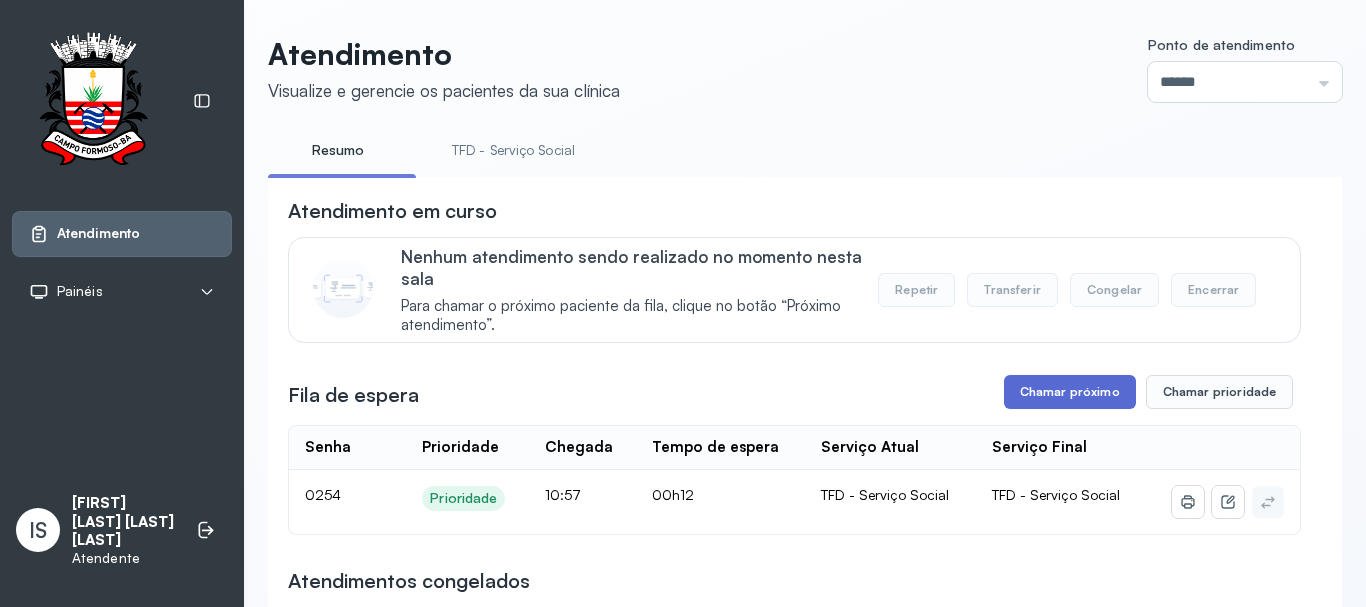 click on "Chamar próximo" at bounding box center (1070, 392) 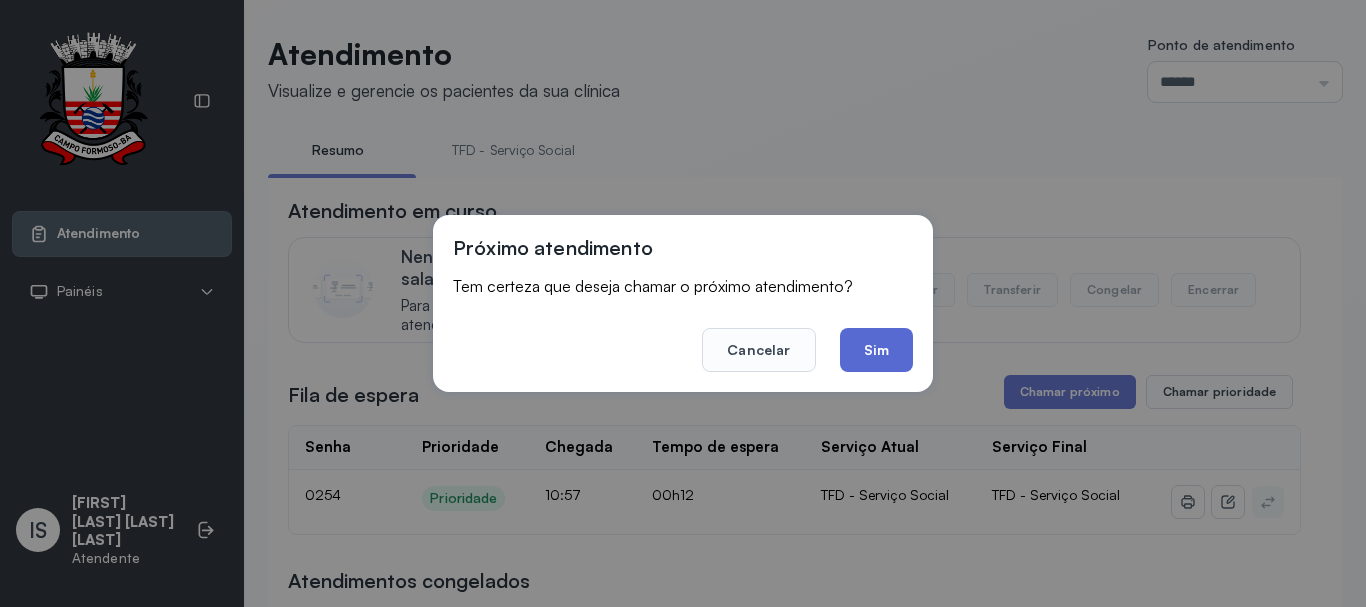 click on "Sim" 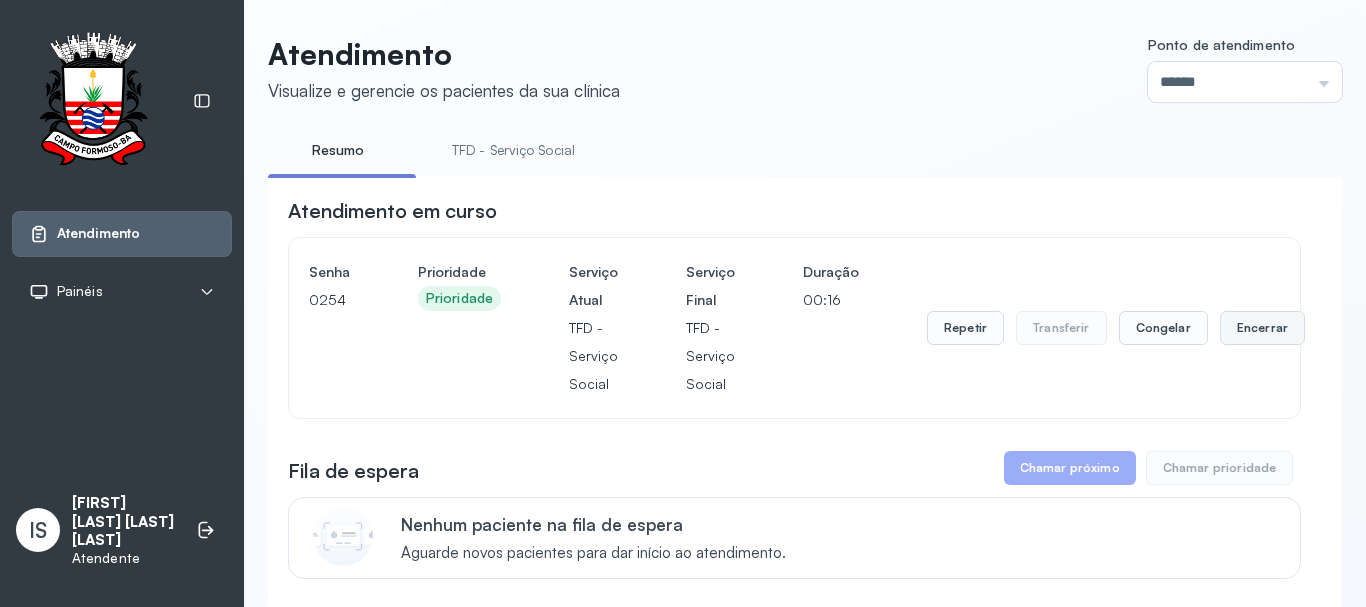 click on "Encerrar" at bounding box center (1262, 328) 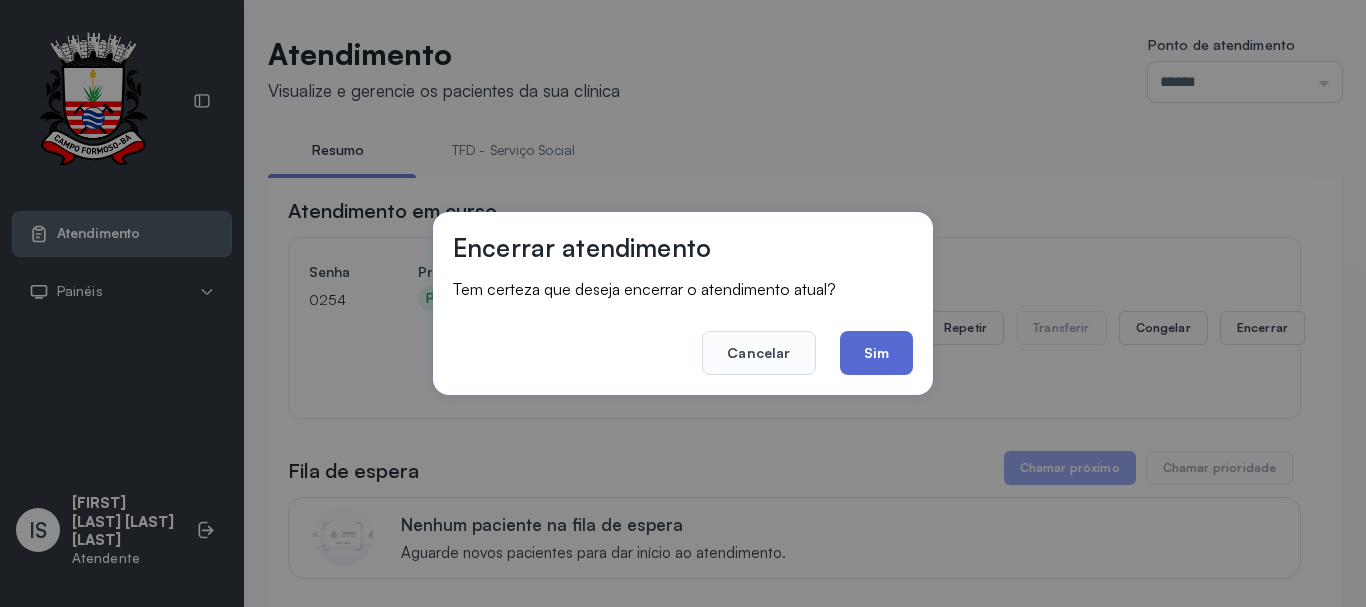 click on "Sim" 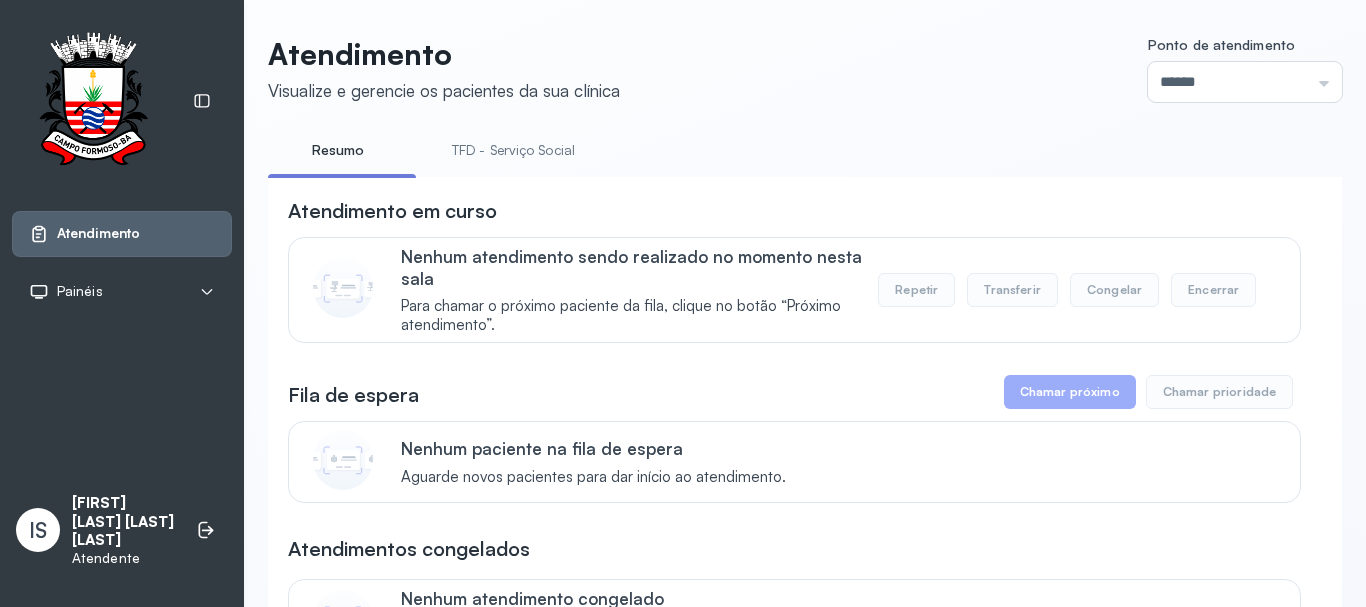 click on "TFD - Serviço Social" at bounding box center (513, 150) 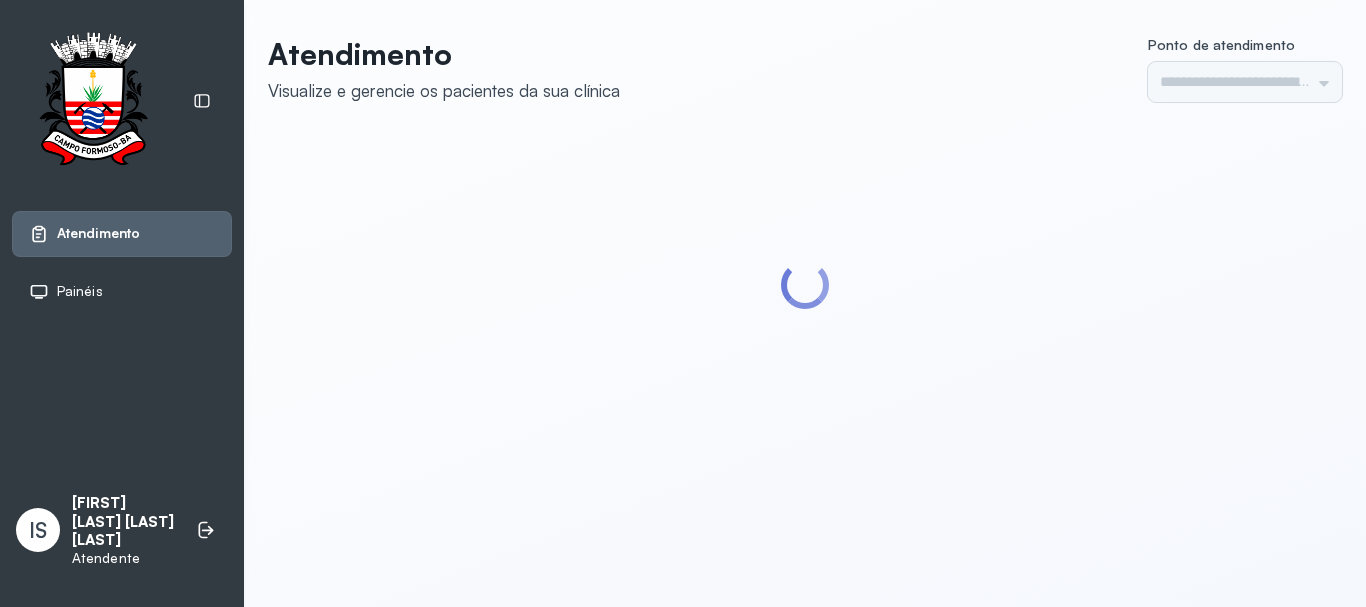 scroll, scrollTop: 0, scrollLeft: 0, axis: both 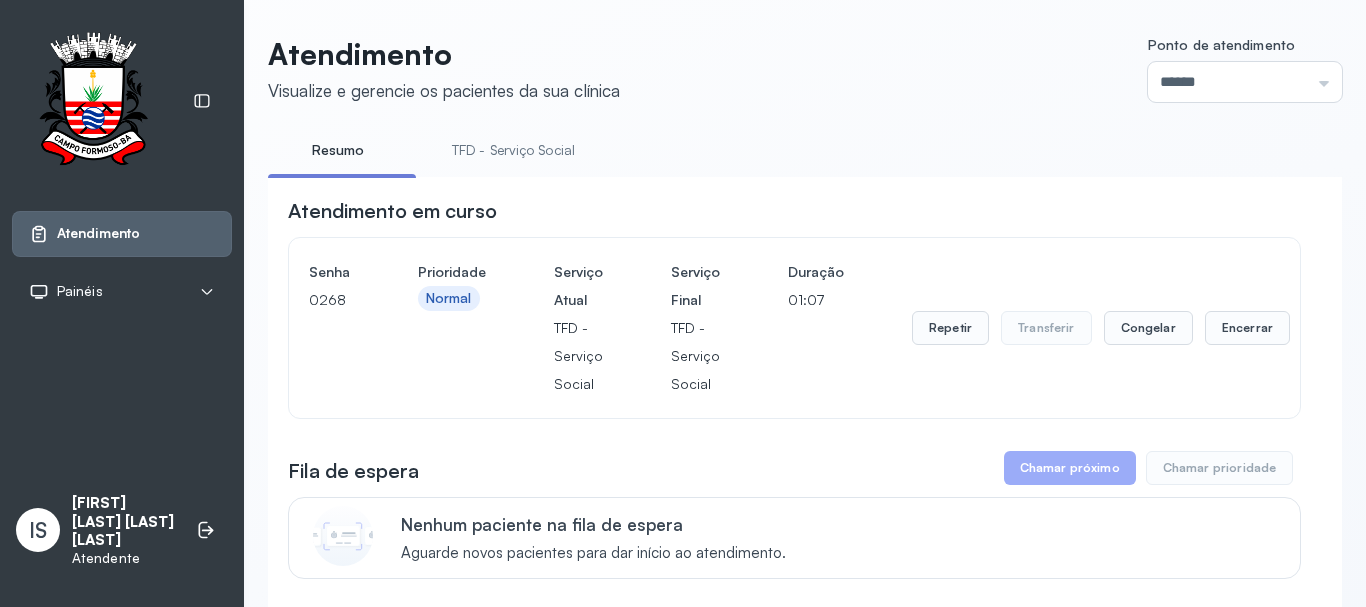 click on "Repetir Transferir Congelar Encerrar" at bounding box center (1101, 328) 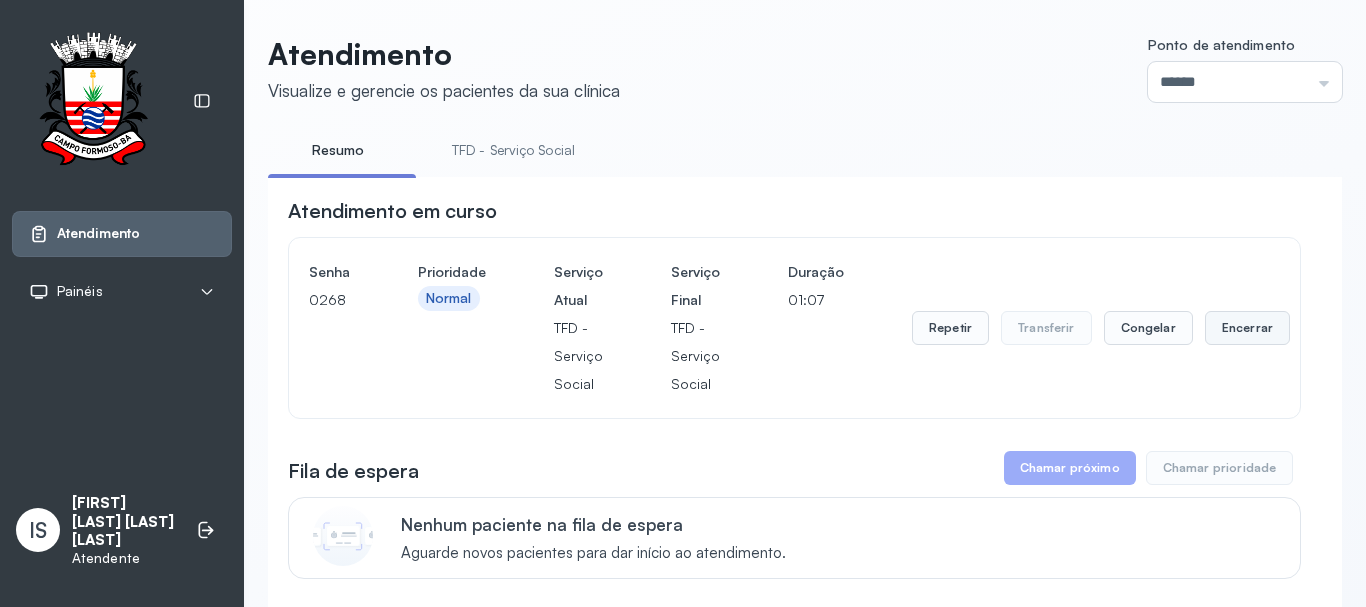 click on "Encerrar" at bounding box center (1247, 328) 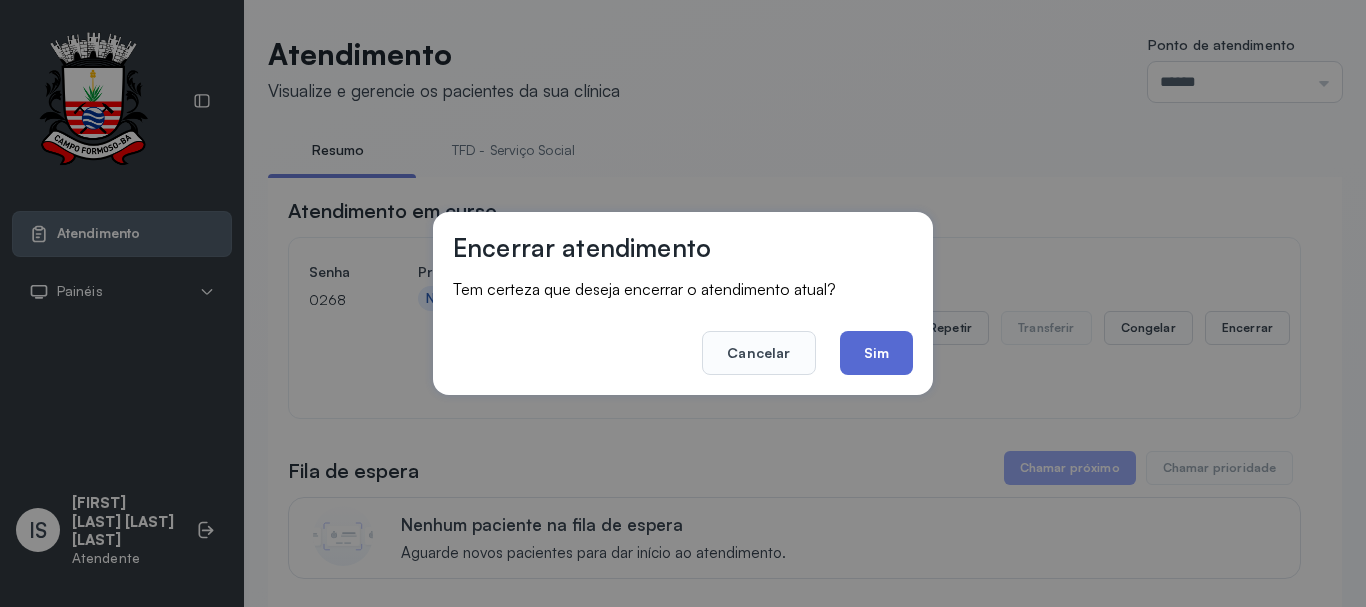 click on "Sim" 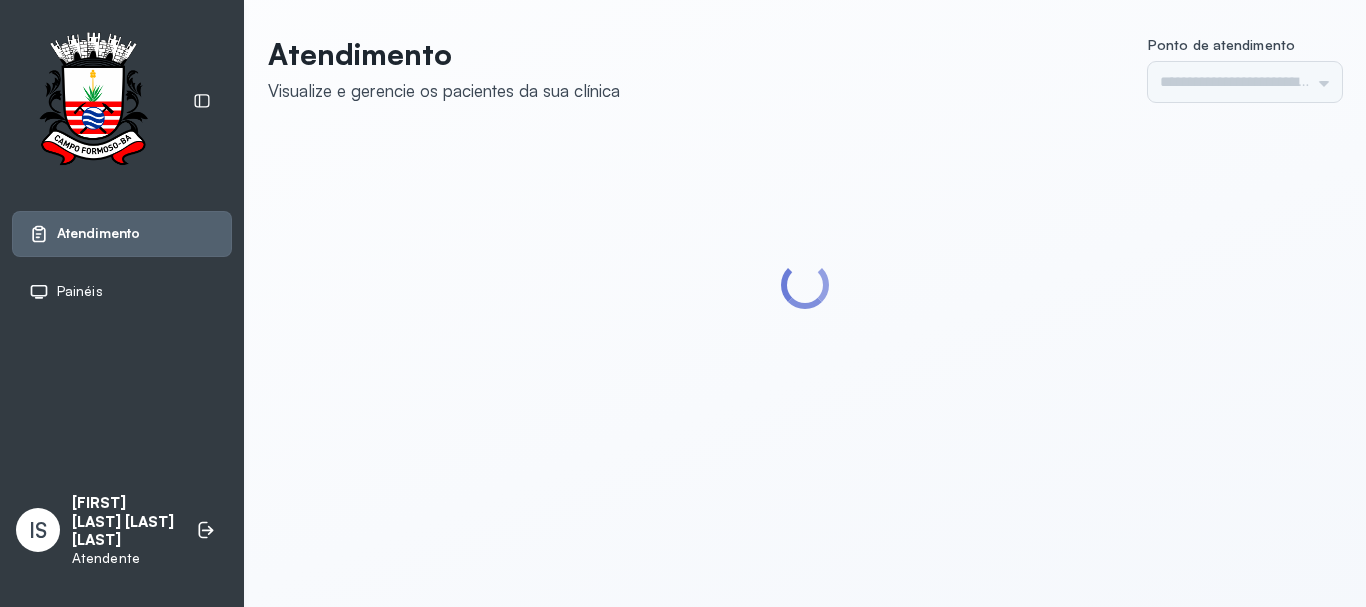 scroll, scrollTop: 0, scrollLeft: 0, axis: both 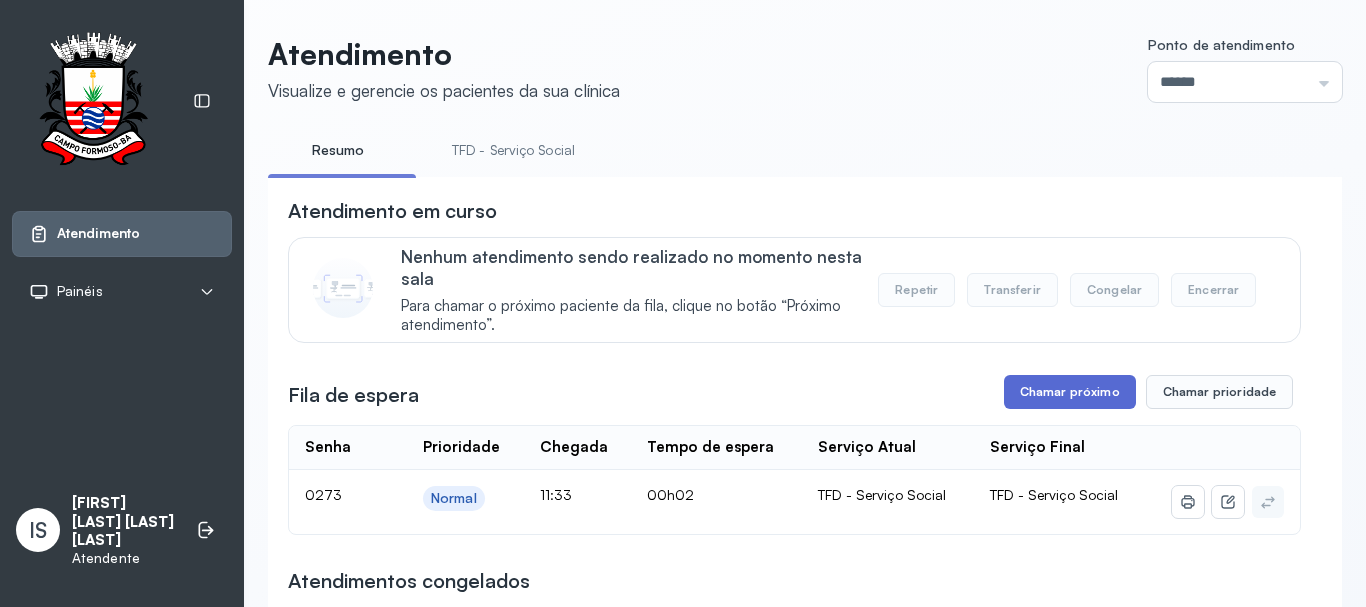 click on "Chamar próximo" at bounding box center [1070, 392] 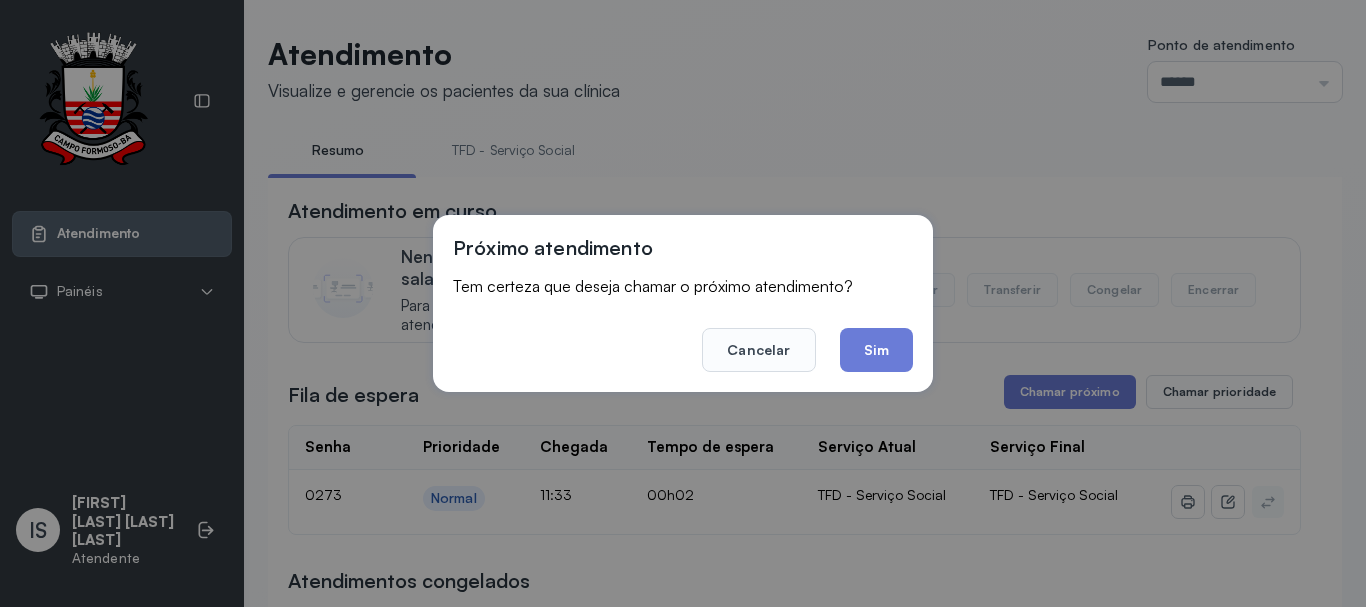 drag, startPoint x: 871, startPoint y: 357, endPoint x: 856, endPoint y: 335, distance: 26.627054 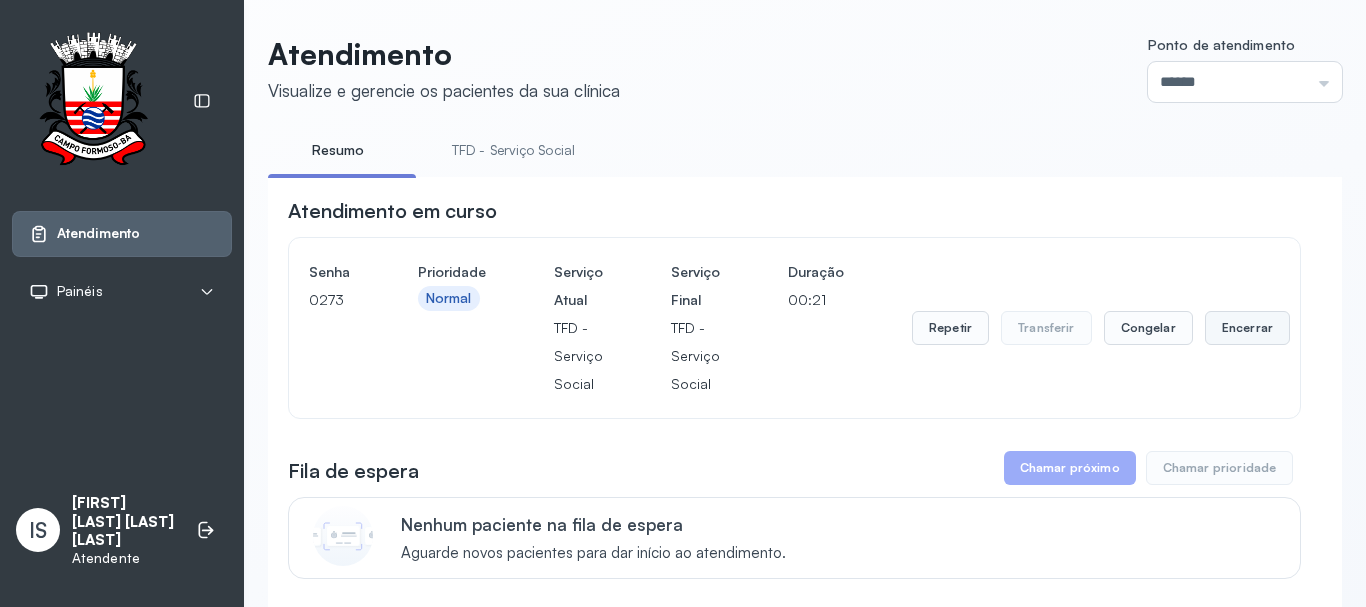 click on "Encerrar" at bounding box center [1247, 328] 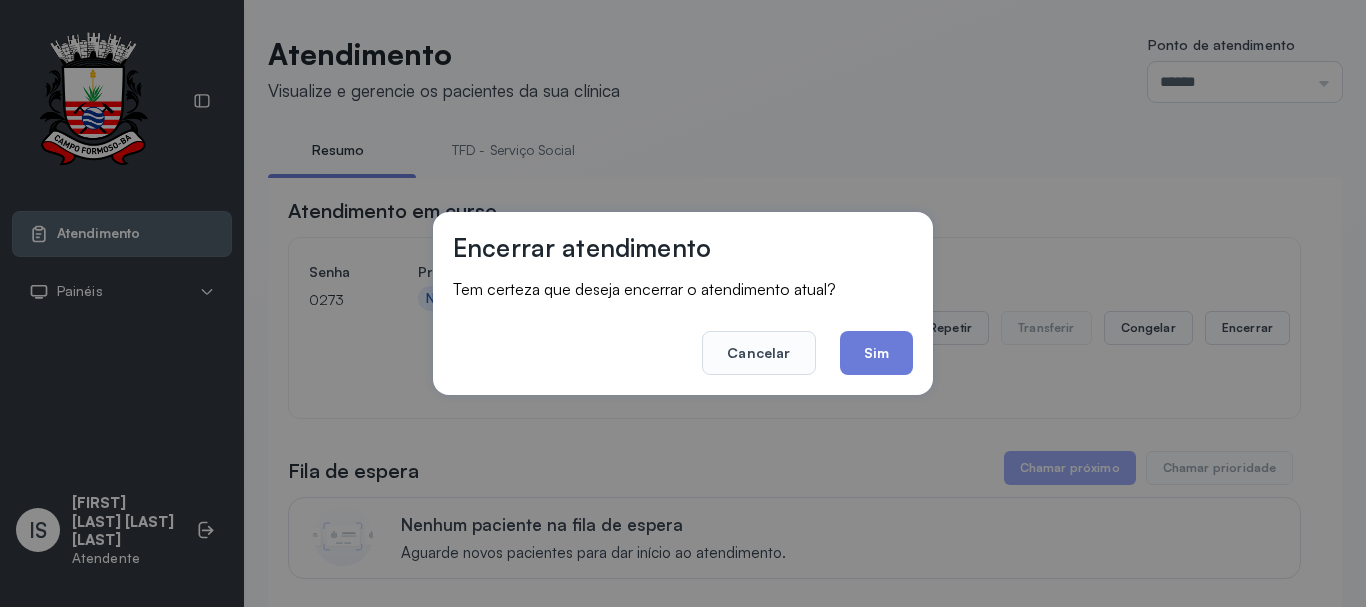 click on "Sim" 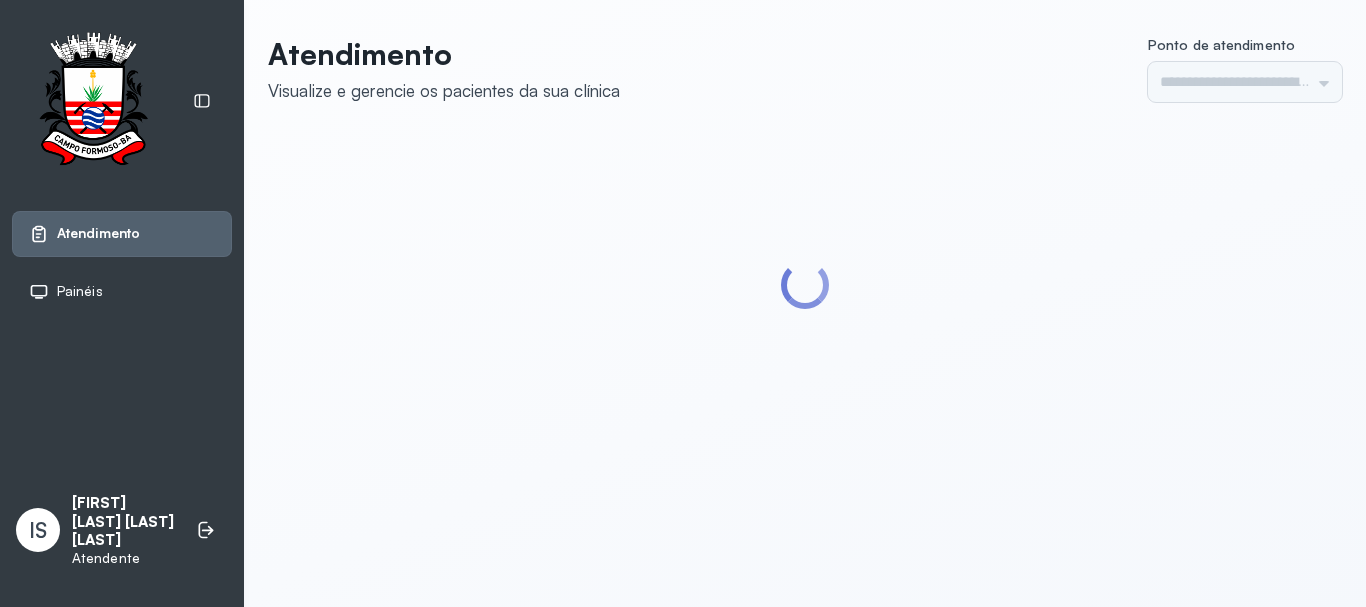 scroll, scrollTop: 0, scrollLeft: 0, axis: both 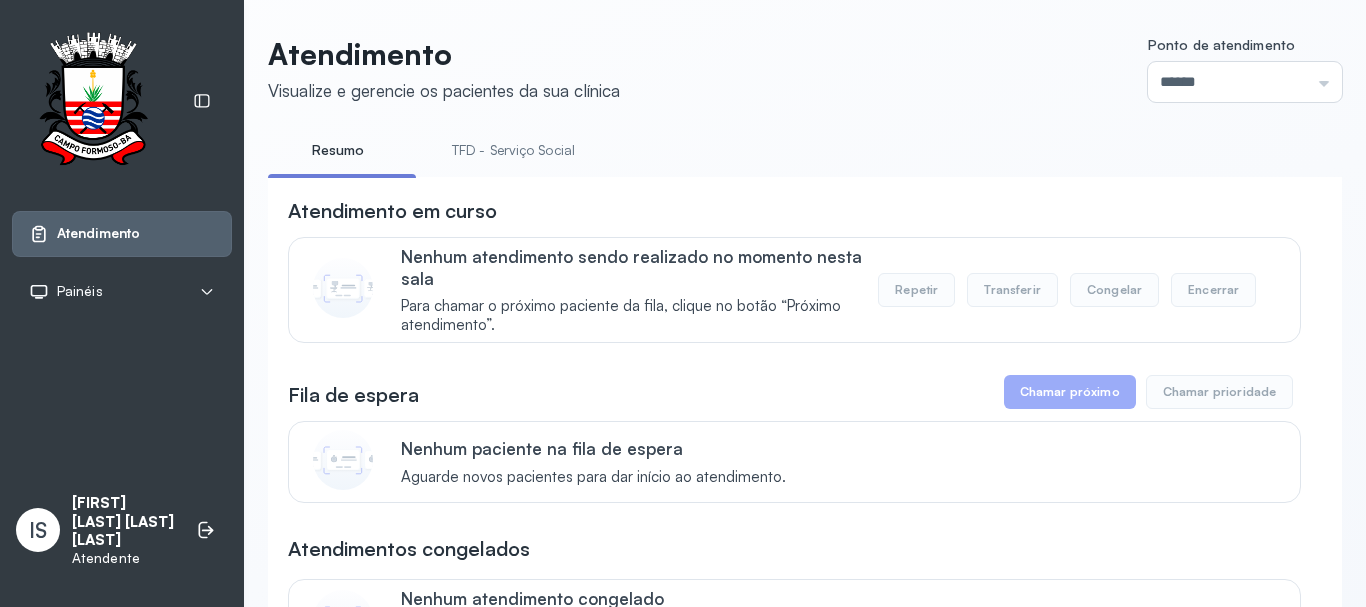 click on "Atendimento em curso" at bounding box center [794, 211] 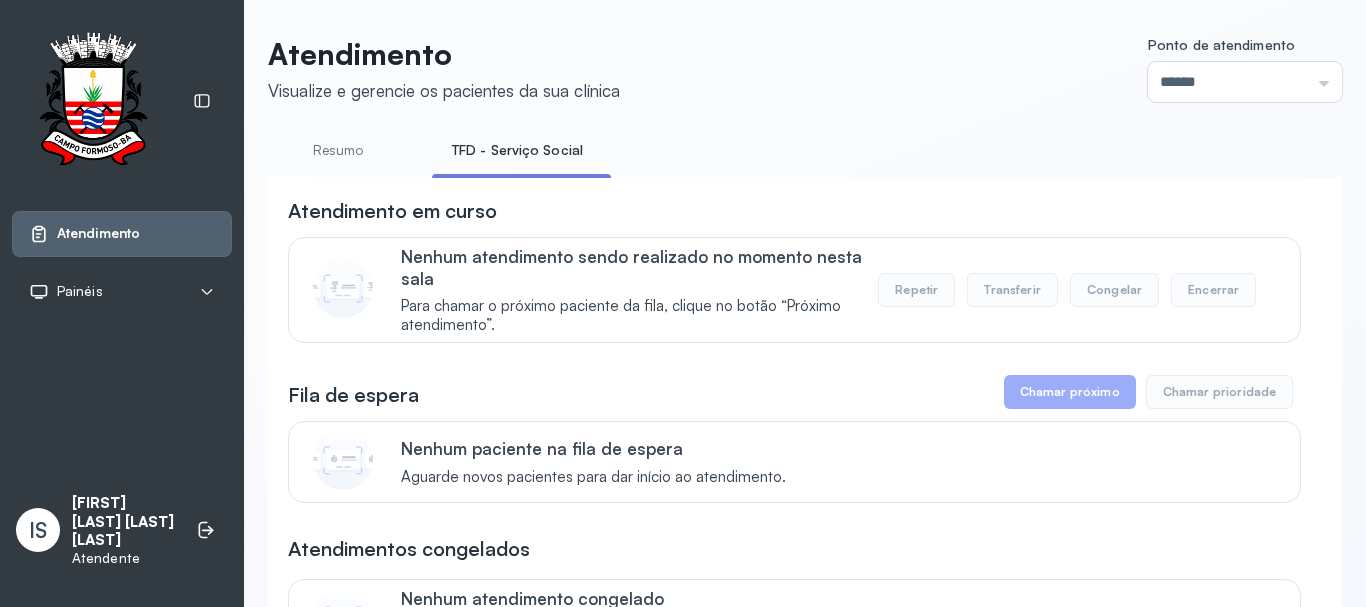 click on "Resumo" at bounding box center [338, 150] 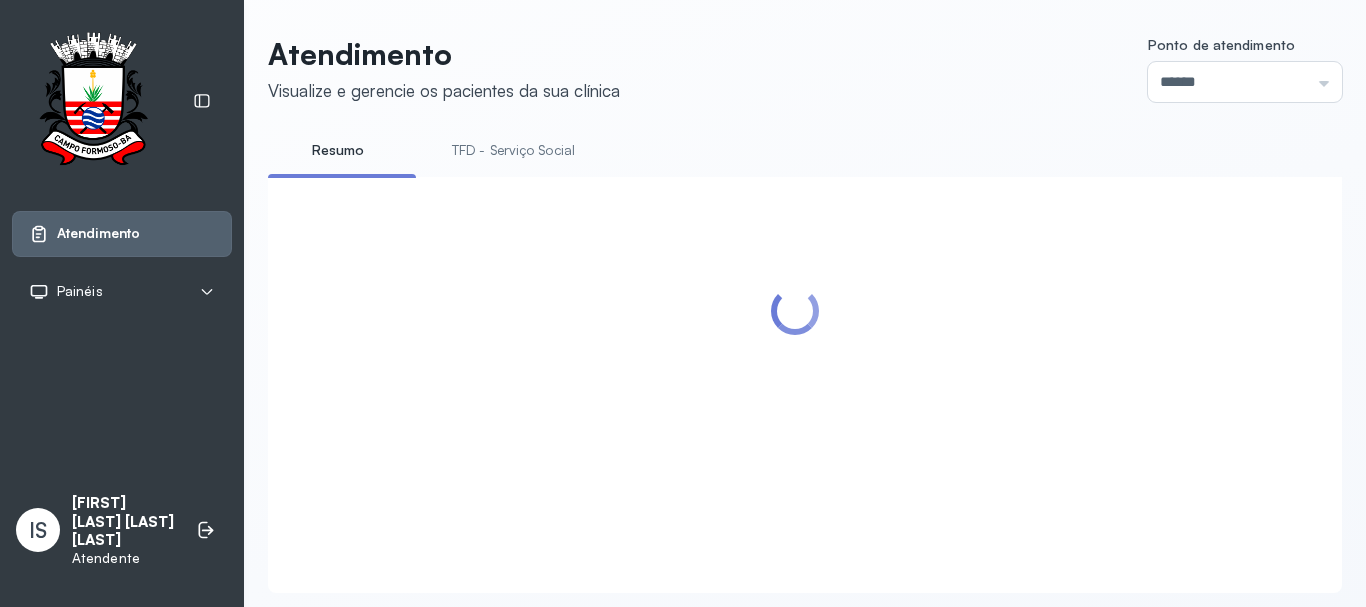 click on "TFD - Serviço Social" at bounding box center (513, 150) 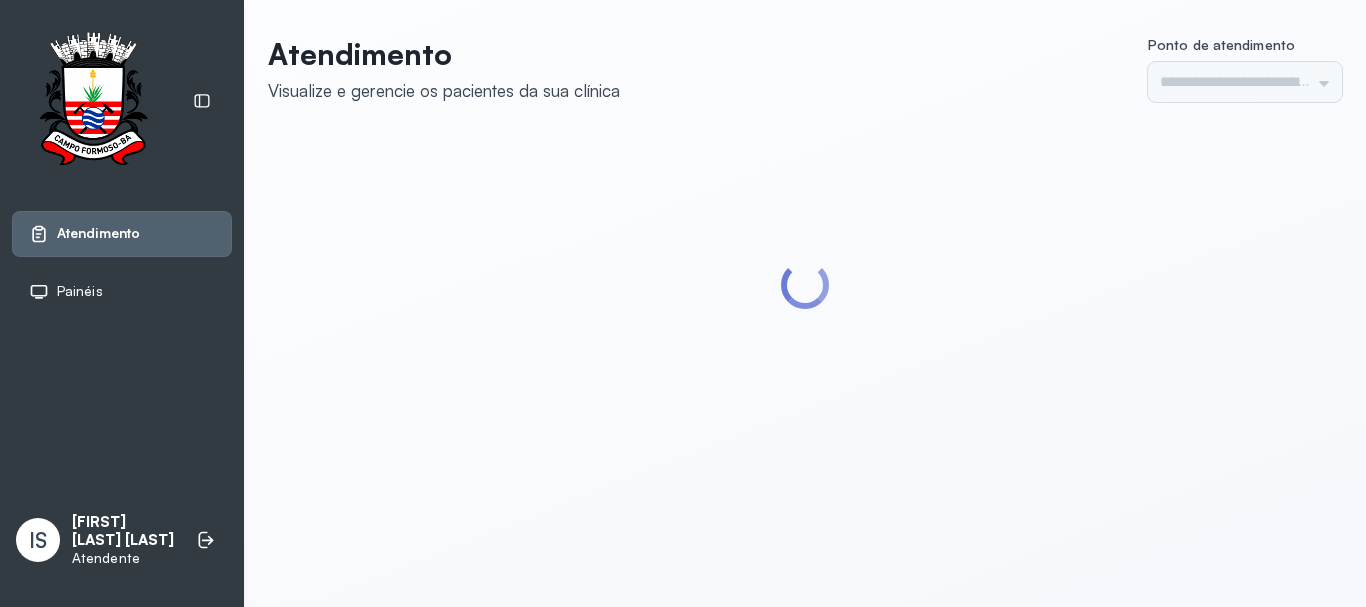 scroll, scrollTop: 0, scrollLeft: 0, axis: both 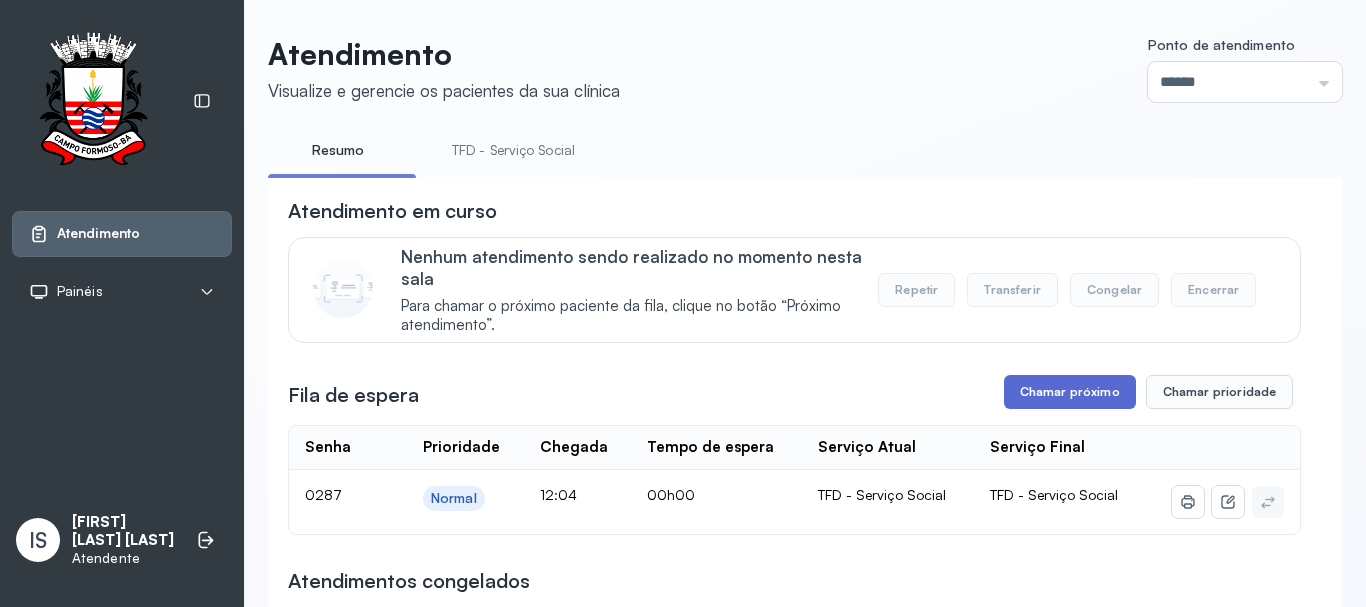 click on "Chamar próximo" at bounding box center [1070, 392] 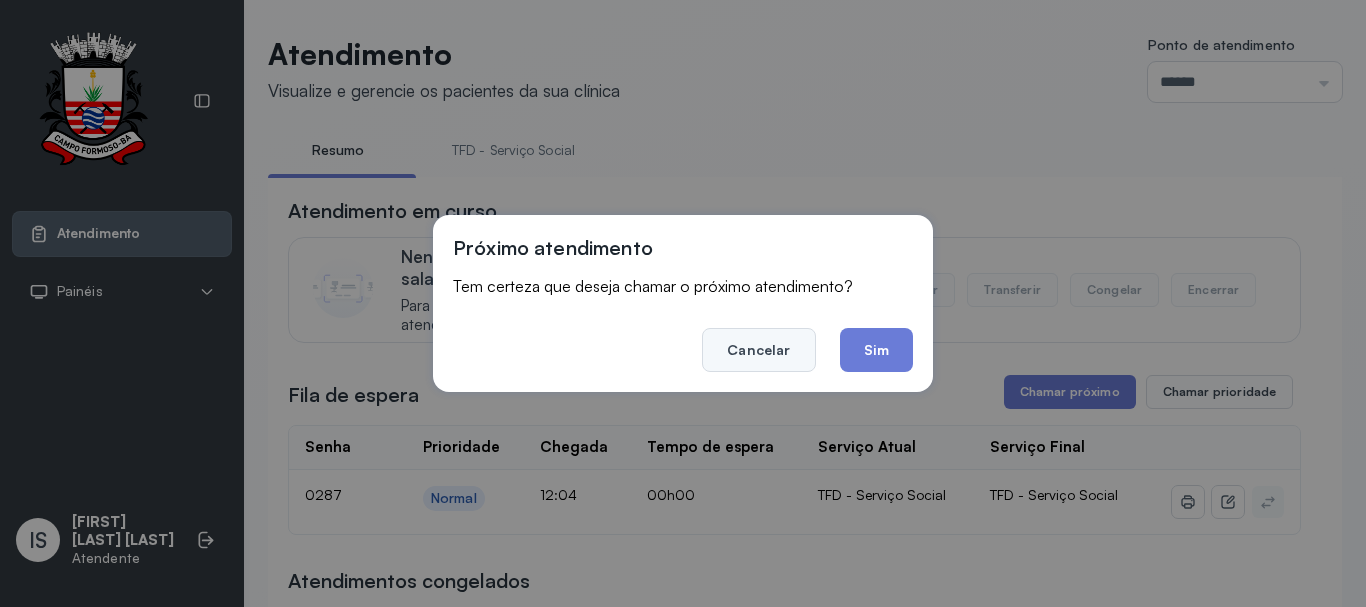 click on "Cancelar" 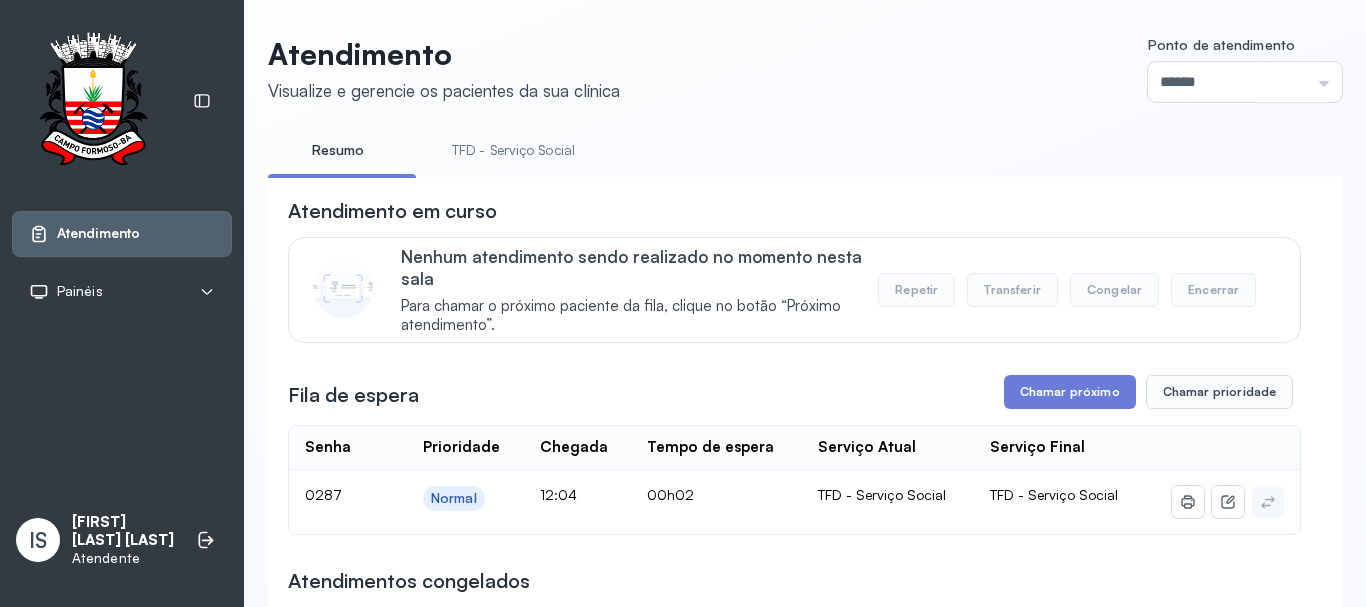 click on "**********" at bounding box center (794, 1698) 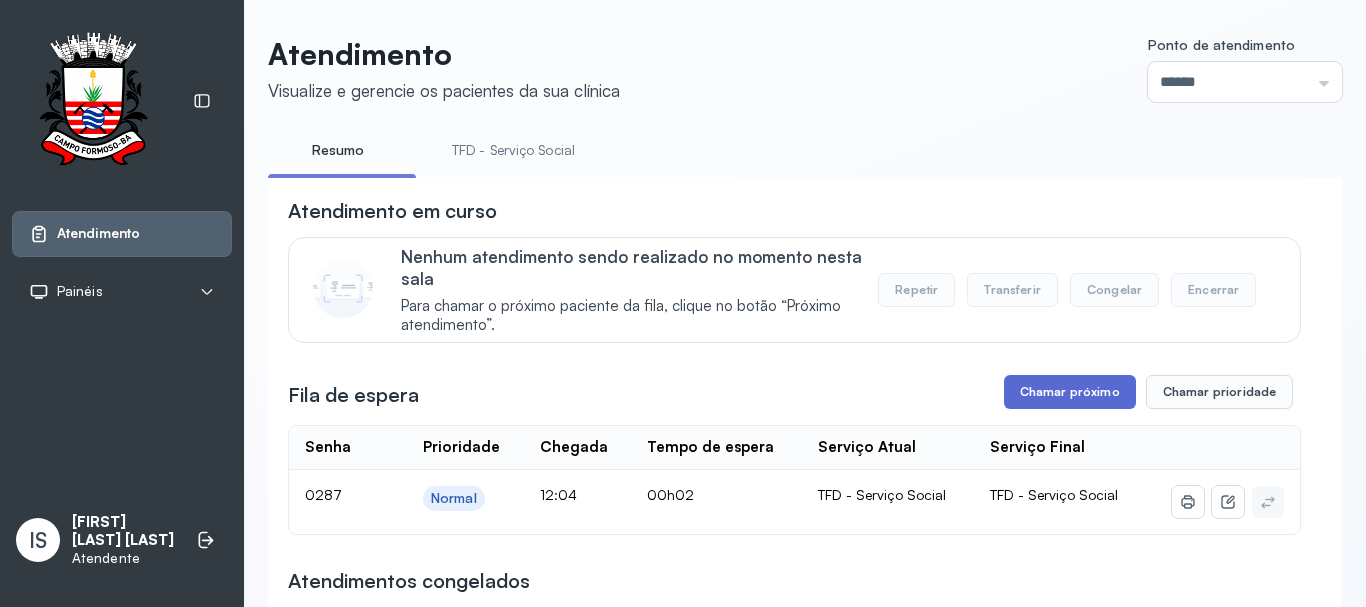 click on "Chamar próximo" at bounding box center (1070, 392) 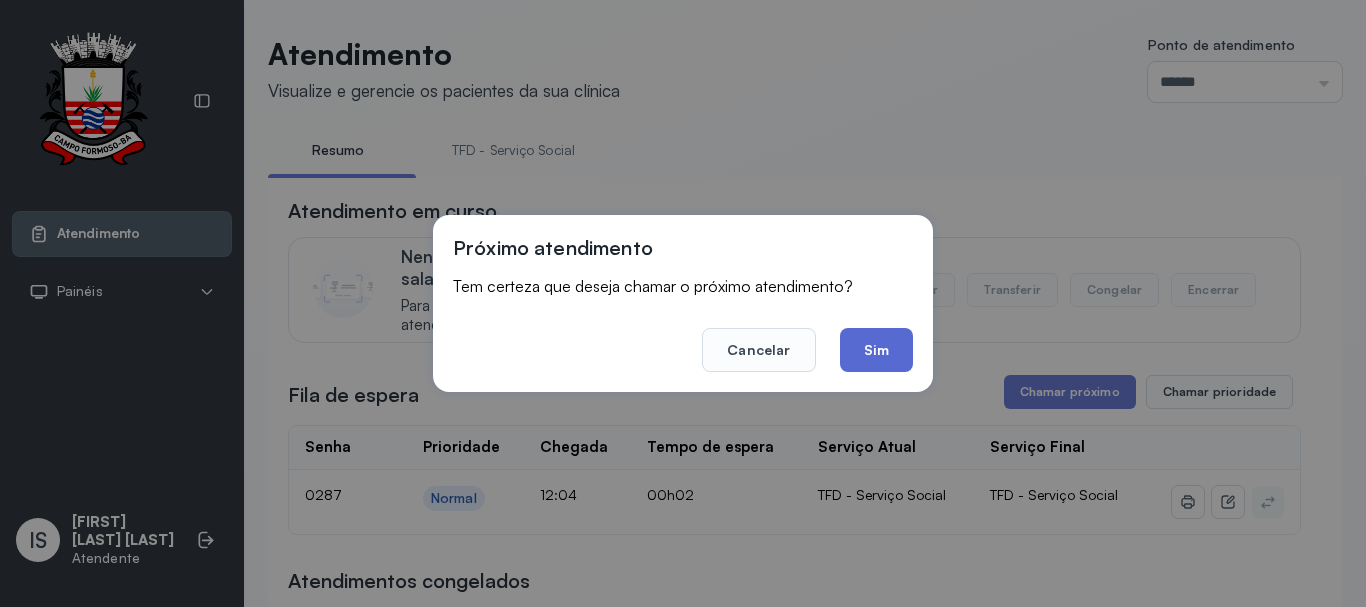 click on "Sim" 